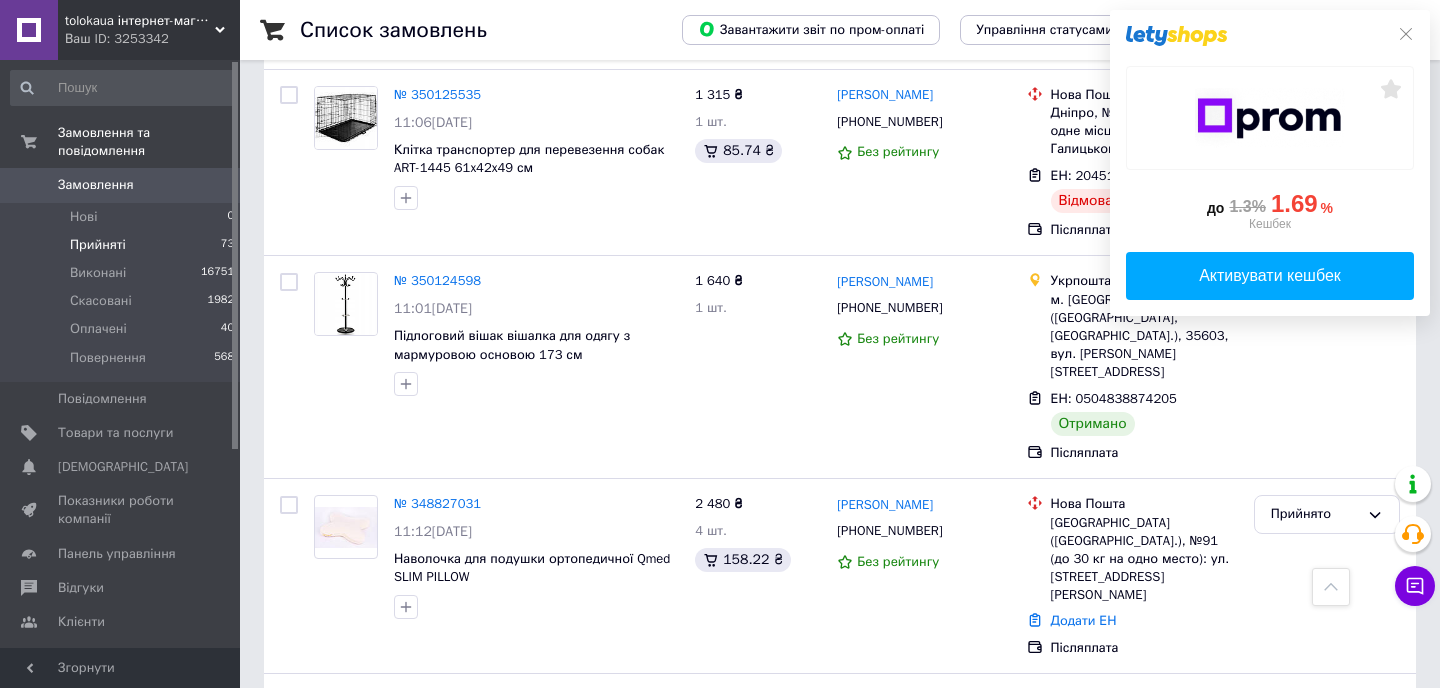 scroll, scrollTop: 2024, scrollLeft: 0, axis: vertical 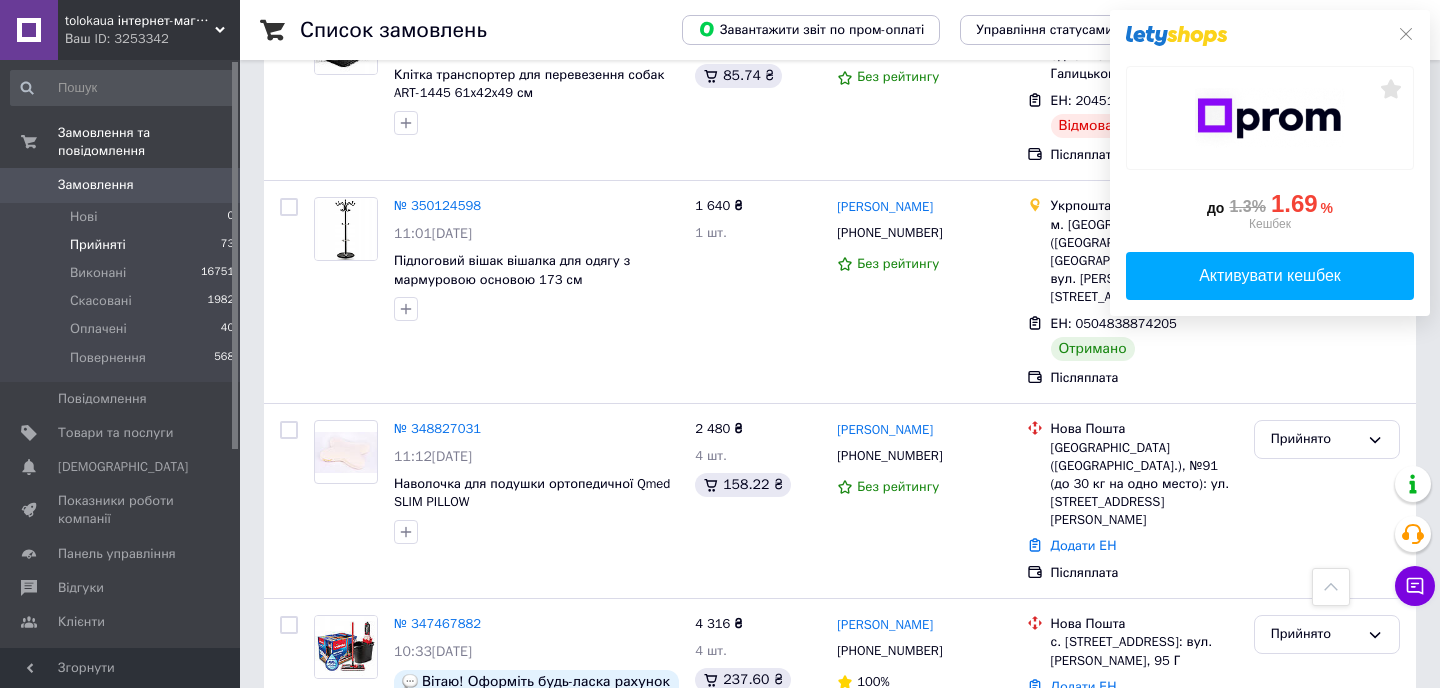click on "3" at bounding box center (494, 848) 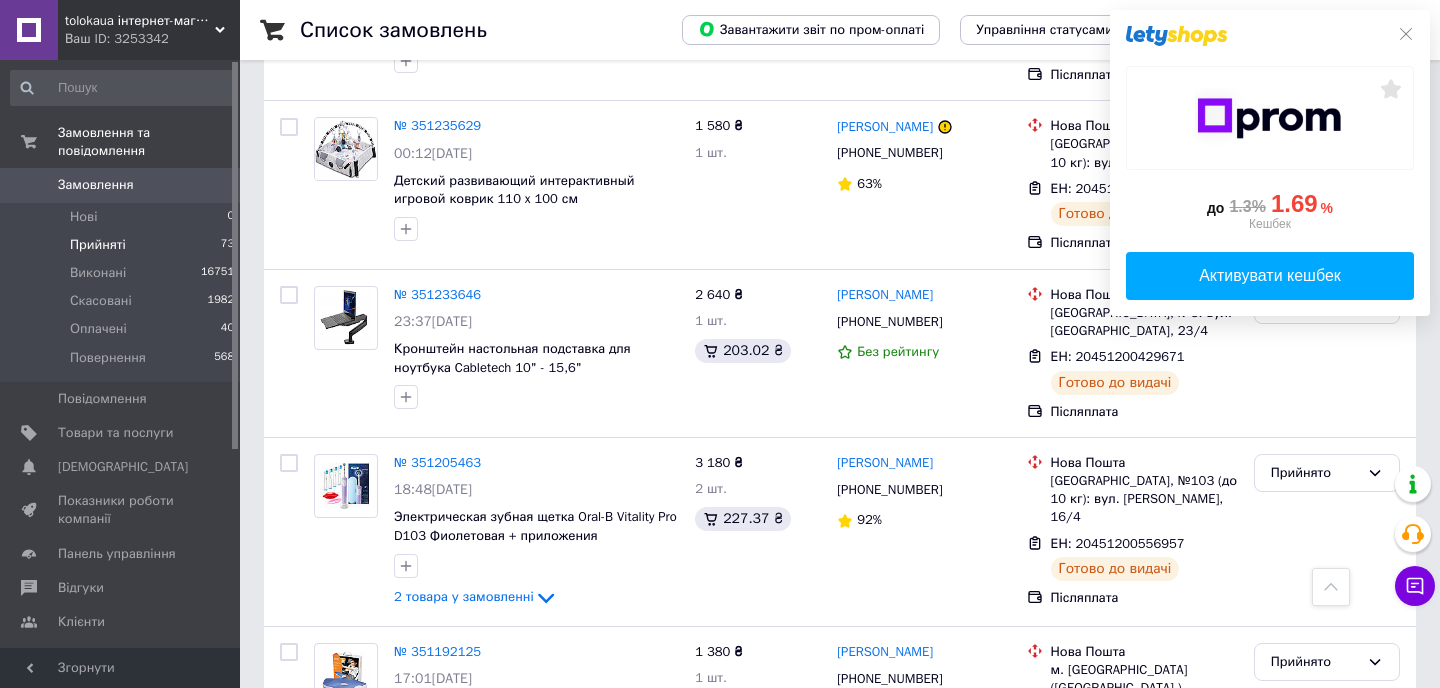 scroll, scrollTop: 3362, scrollLeft: 0, axis: vertical 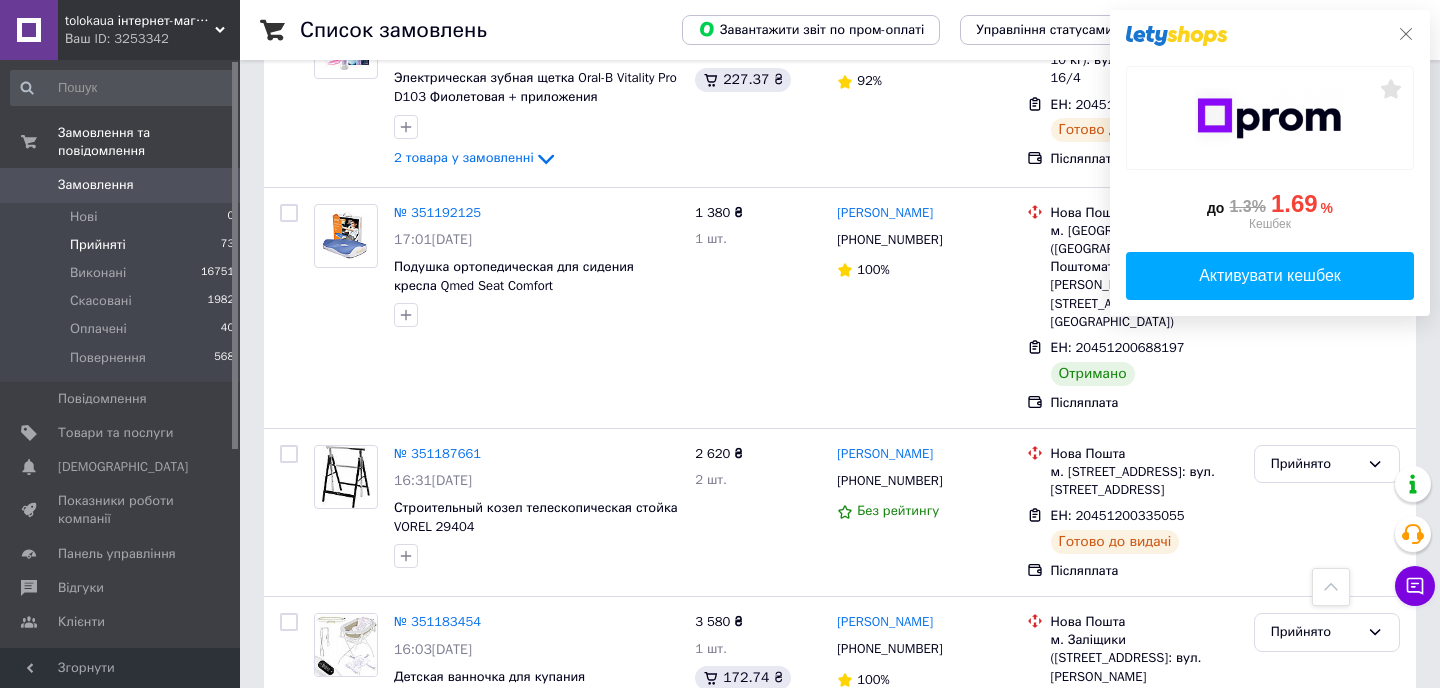 click 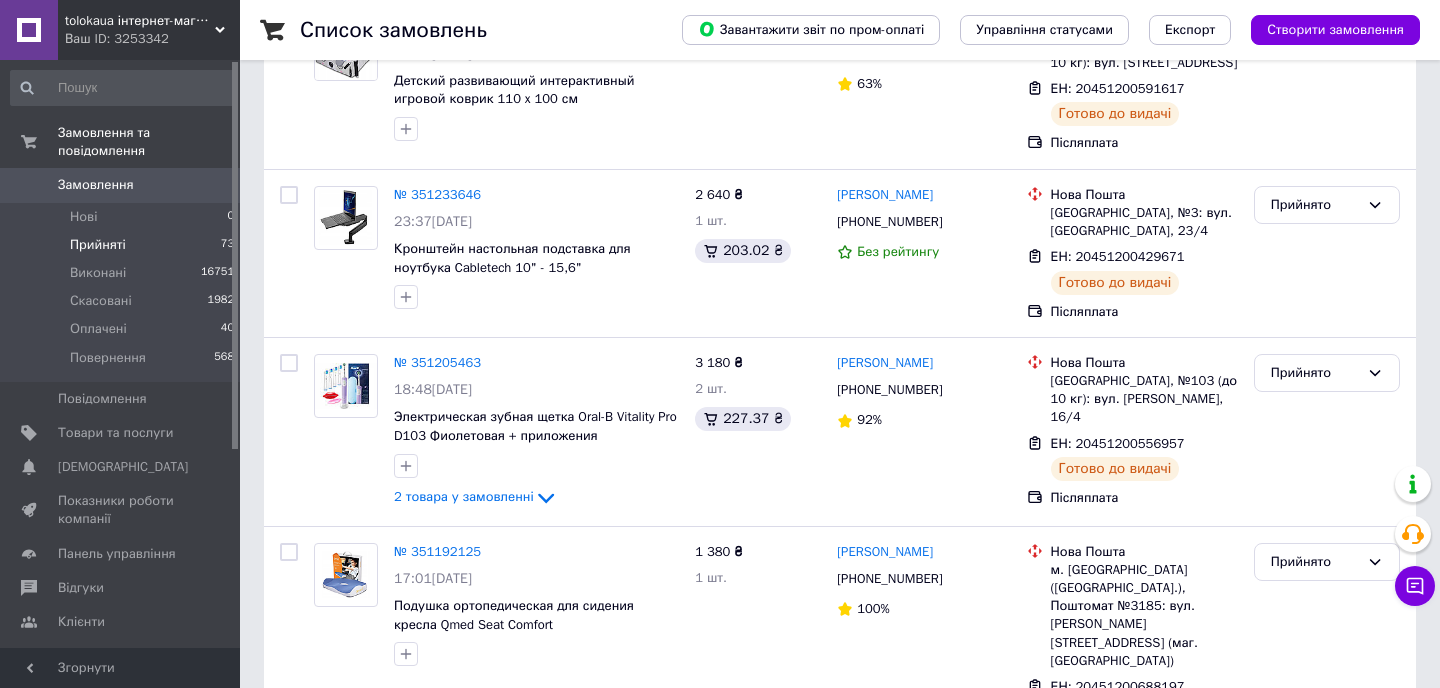 scroll, scrollTop: 3362, scrollLeft: 0, axis: vertical 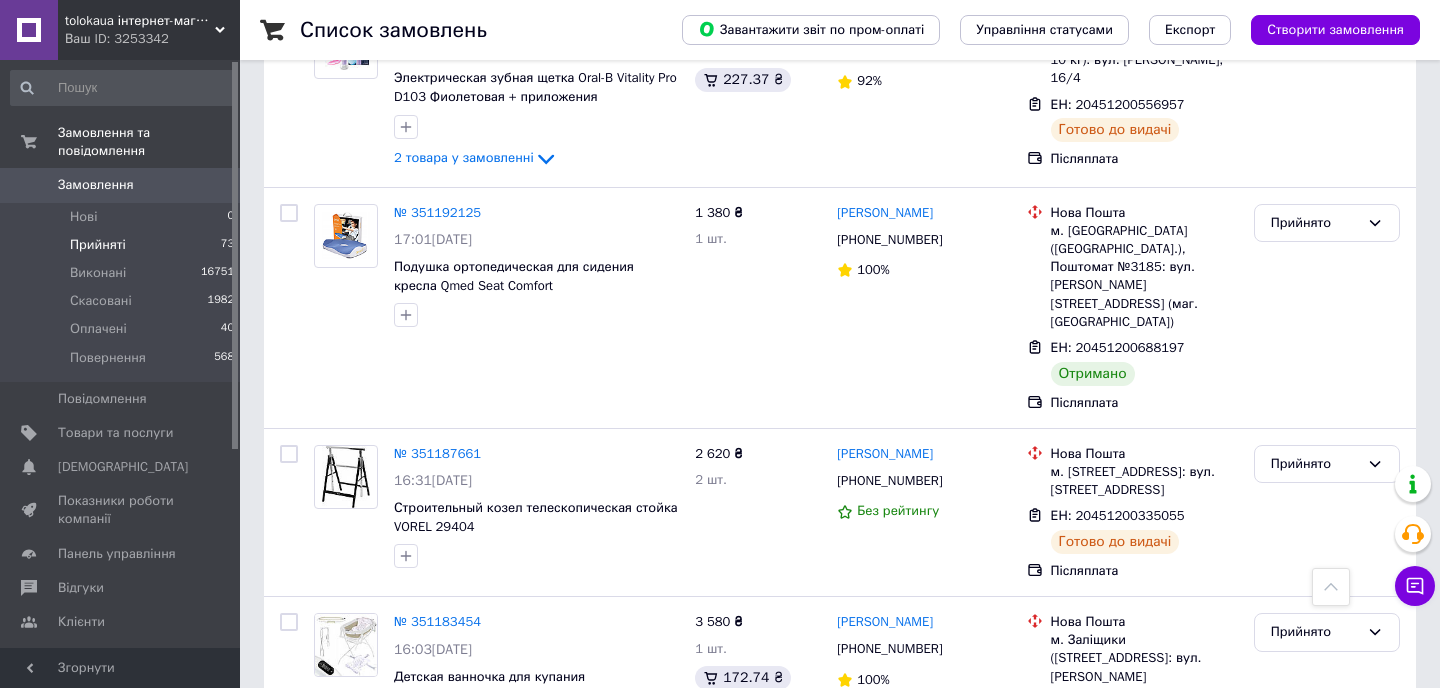 click on "2" at bounding box center [449, 846] 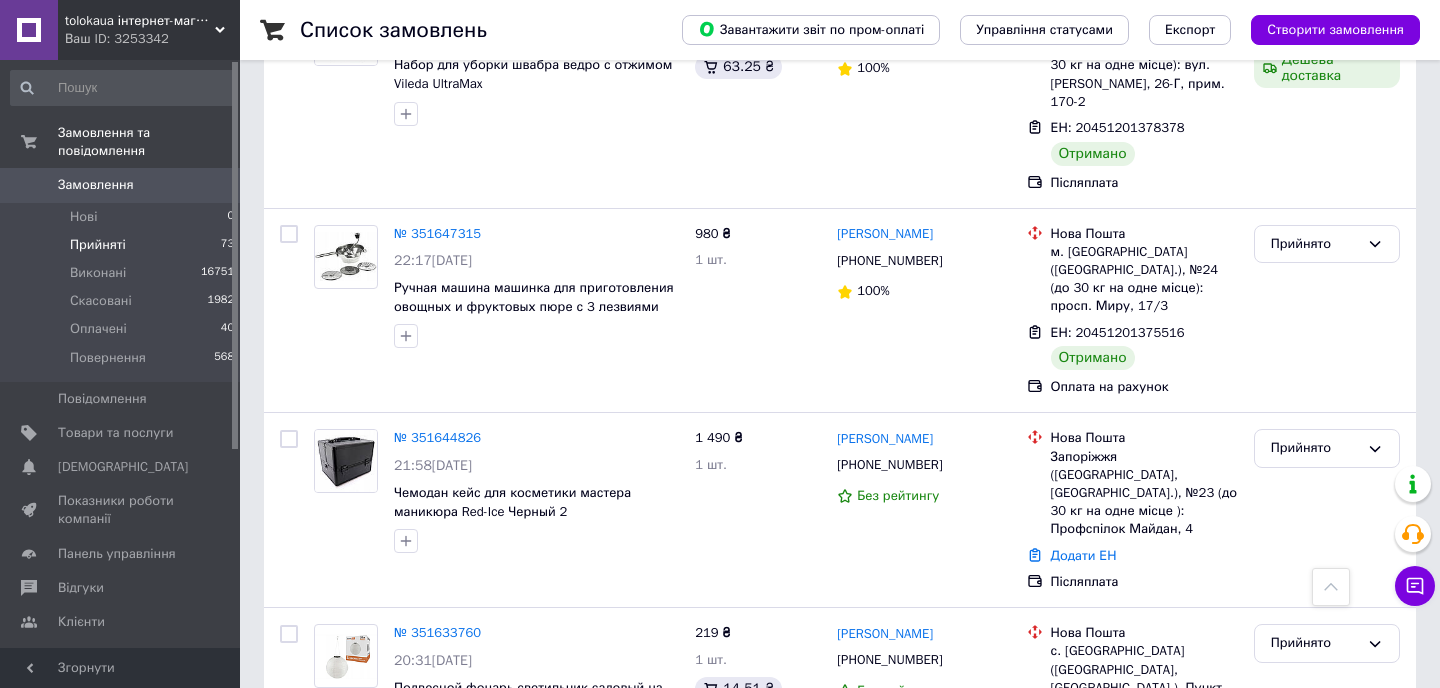 scroll, scrollTop: 1950, scrollLeft: 0, axis: vertical 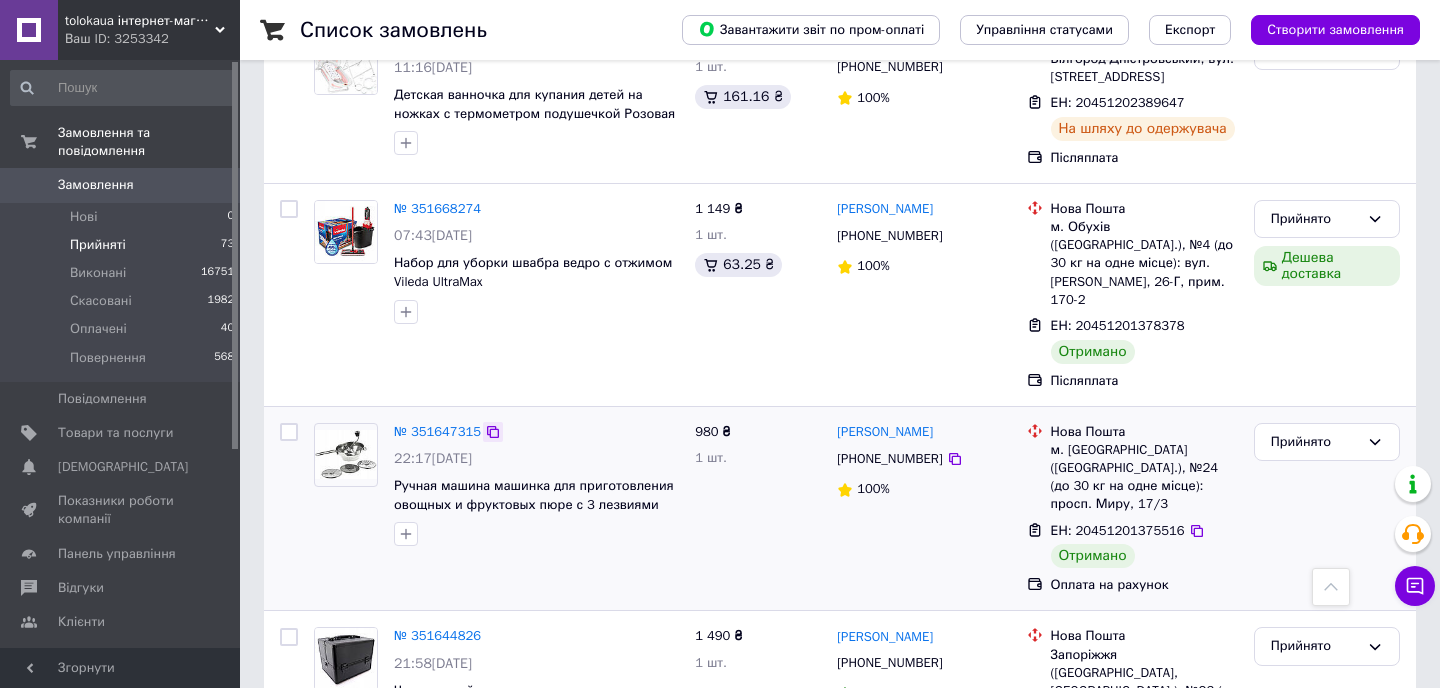 click 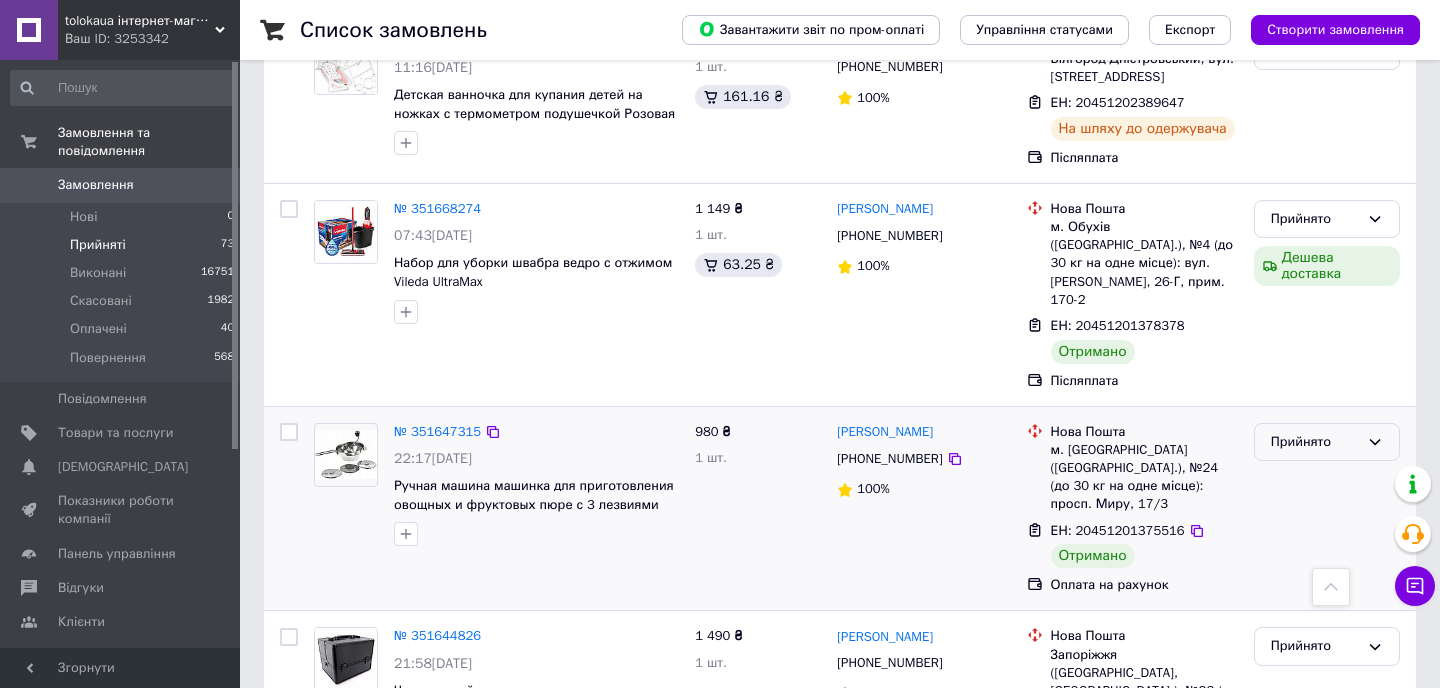 click on "Прийнято" at bounding box center (1327, 442) 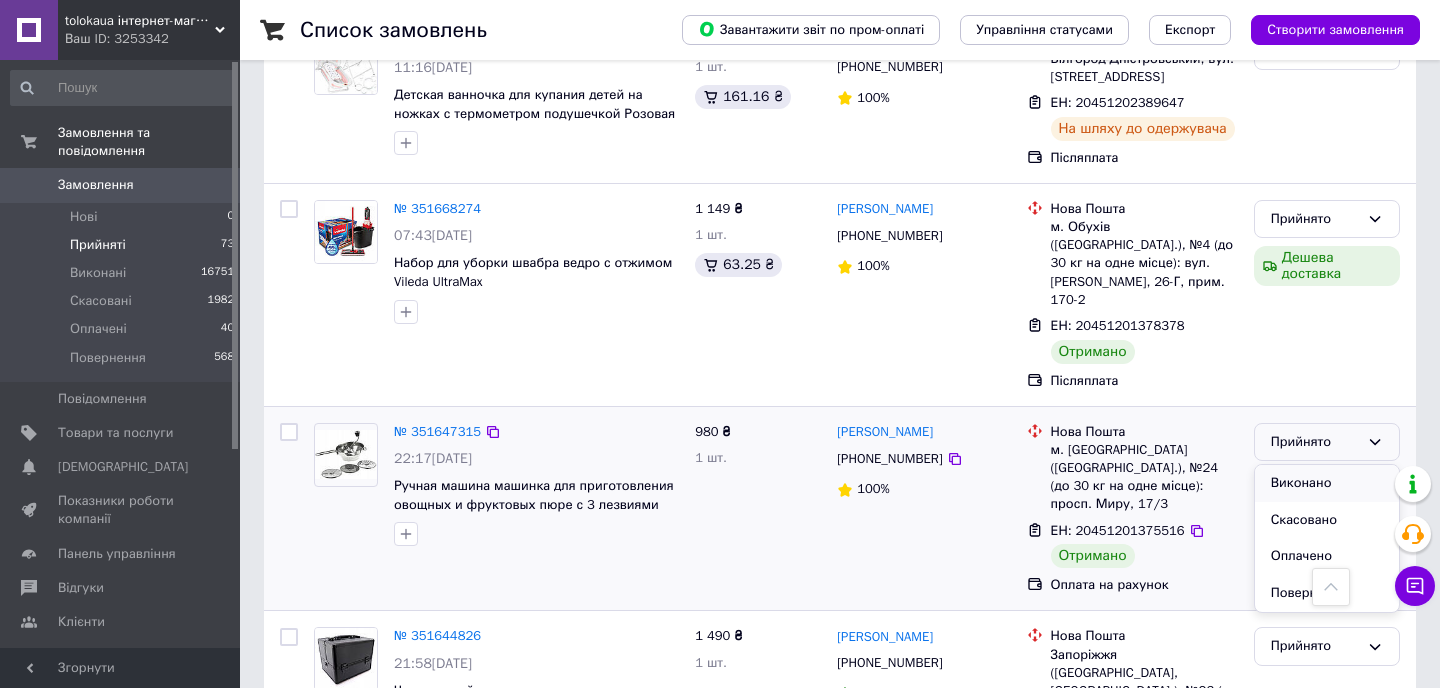 click on "Виконано" at bounding box center [1327, 483] 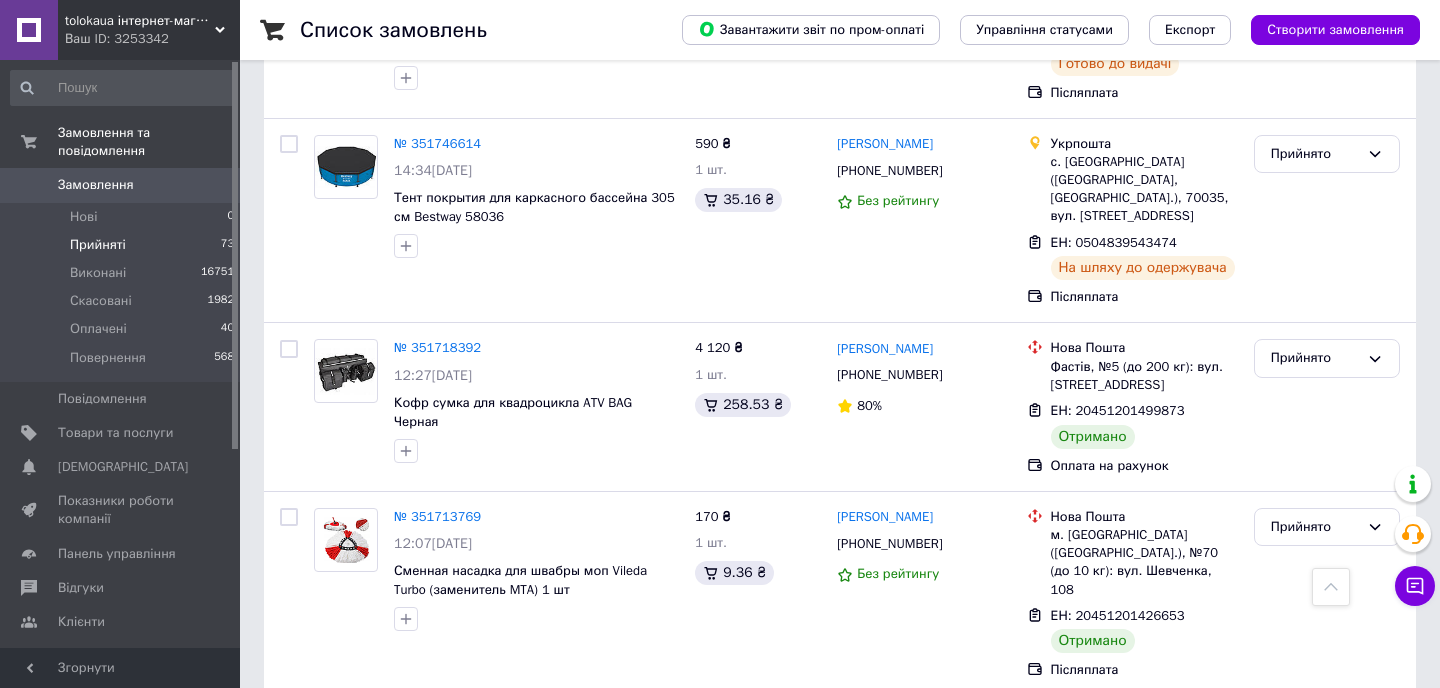 scroll, scrollTop: 1071, scrollLeft: 0, axis: vertical 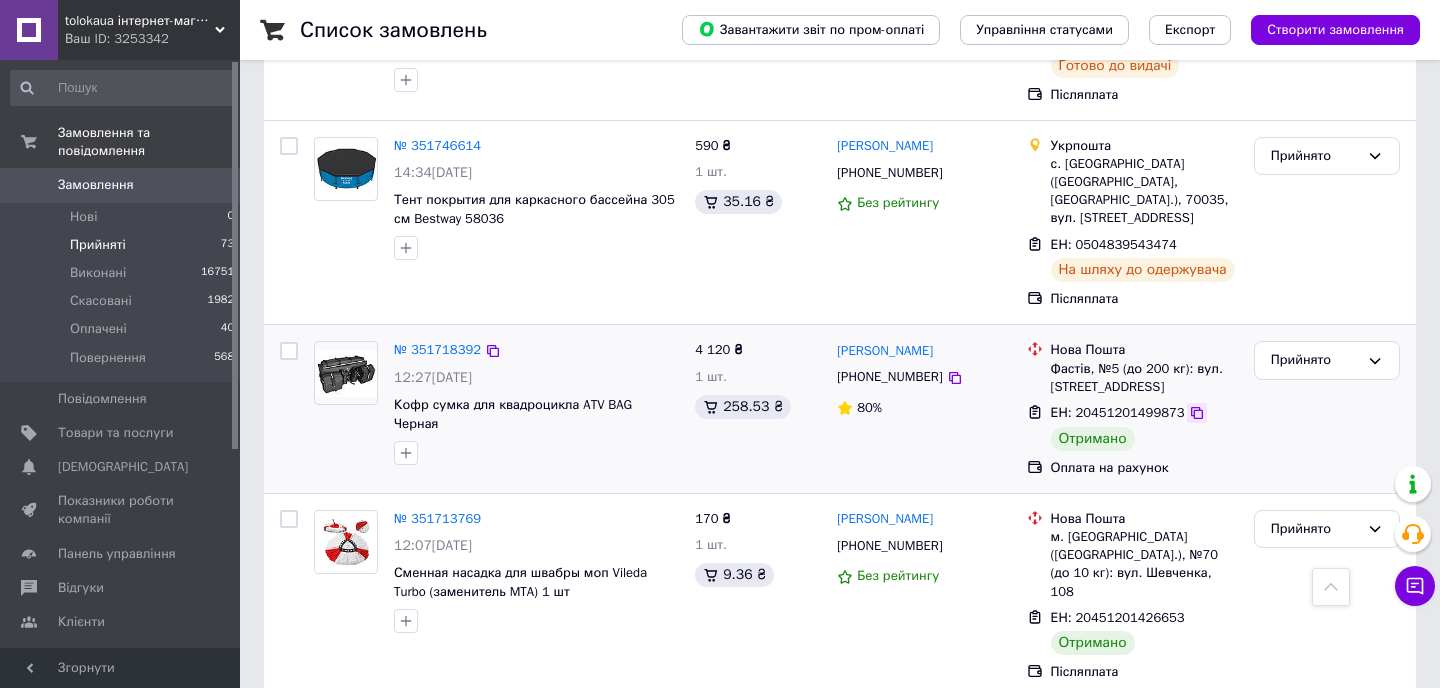 click 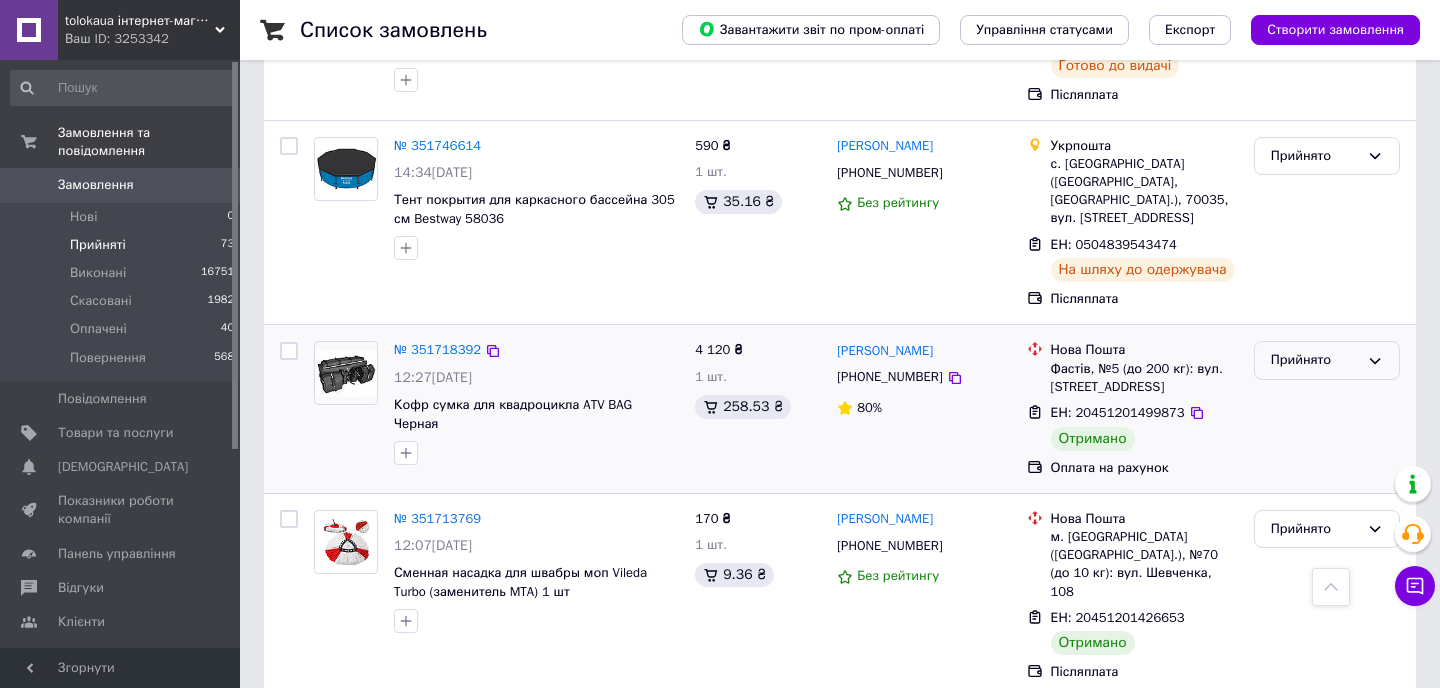 click on "Прийнято" at bounding box center (1315, 360) 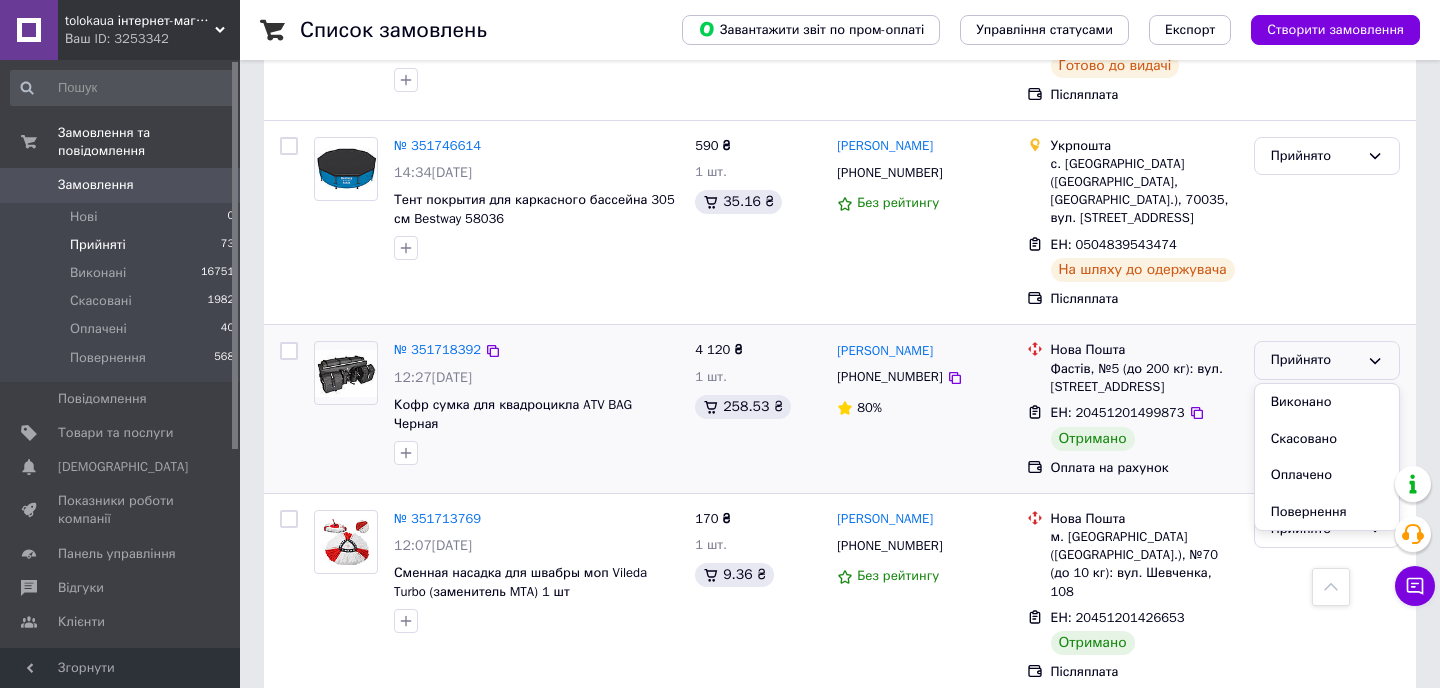 click on "Виконано" at bounding box center [1327, 402] 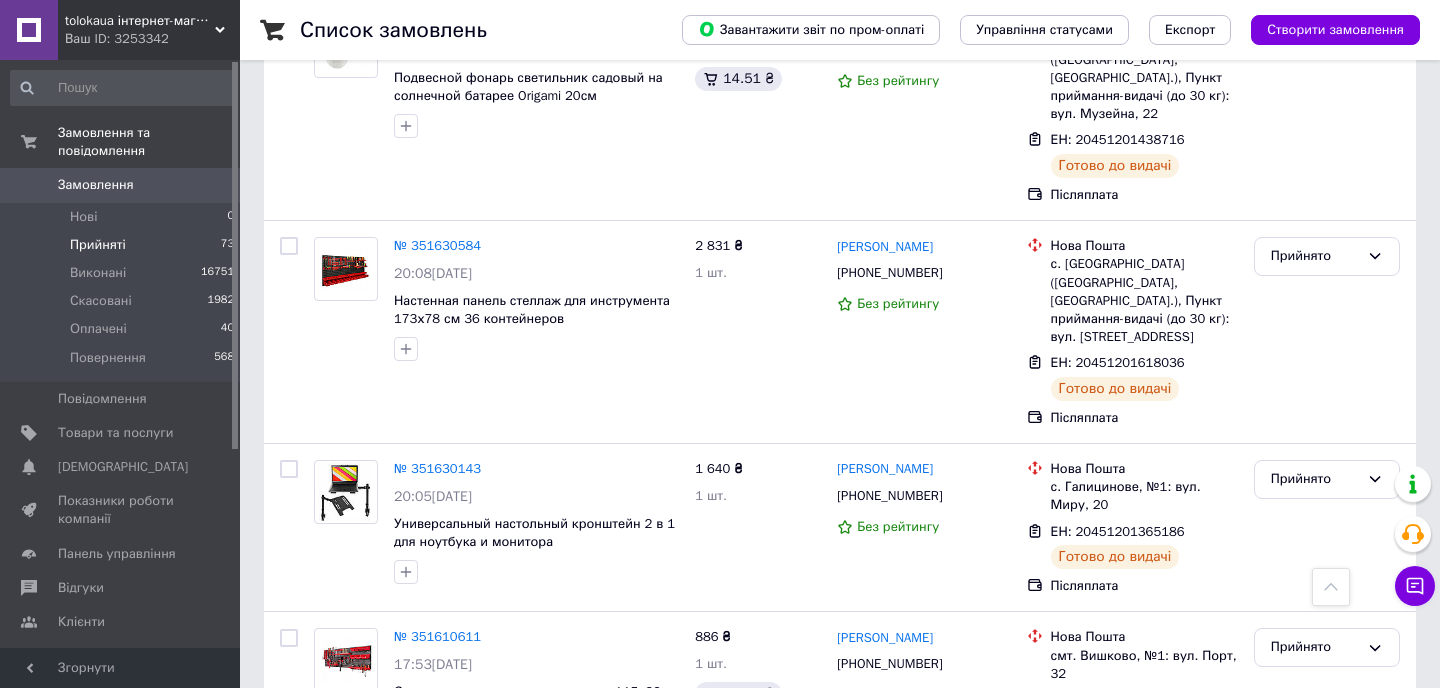 scroll, scrollTop: 3360, scrollLeft: 0, axis: vertical 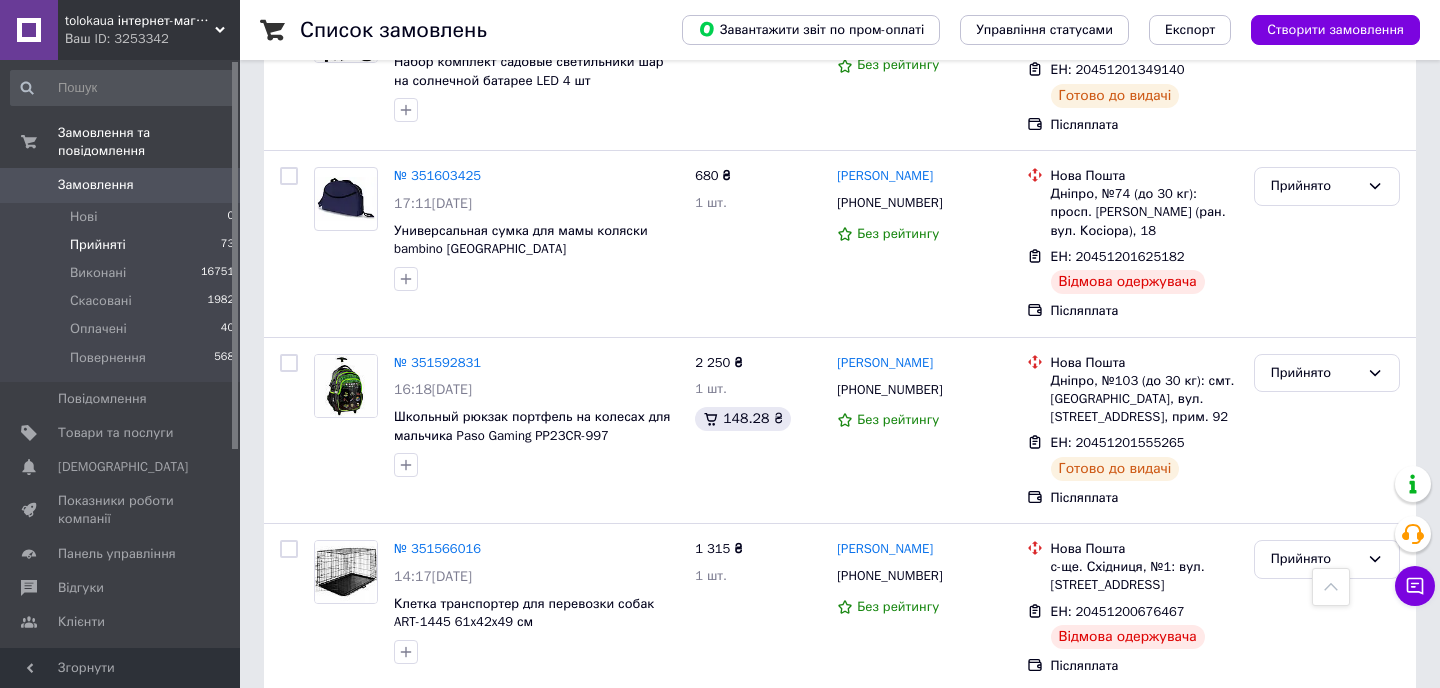 click on "1" at bounding box center [404, 736] 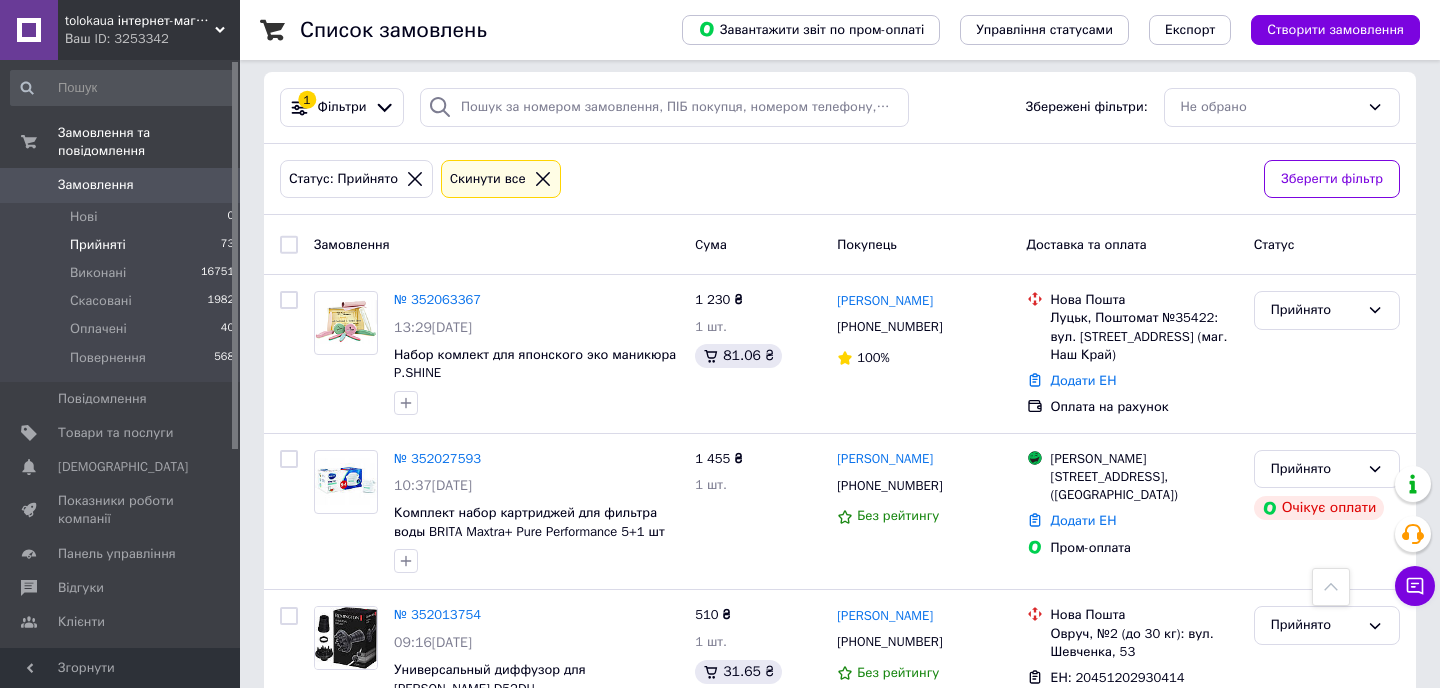 scroll, scrollTop: 0, scrollLeft: 0, axis: both 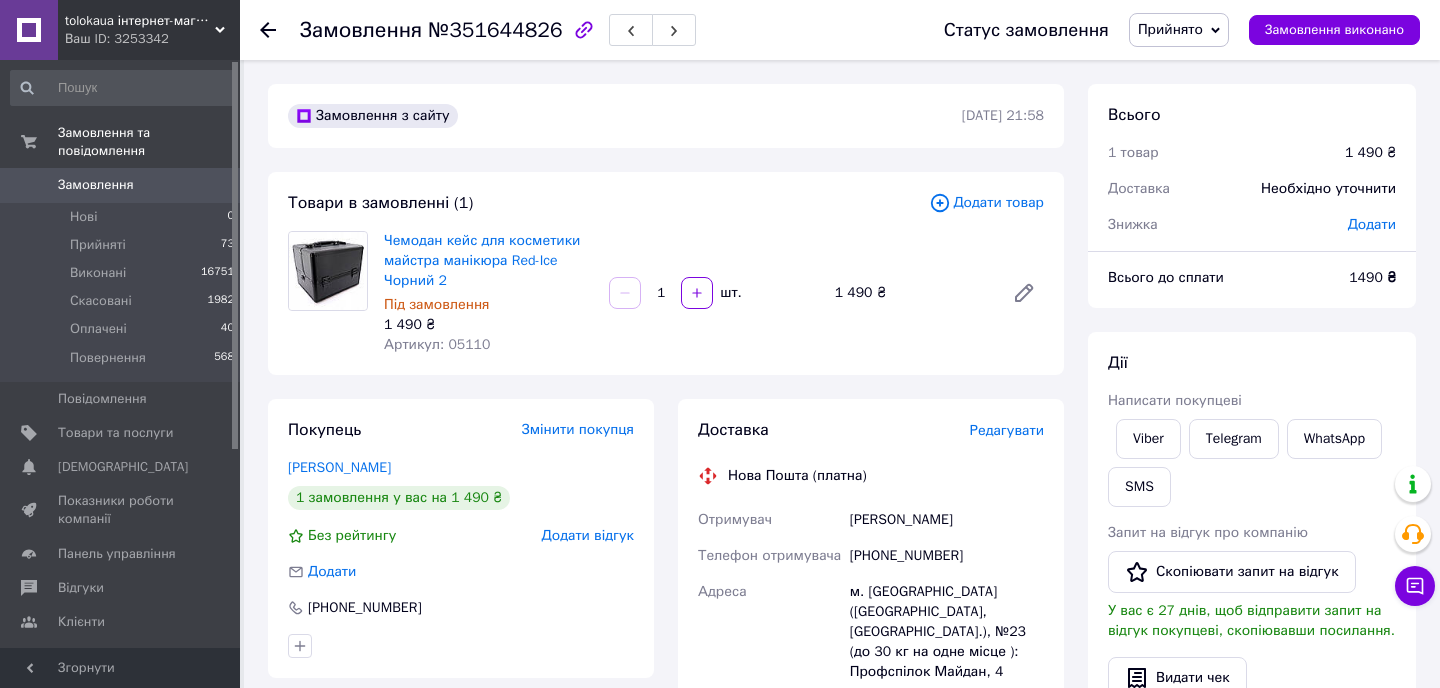 click on "[PERSON_NAME]" at bounding box center (947, 520) 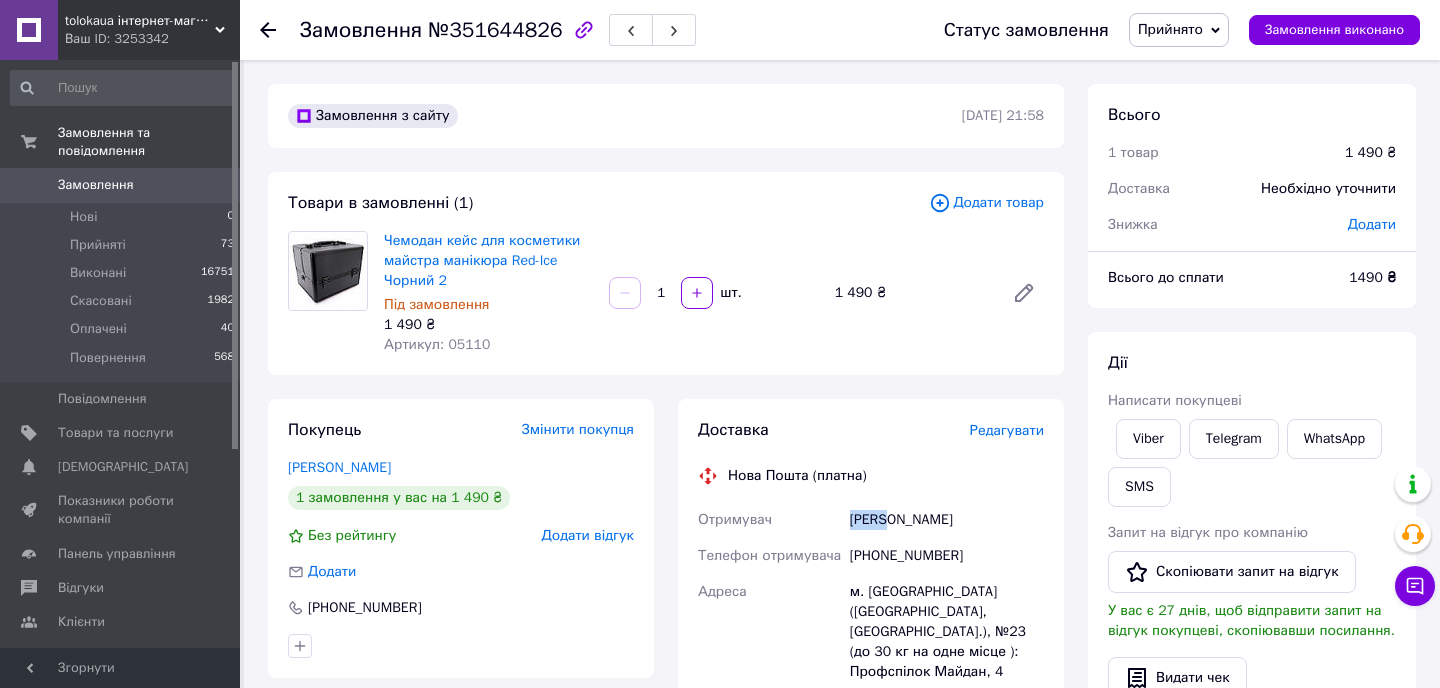click on "Лущай Валерія" at bounding box center (947, 520) 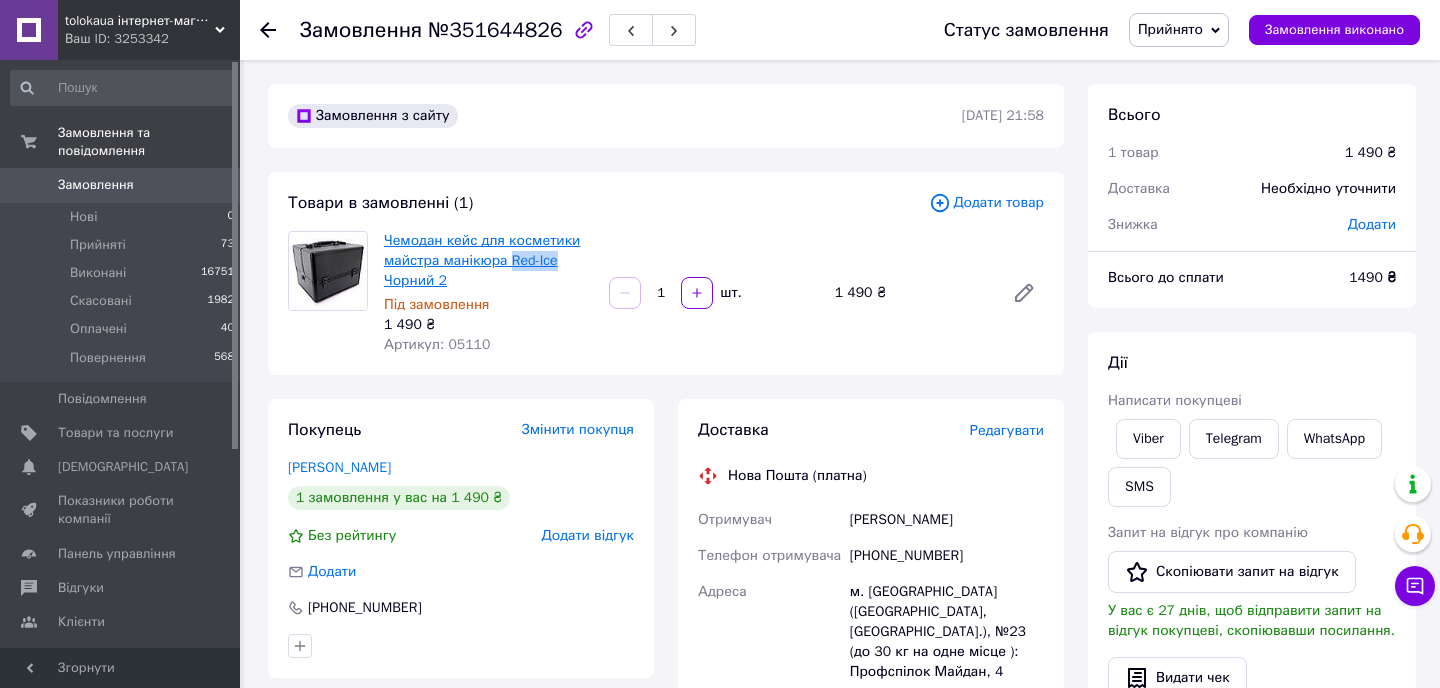 copy on "Red-Ice" 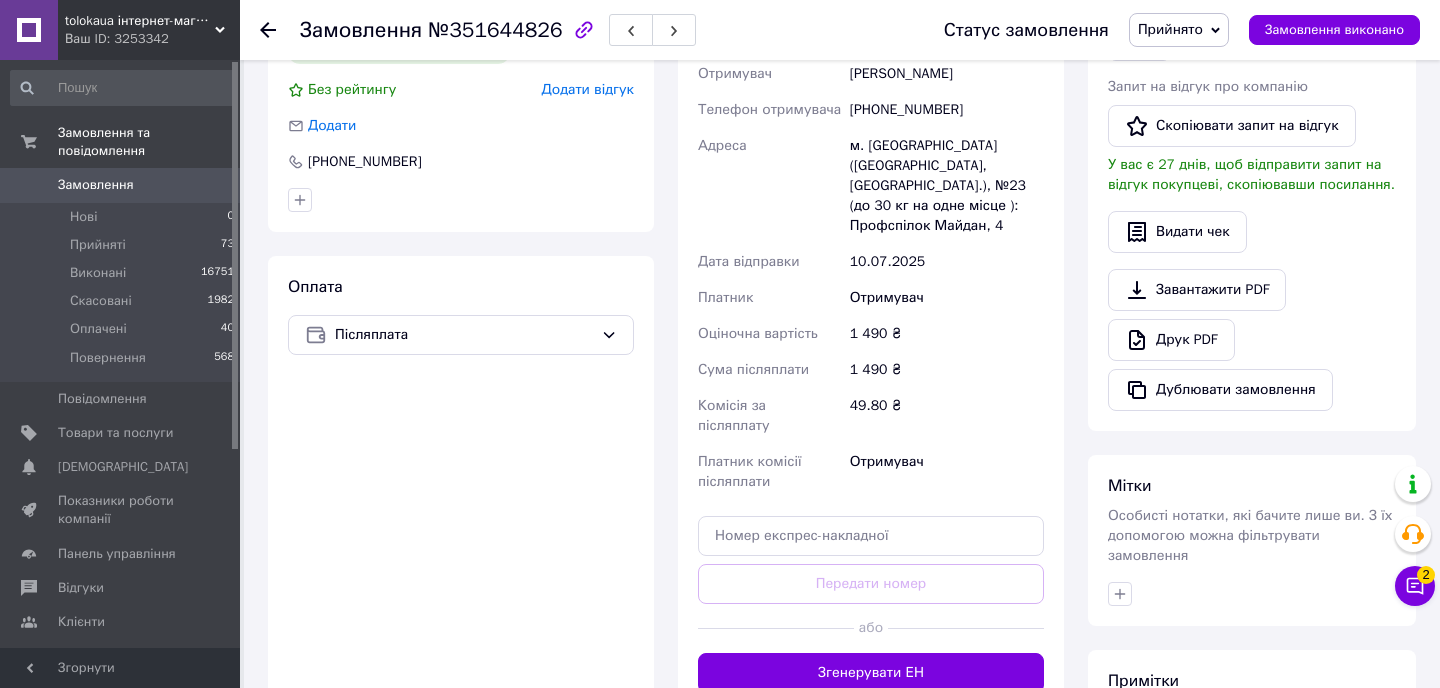 scroll, scrollTop: 502, scrollLeft: 0, axis: vertical 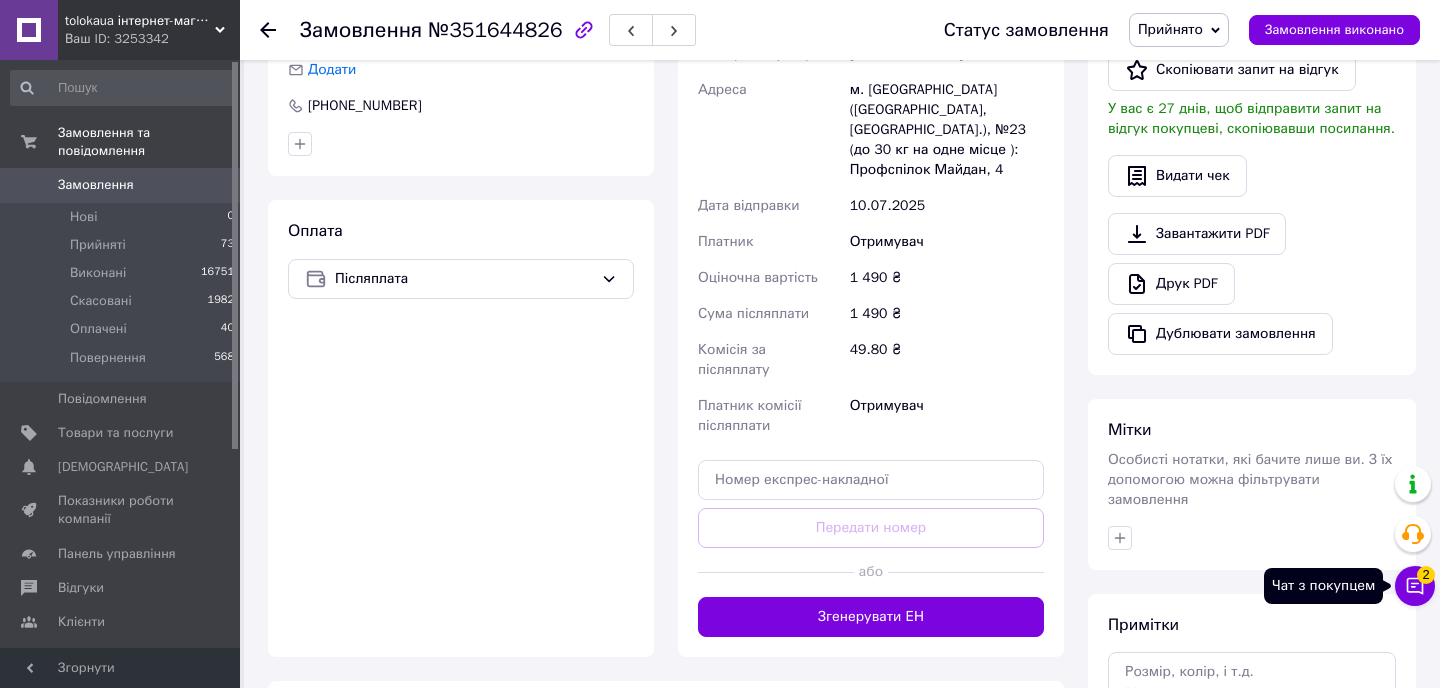 click on "Чат з покупцем 2" at bounding box center [1415, 586] 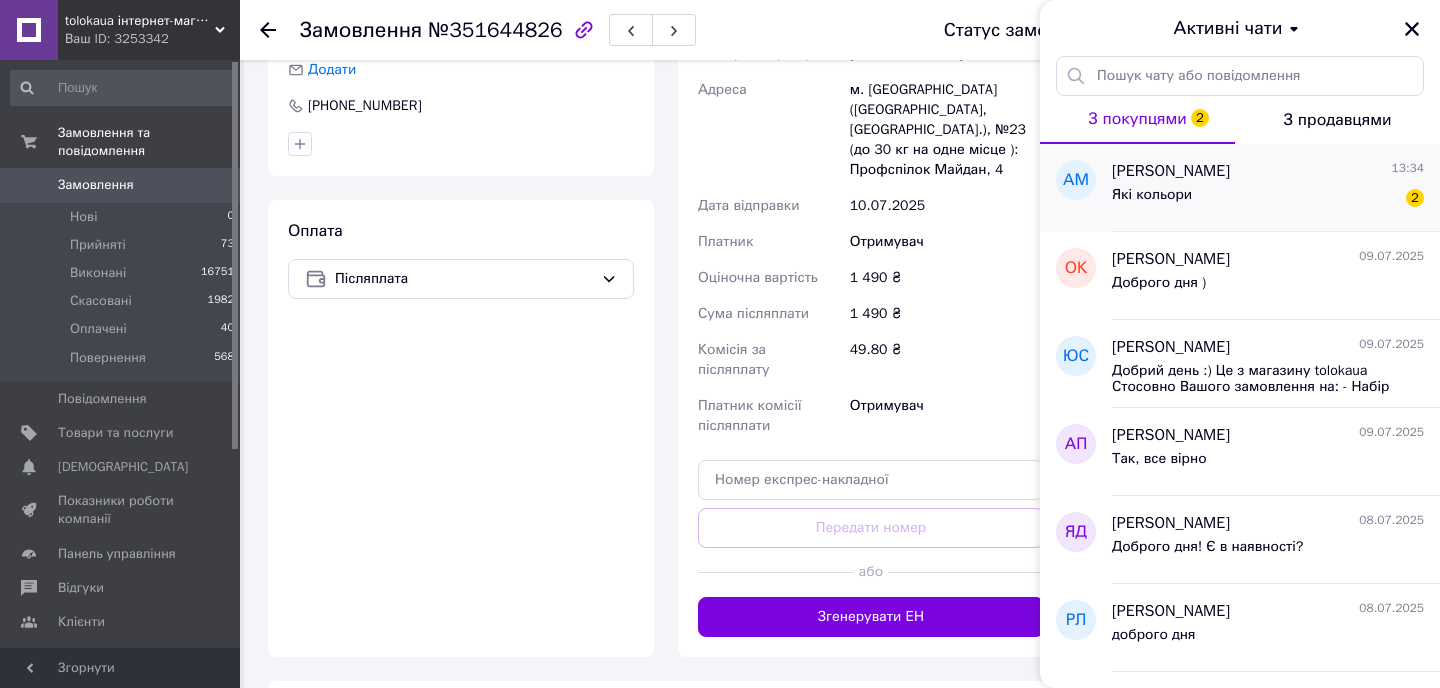 click on "Які кольори 2" at bounding box center [1268, 199] 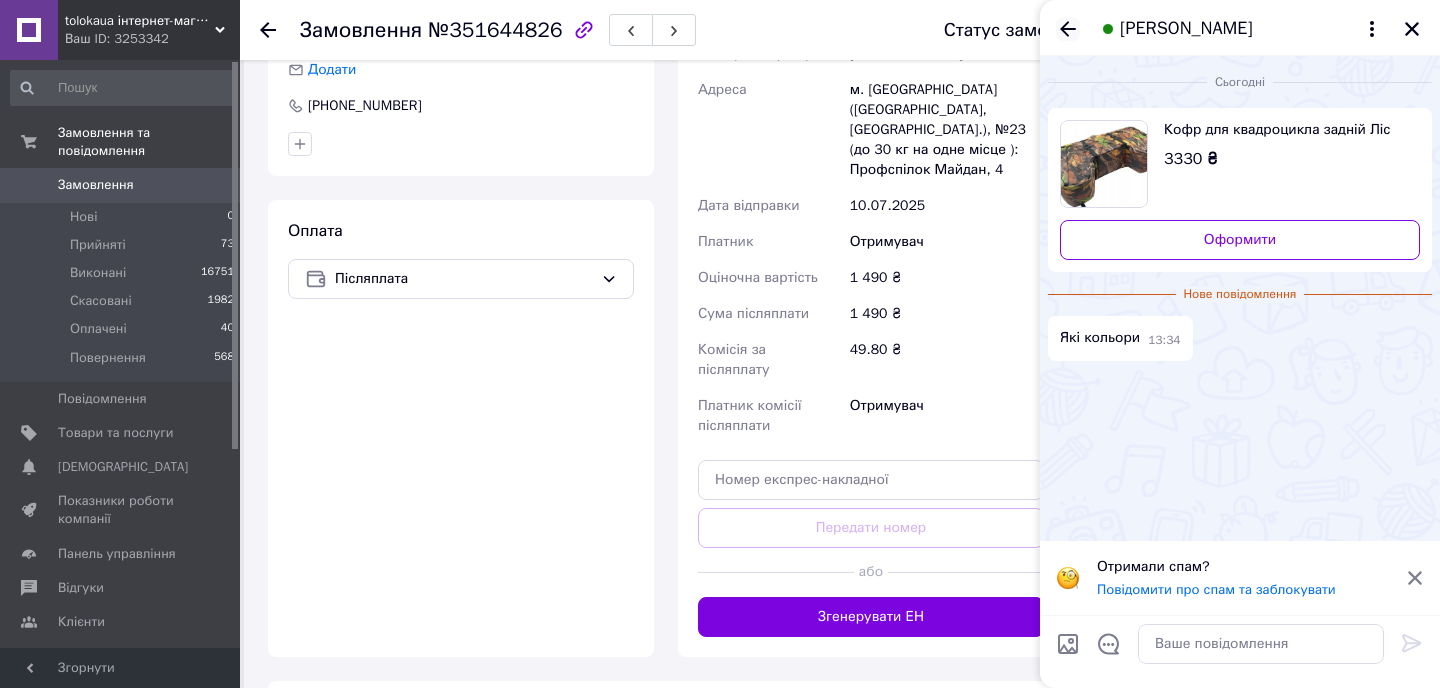 click 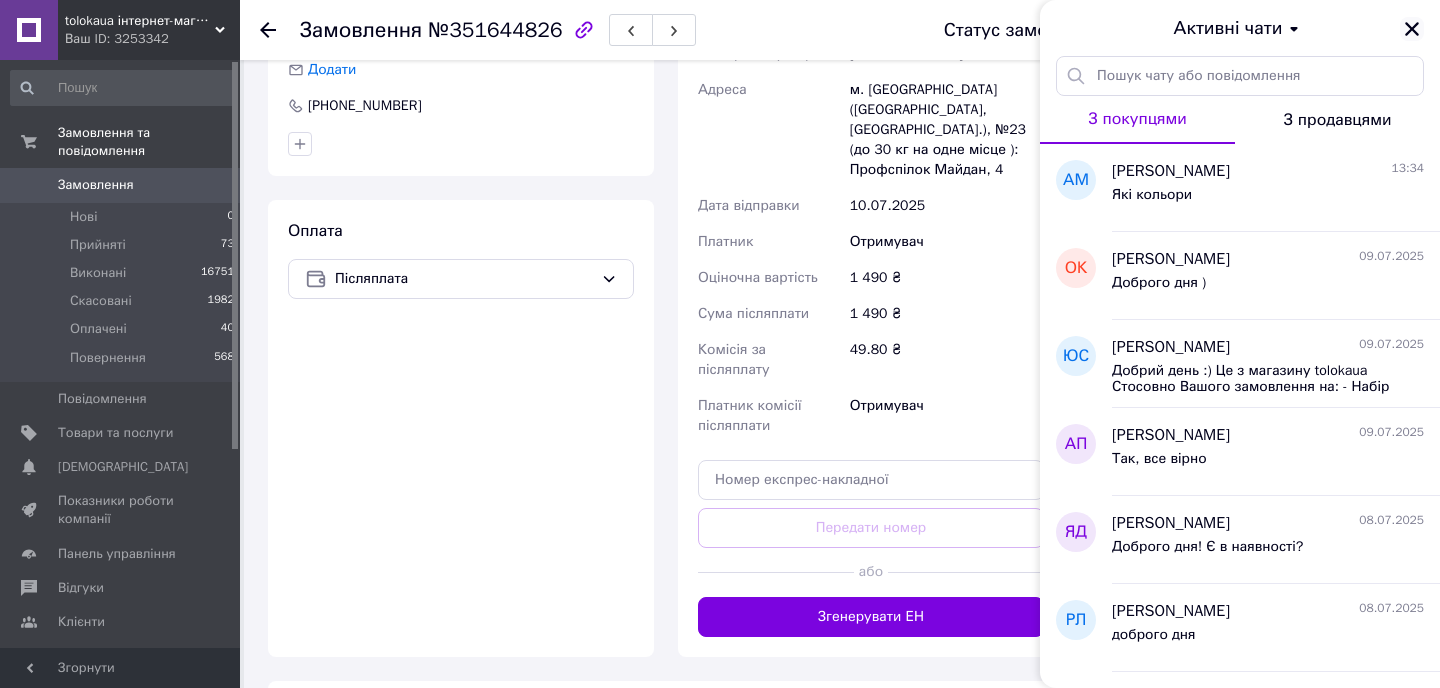 click 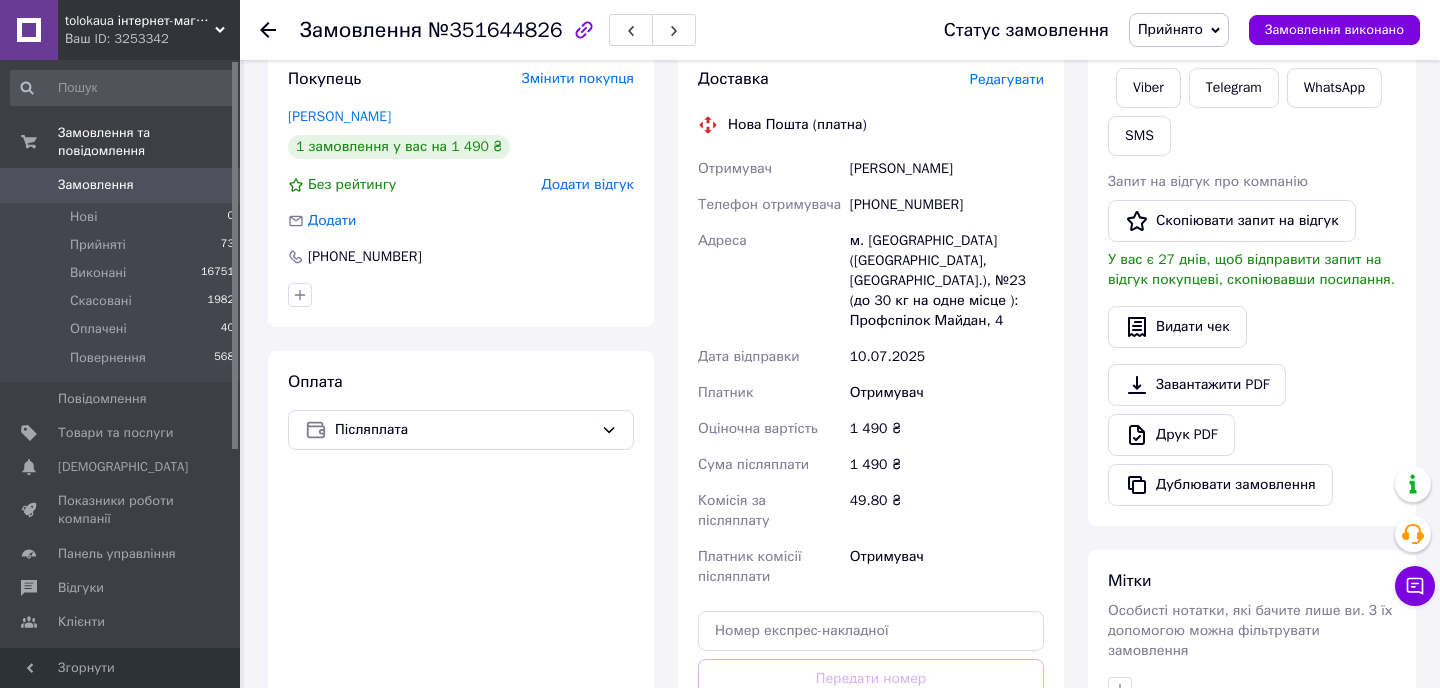 scroll, scrollTop: 292, scrollLeft: 0, axis: vertical 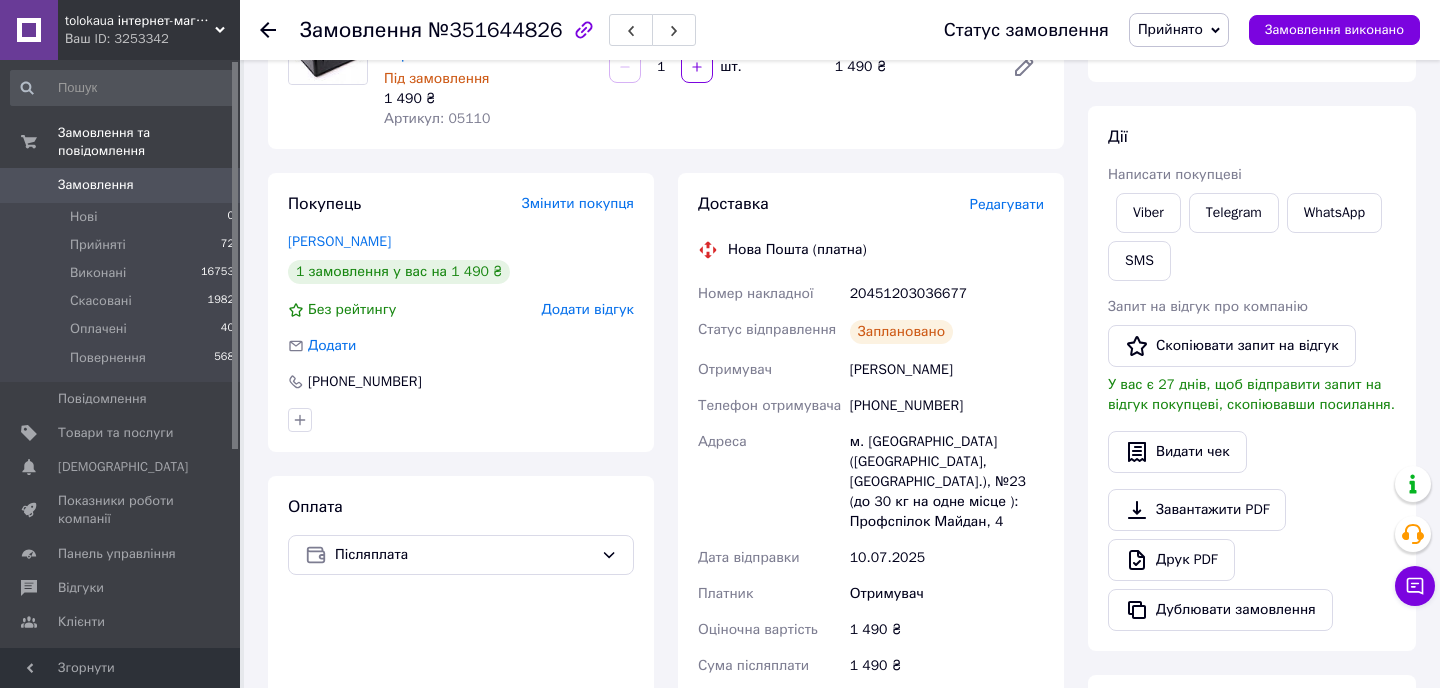click on "20451203036677" at bounding box center [947, 294] 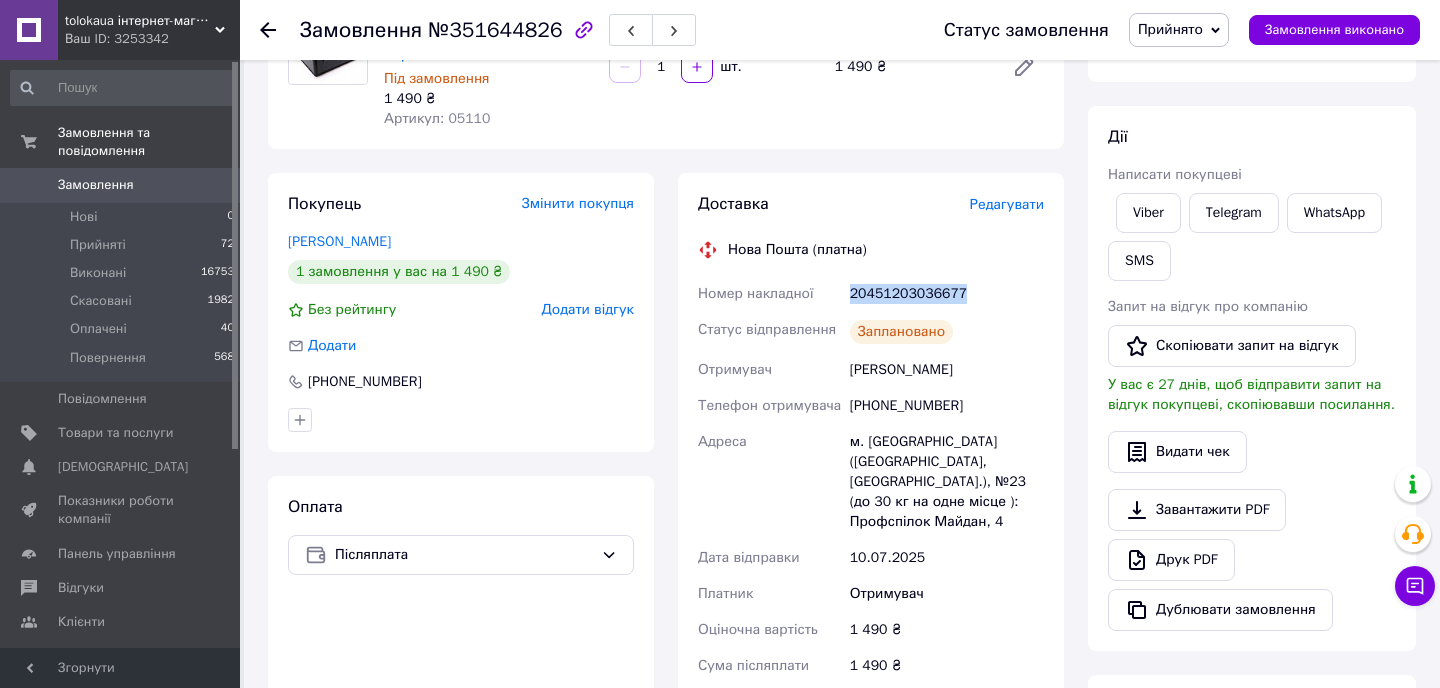 click on "20451203036677" at bounding box center (947, 294) 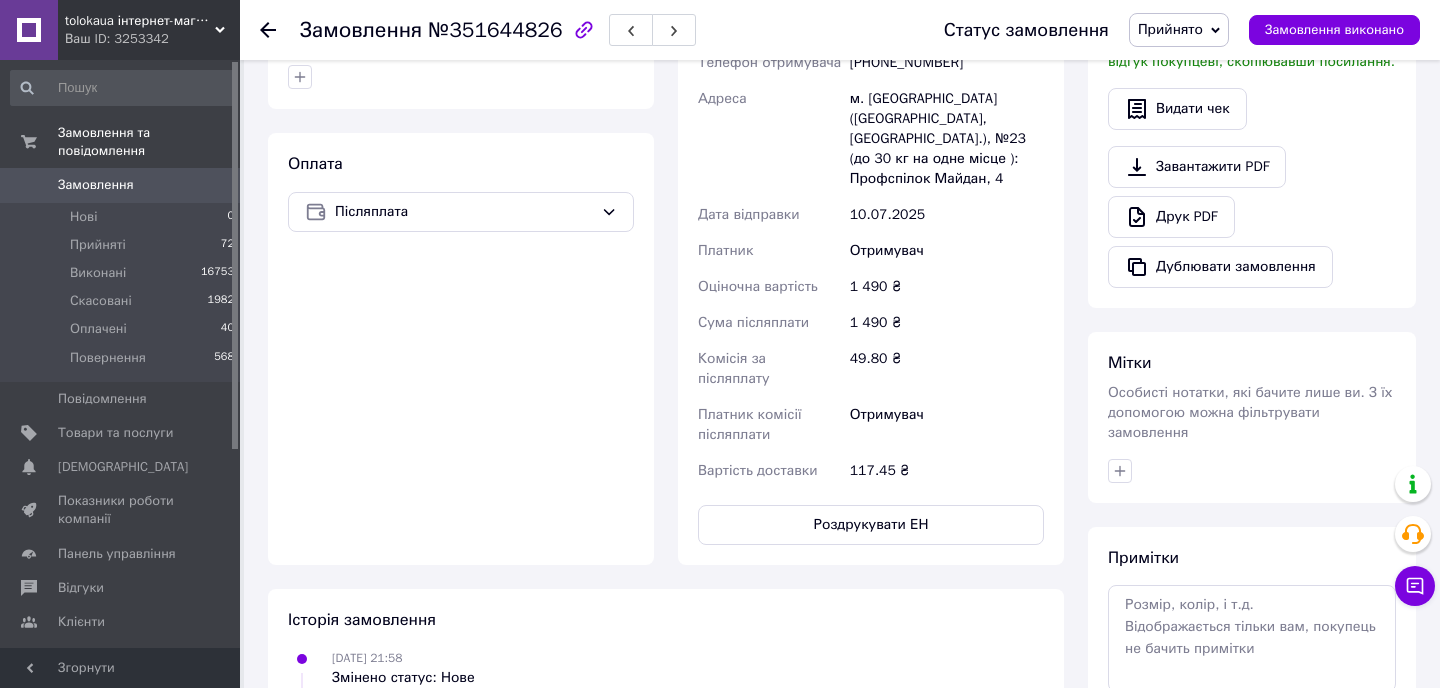 scroll, scrollTop: 598, scrollLeft: 0, axis: vertical 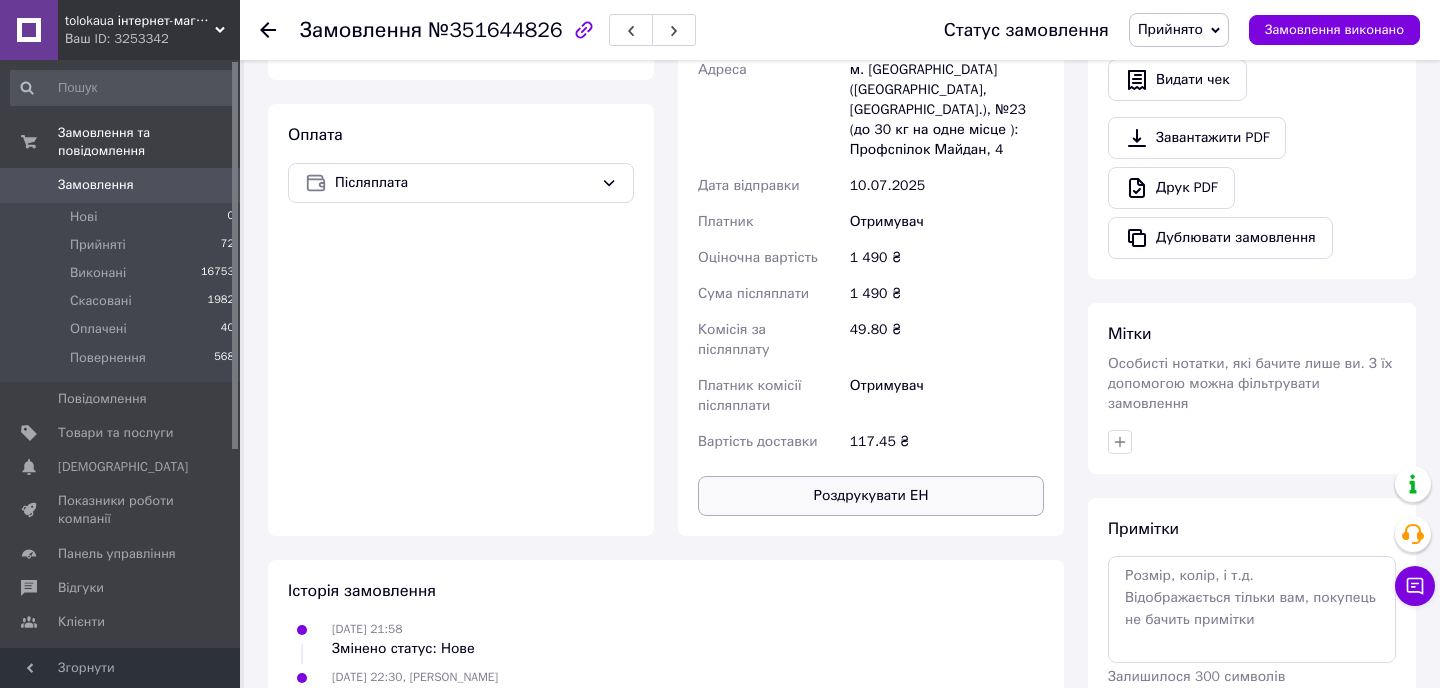 click on "Роздрукувати ЕН" at bounding box center [871, 496] 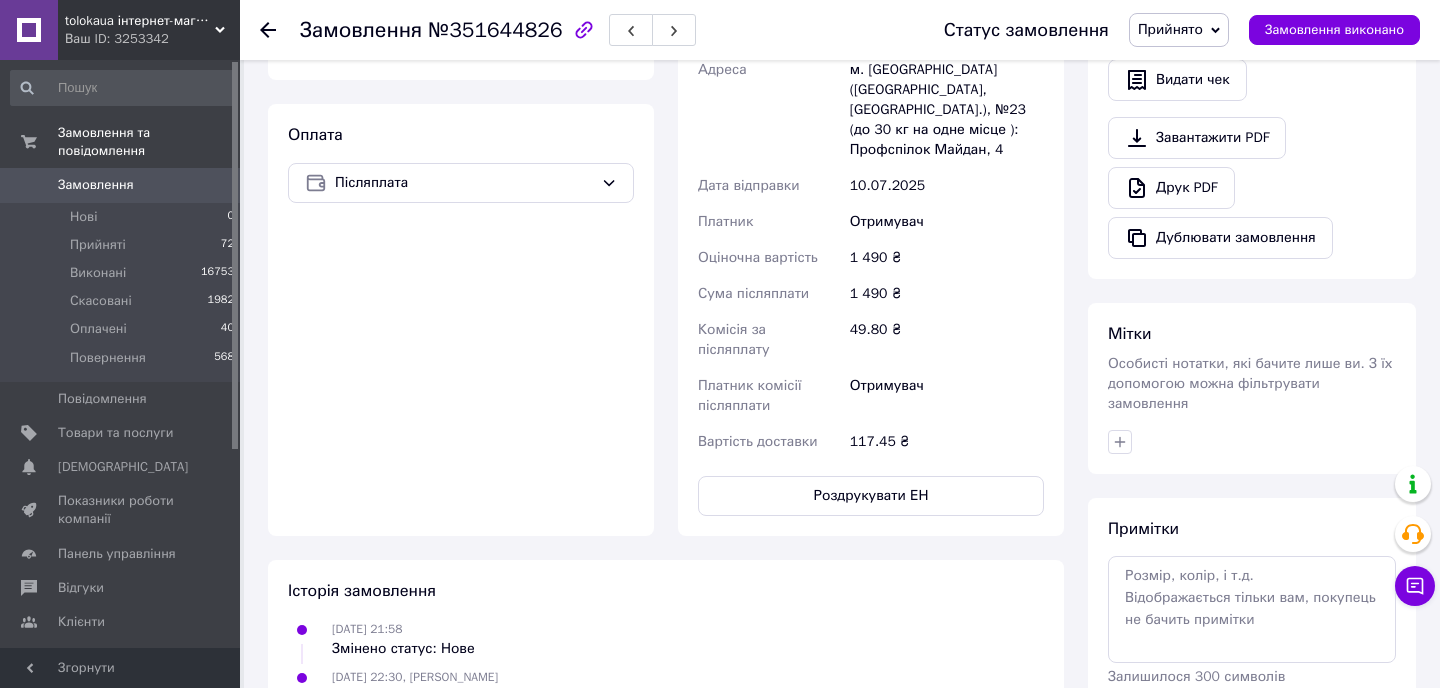 click on "Ваш ID: 3253342" at bounding box center (152, 39) 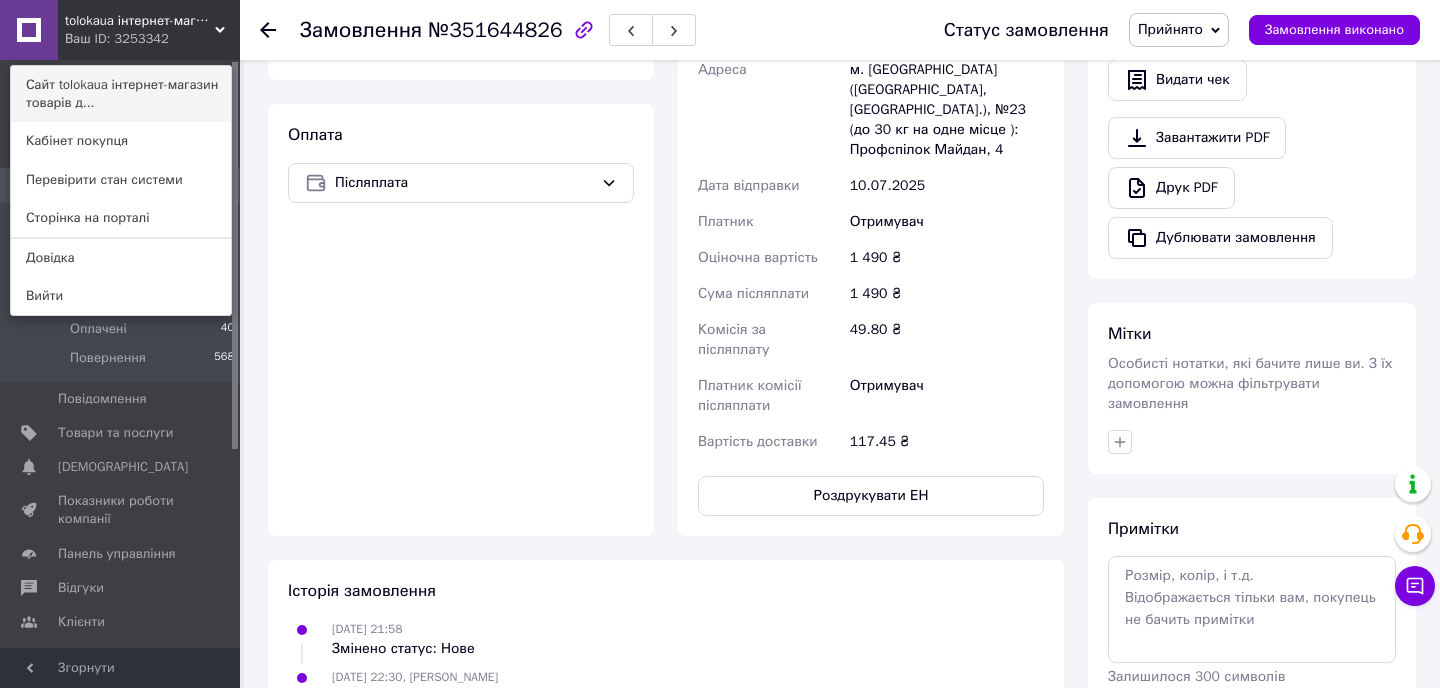 click on "Сайт tolokaua інтернет-магазин товарів д..." at bounding box center (121, 94) 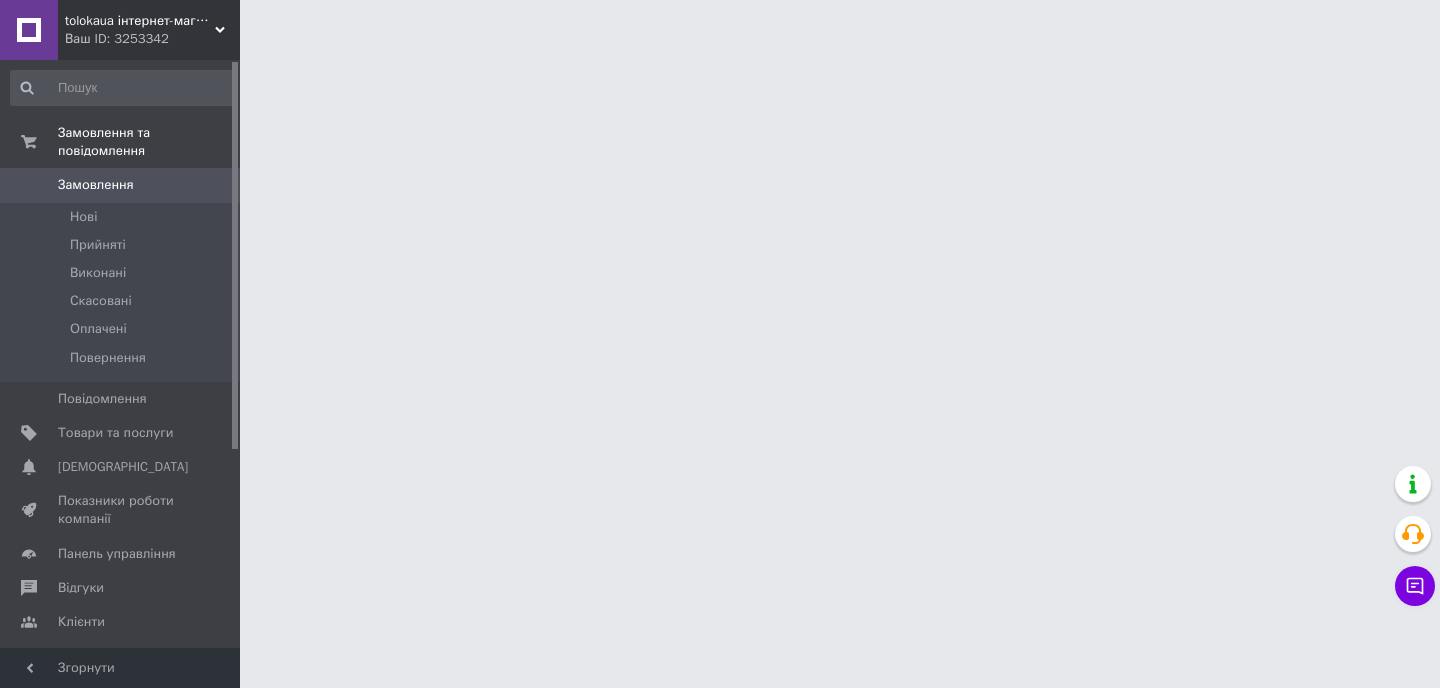 scroll, scrollTop: 0, scrollLeft: 0, axis: both 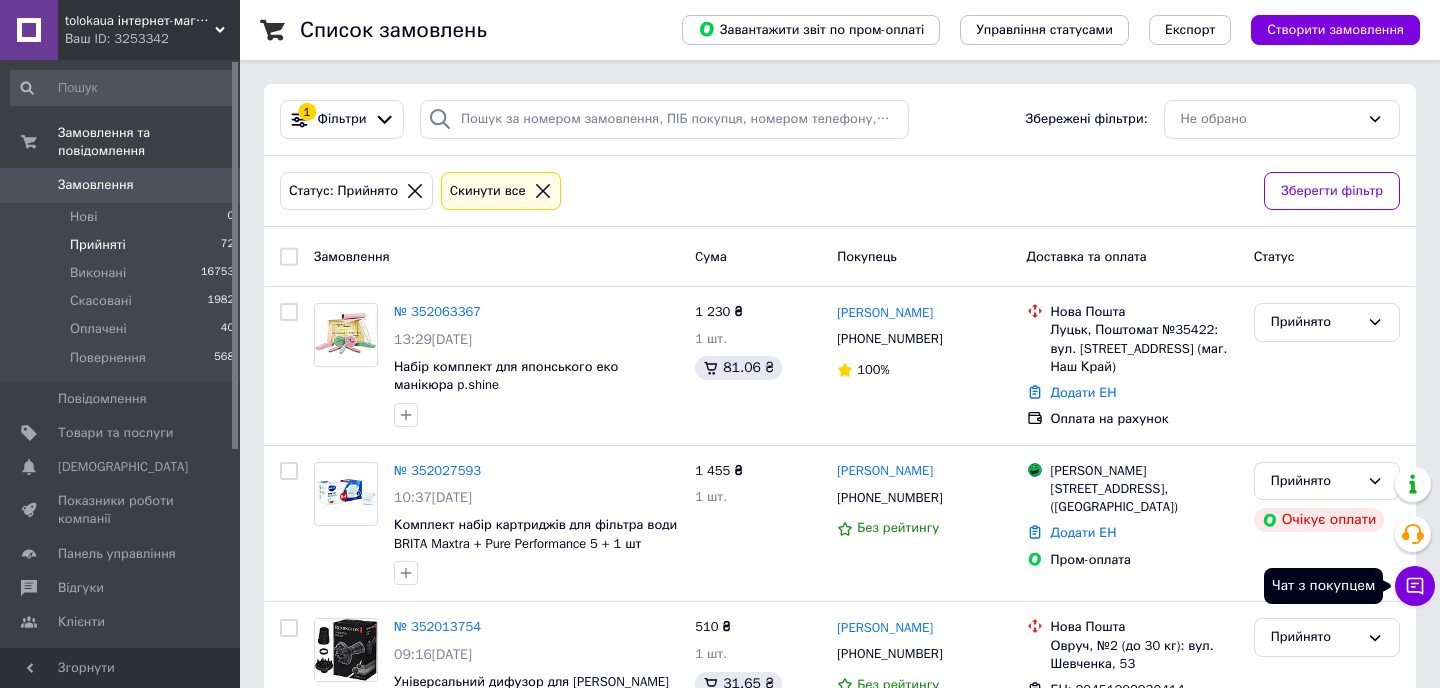 click 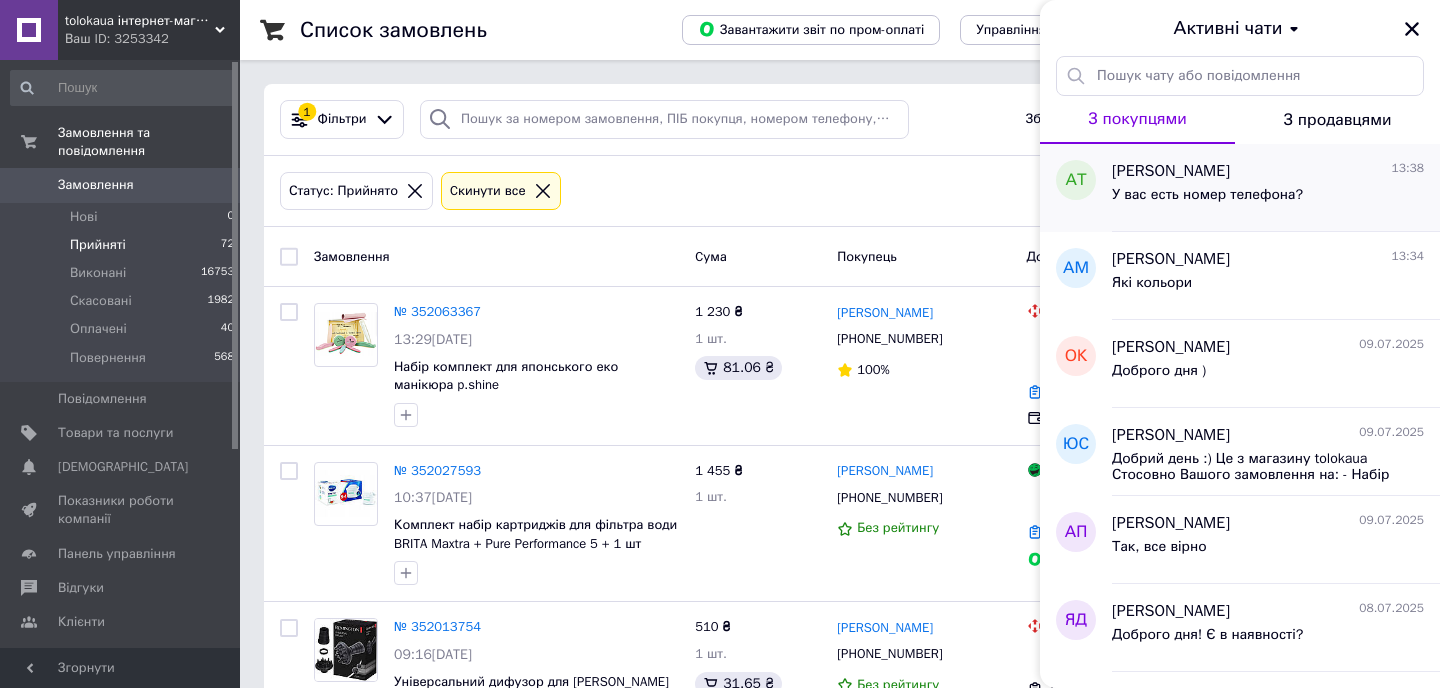 click on "У вас есть номер телефона?" at bounding box center (1207, 201) 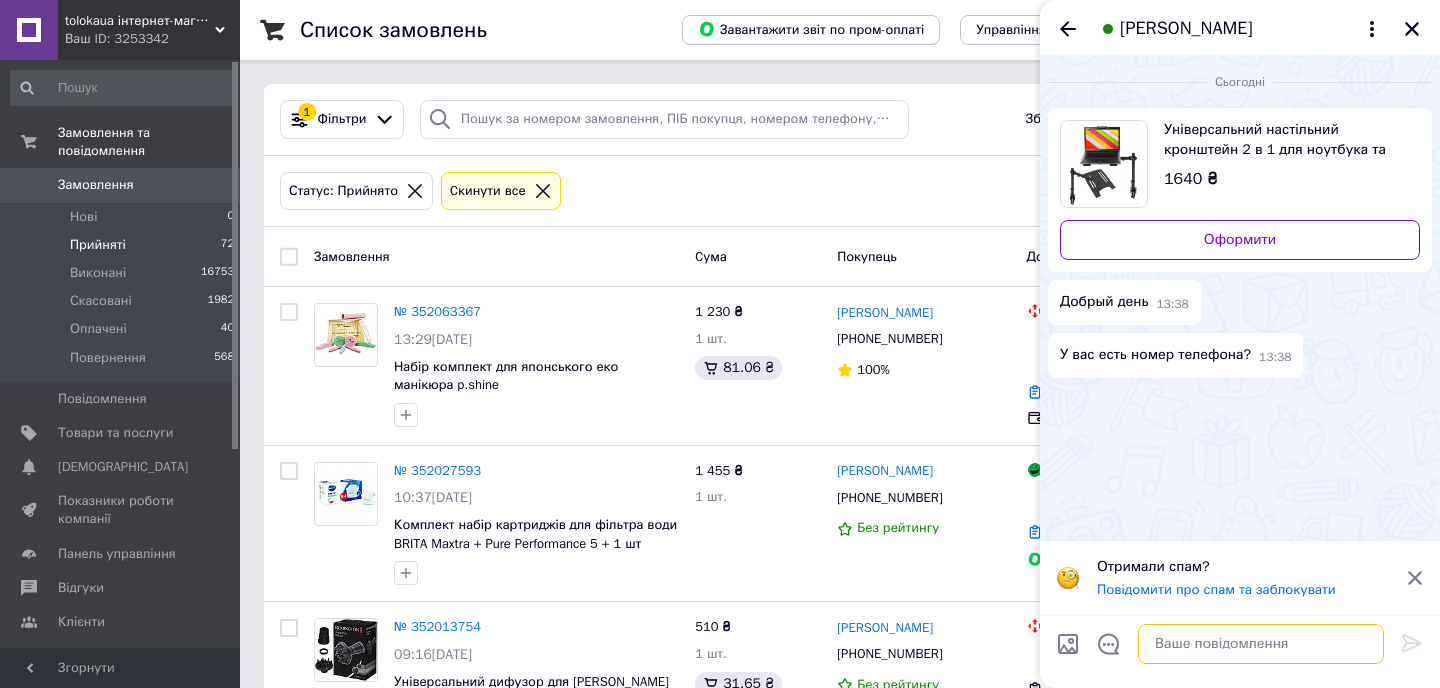 click at bounding box center (1261, 644) 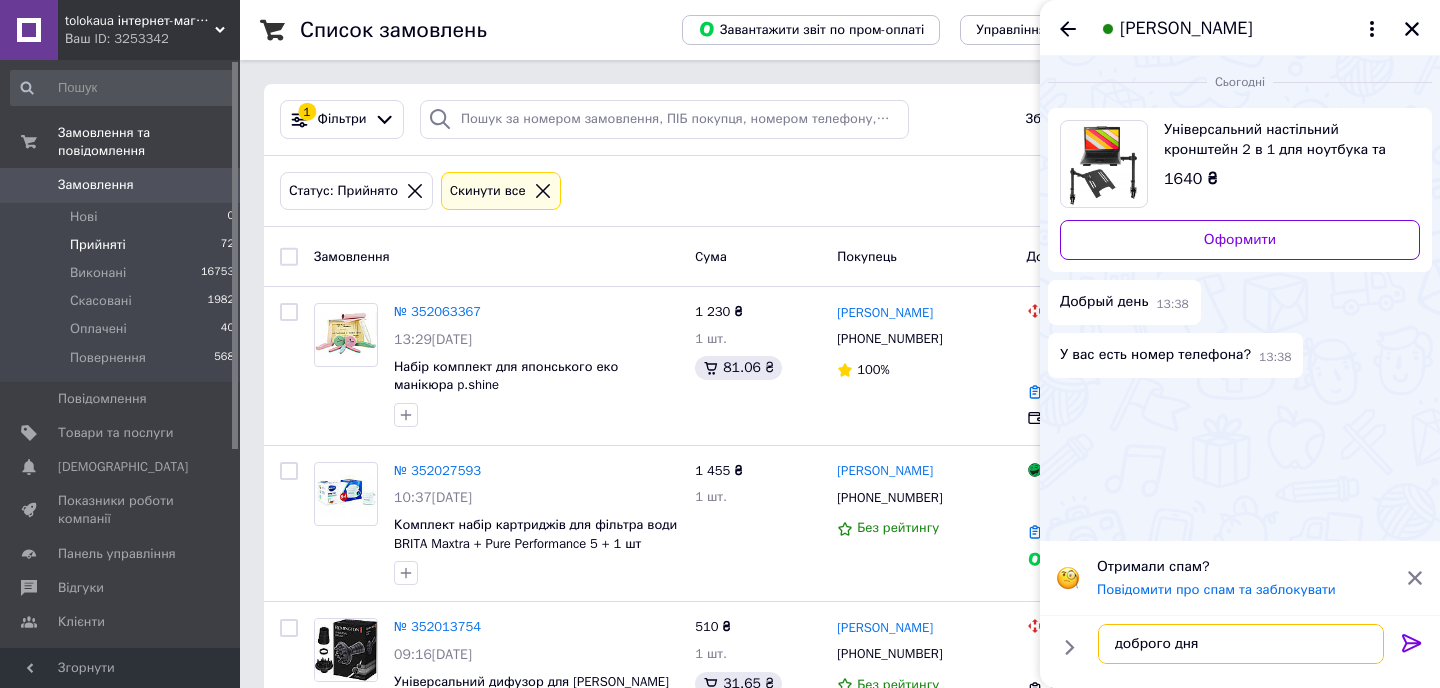 scroll, scrollTop: 22, scrollLeft: 0, axis: vertical 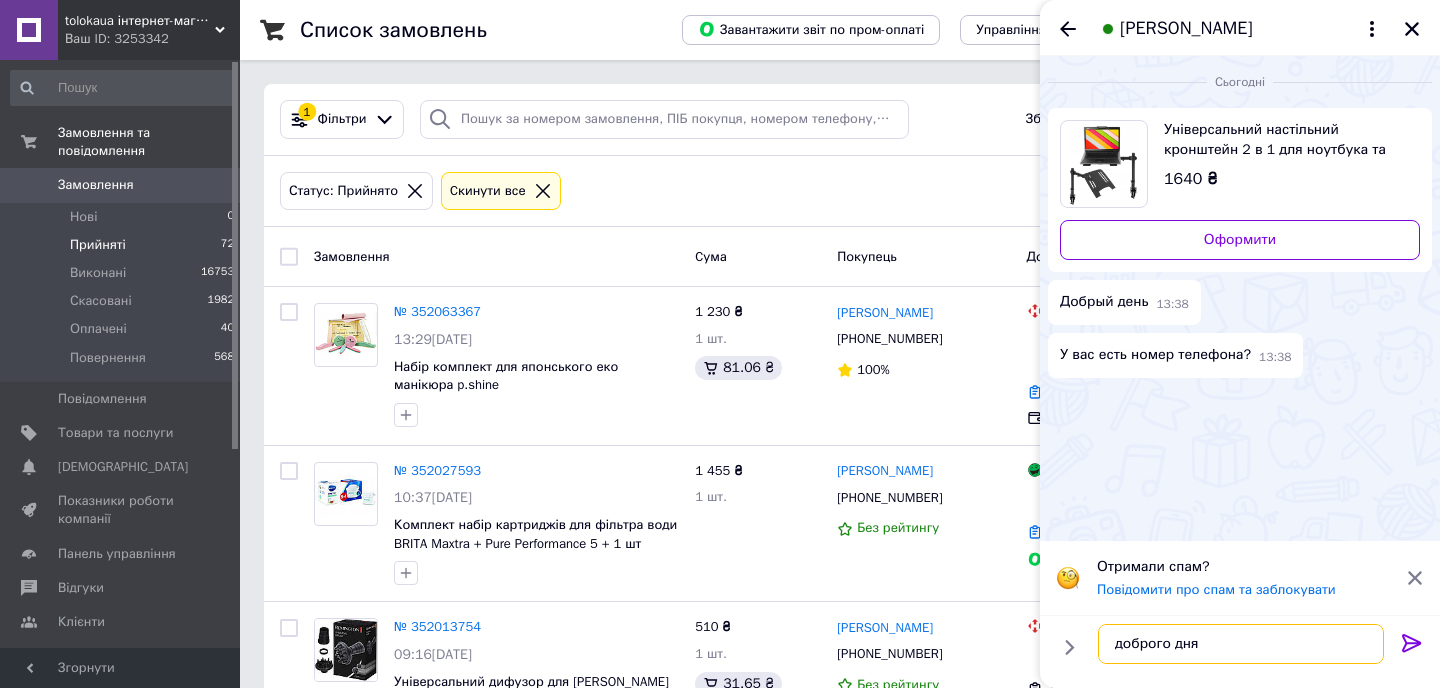 paste on "+380 (98) 019-39-03" 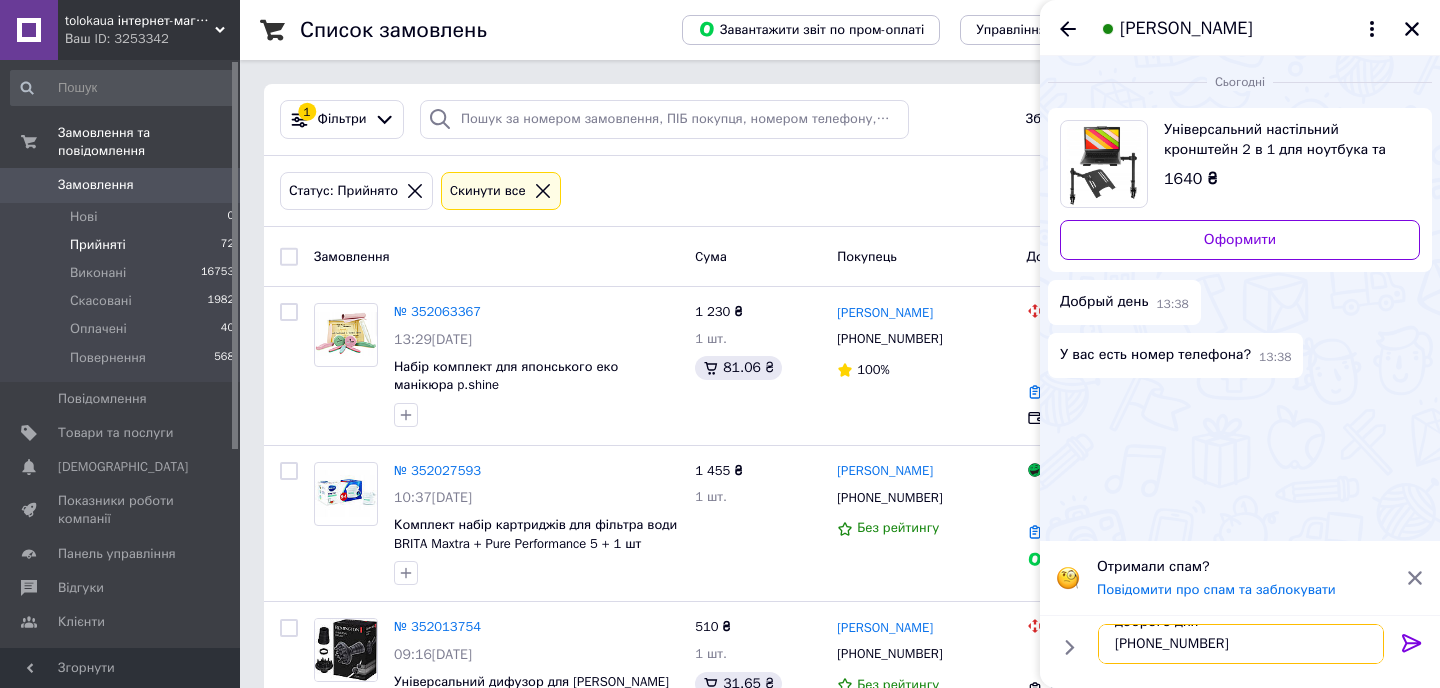 type 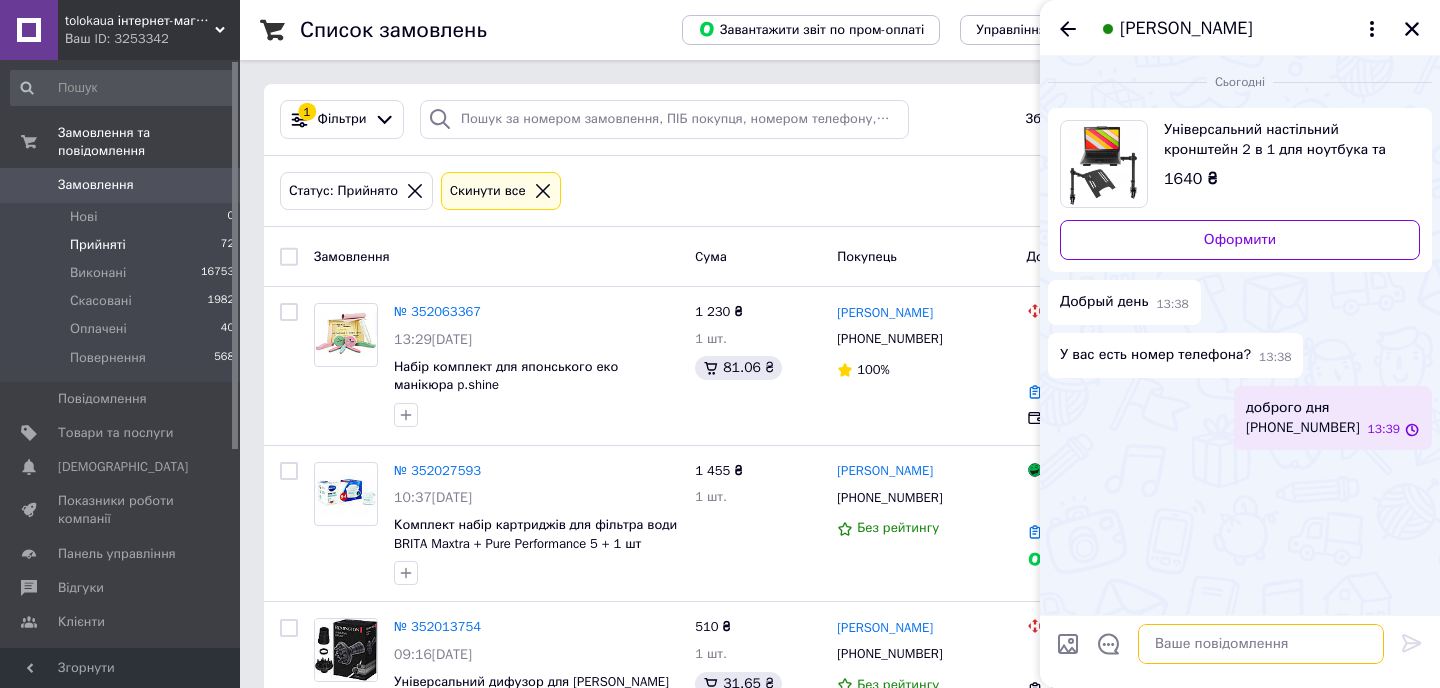 scroll, scrollTop: 0, scrollLeft: 0, axis: both 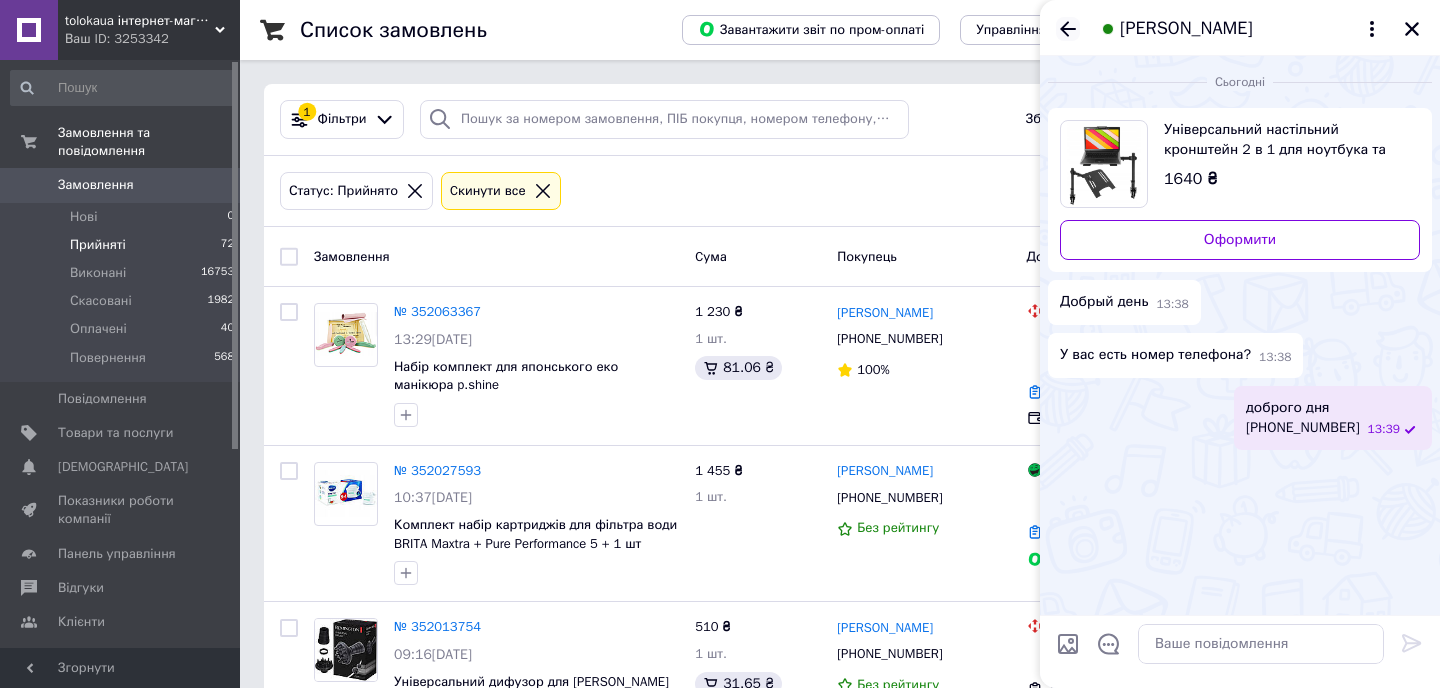 click 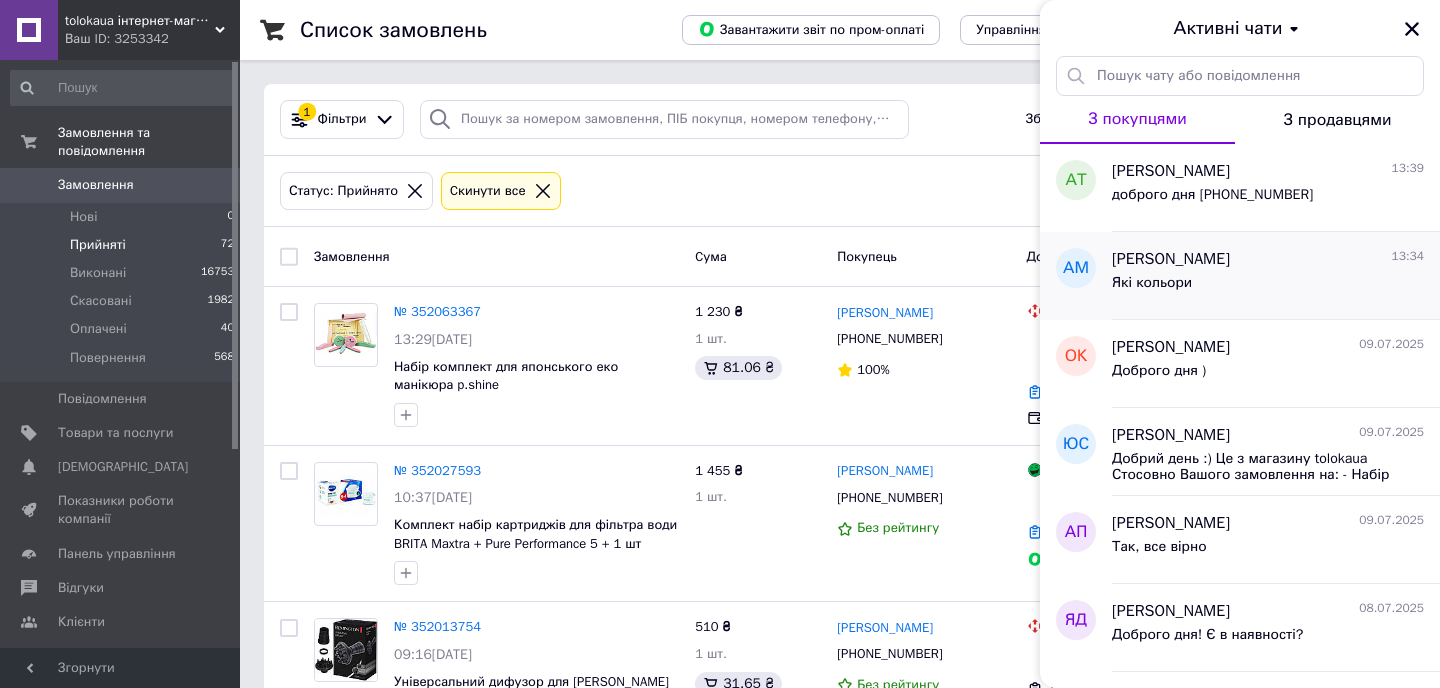 click on "Які кольори" at bounding box center (1152, 283) 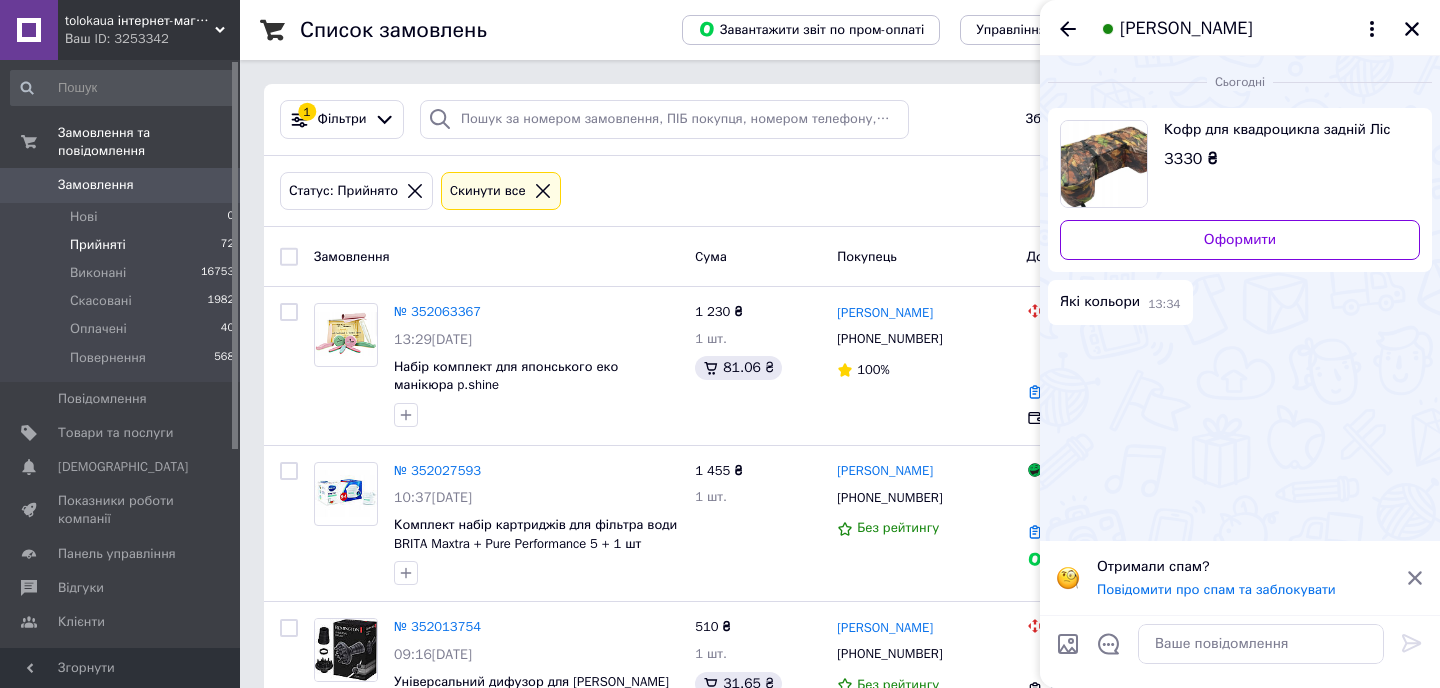 click on "Ваш ID: 3253342" at bounding box center (152, 39) 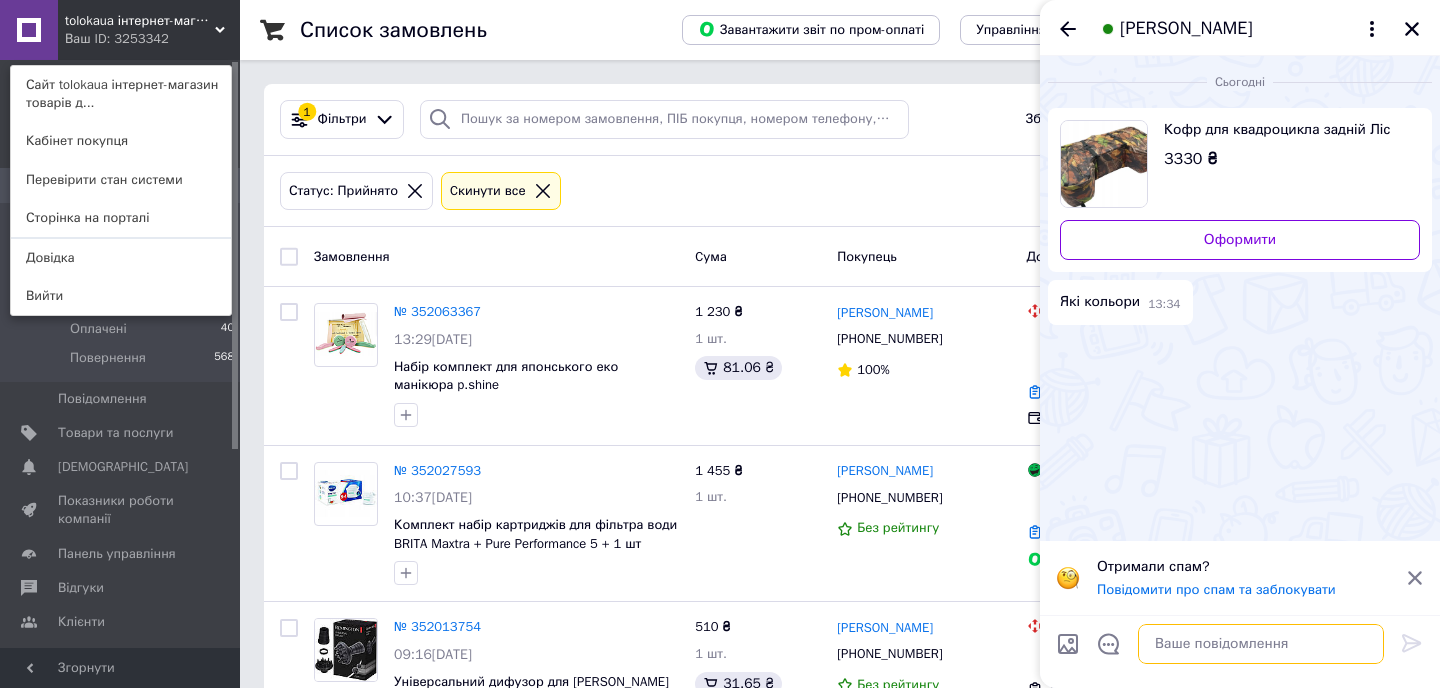 click at bounding box center [1261, 644] 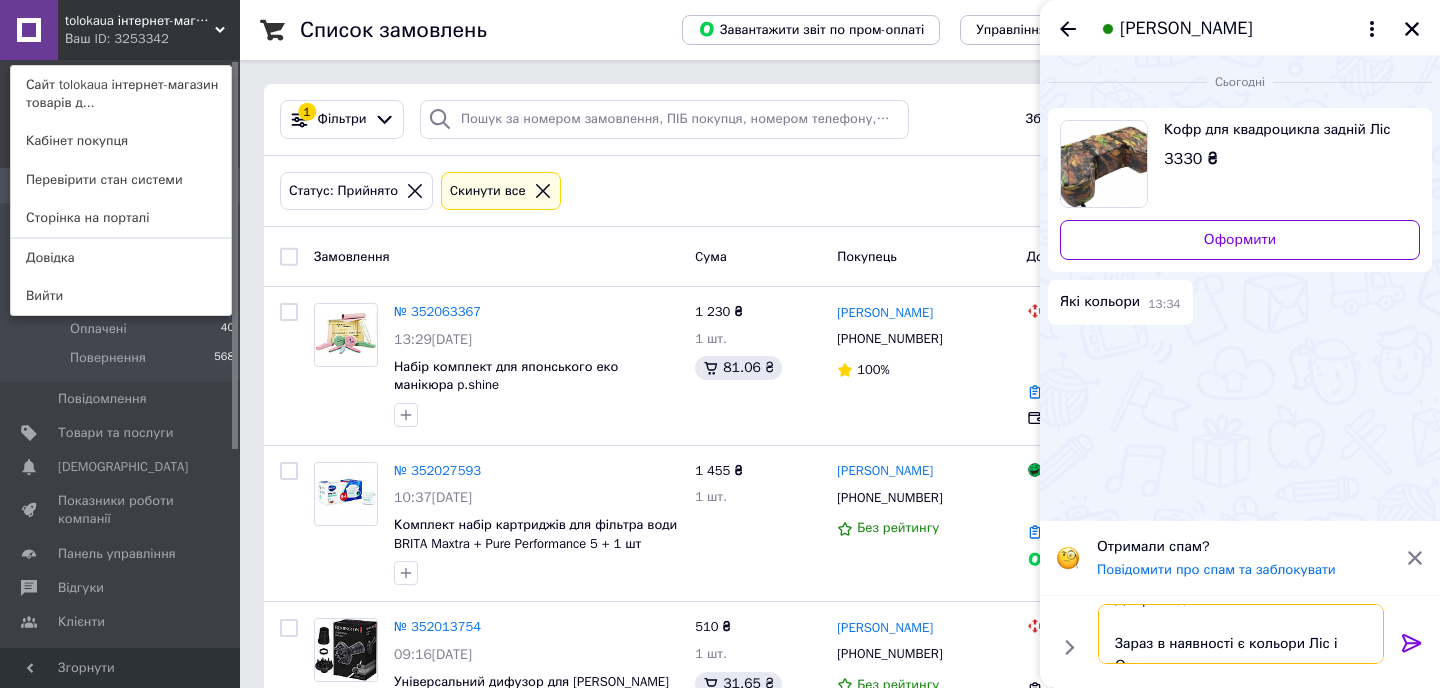 scroll, scrollTop: 35, scrollLeft: 0, axis: vertical 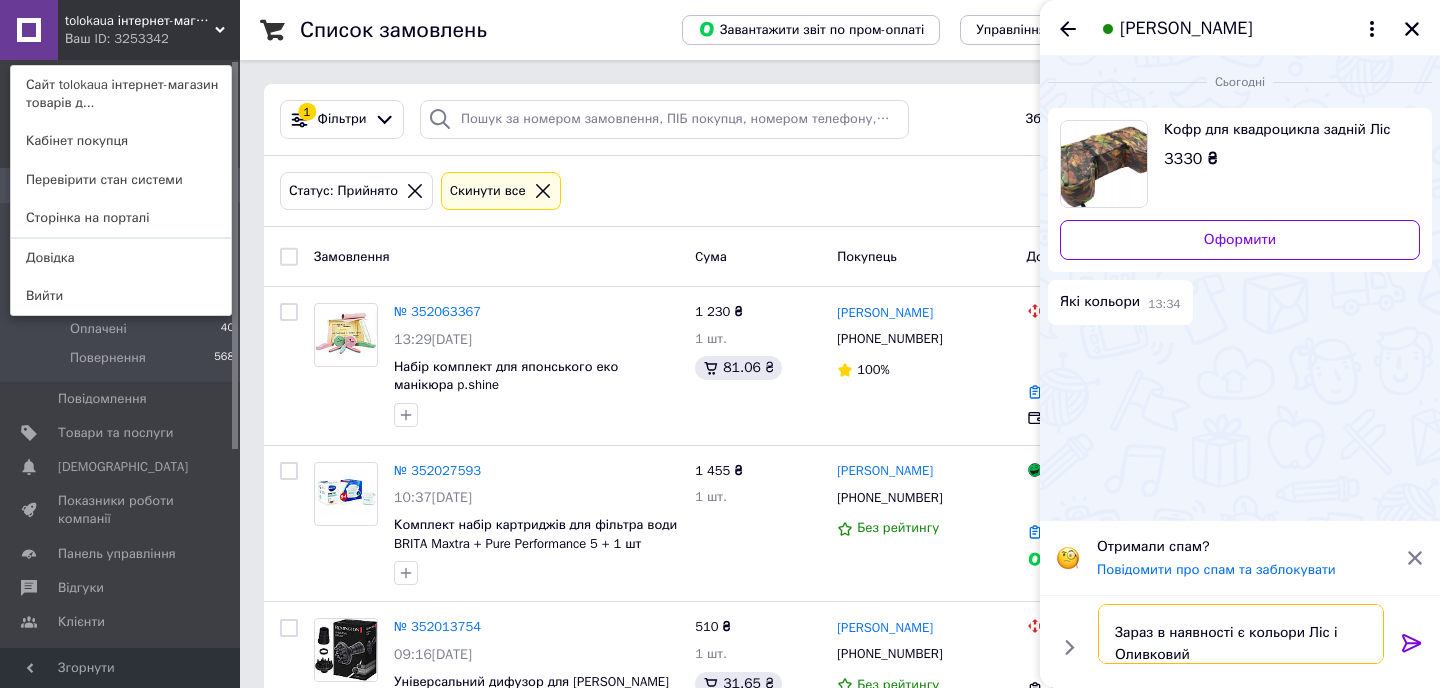 type on "Доброго дня
Зараз в наявності є кольори Ліс і Оливковий" 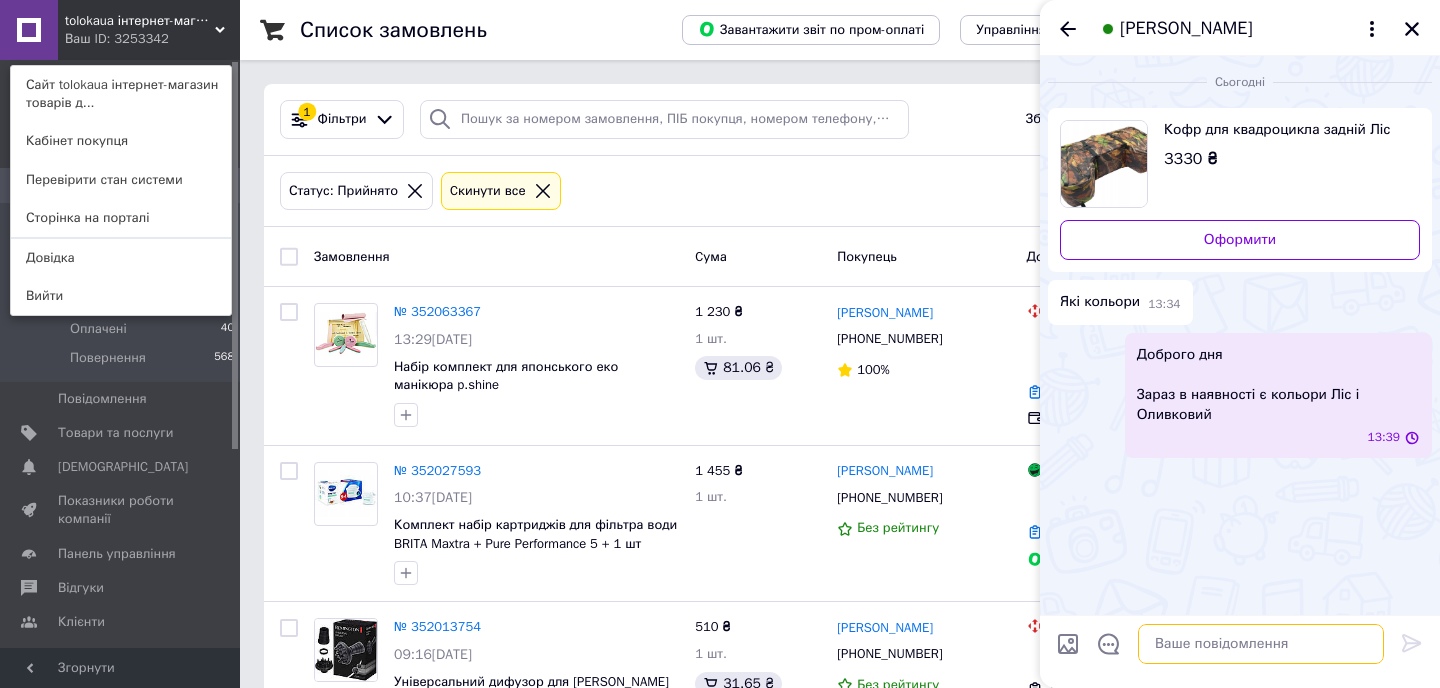 scroll, scrollTop: 0, scrollLeft: 0, axis: both 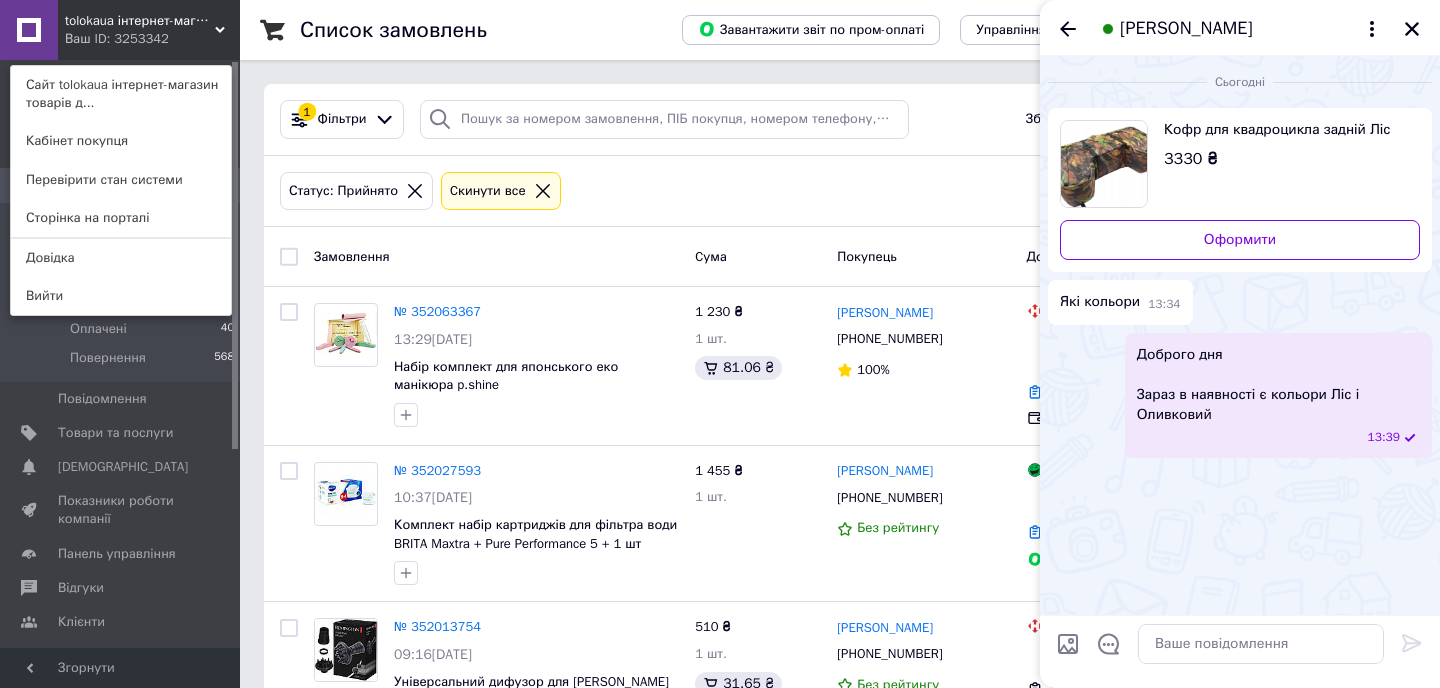 click on "Список замовлень   Завантажити звіт по пром-оплаті Управління статусами Експорт Створити замовлення 1 Фільтри Збережені фільтри: Не обрано Статус: Прийнято Cкинути все Зберегти фільтр Замовлення Cума Покупець Доставка та оплата Статус № 352063367 13:29, 10.07.2025 Набір комплект для японського еко манікюра p.shine 1 230 ₴ 1 шт. 81.06 ₴ Вікторія Девятко +380506904208 100% Нова Пошта Луцьк, Поштомат №35422: вул. Рівненська, 25б (маг. Наш Край) Додати ЕН Оплата на рахунок Прийнято № 352027593 10:37, 10.07.2025 Комплект набір картриджів для фільтра води BRITA Maxtra + Pure Performance 5 + 1 шт 1 455 ₴ 1 шт. ВІКТОР Рябець 1" at bounding box center (840, 2020) 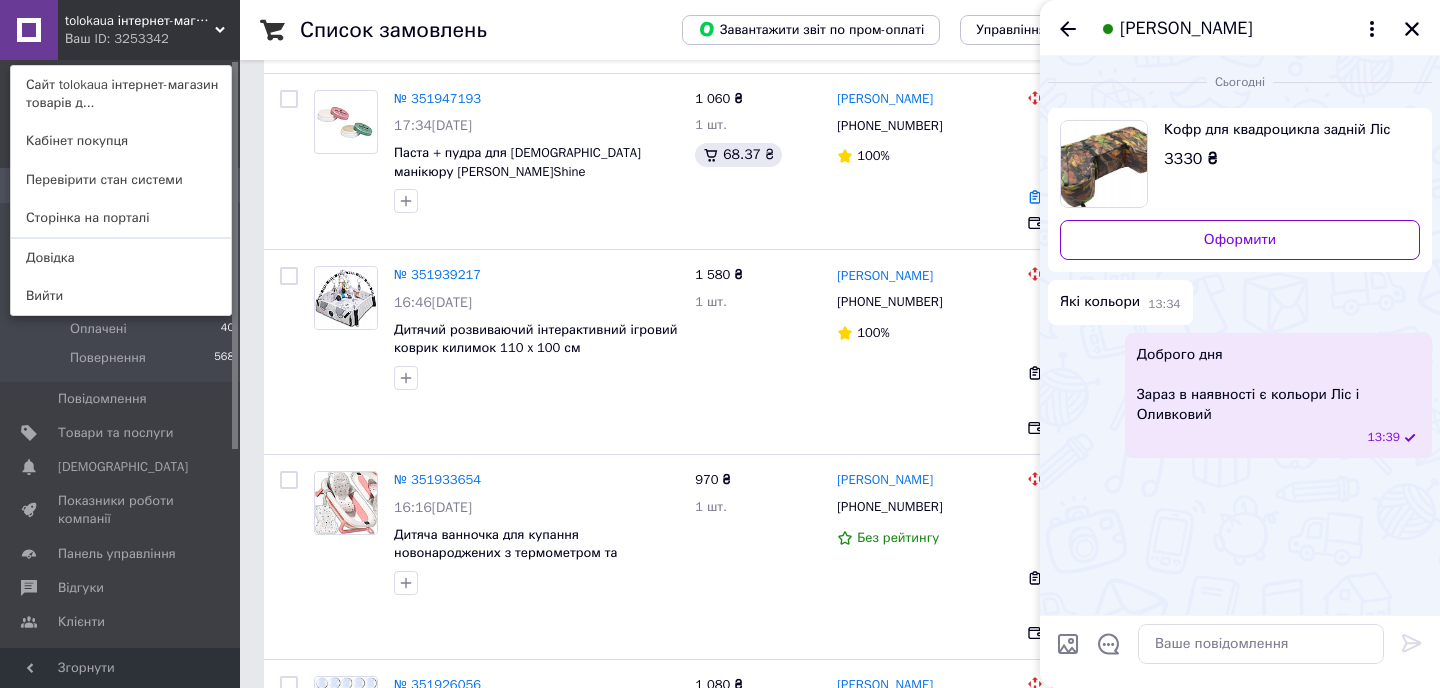 scroll, scrollTop: 1794, scrollLeft: 0, axis: vertical 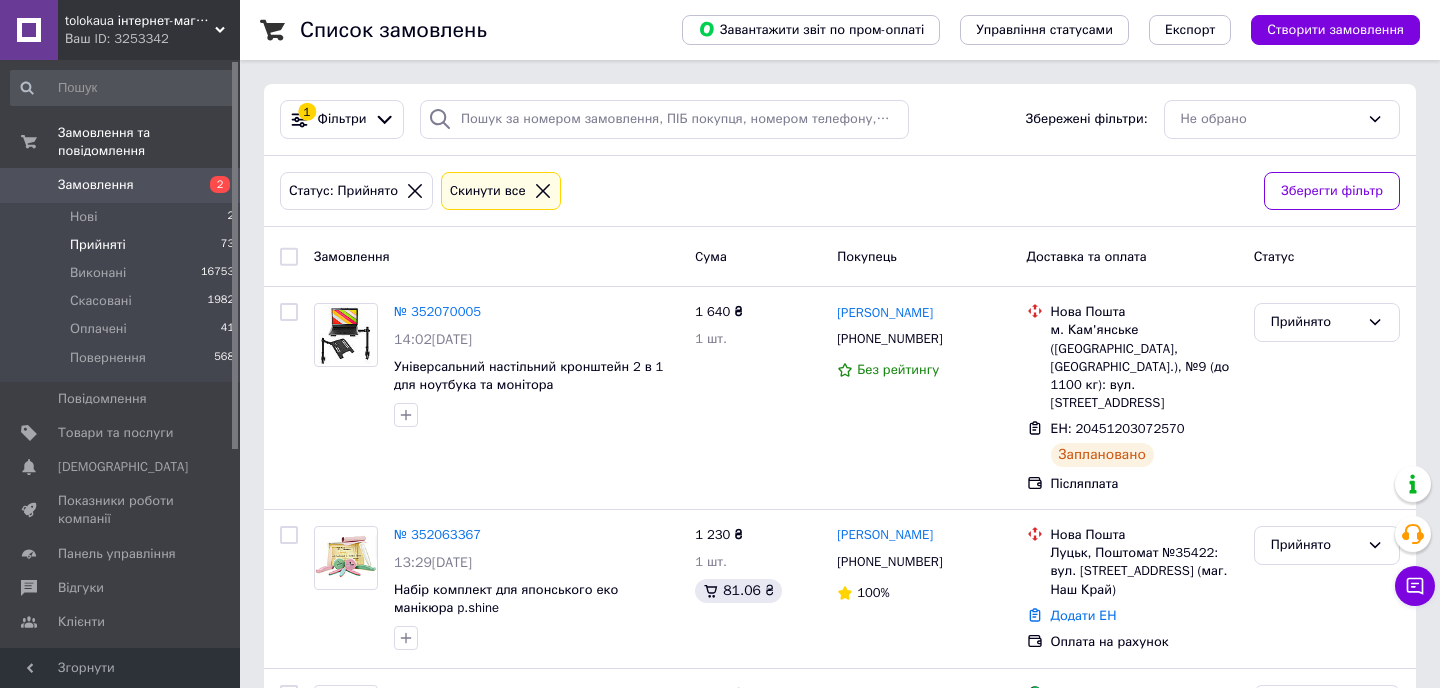 click on "Замовлення" at bounding box center [121, 185] 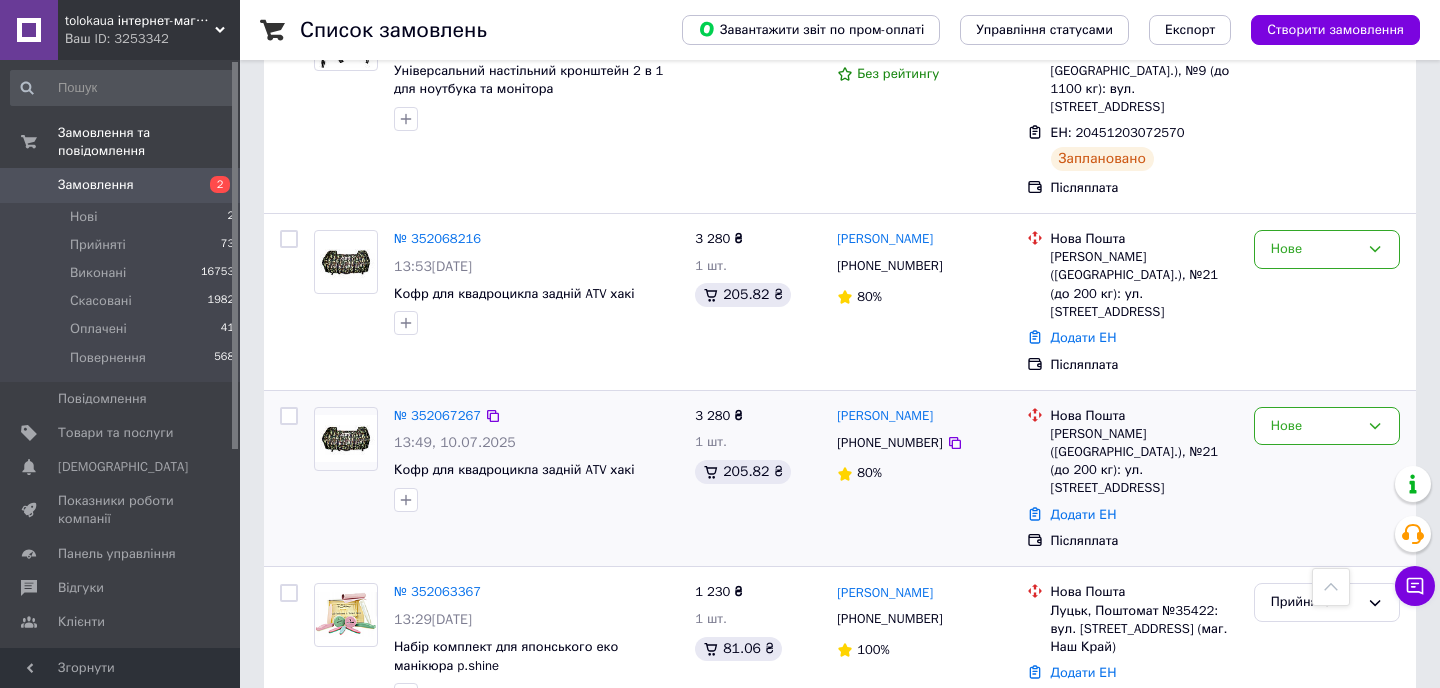 scroll, scrollTop: 411, scrollLeft: 0, axis: vertical 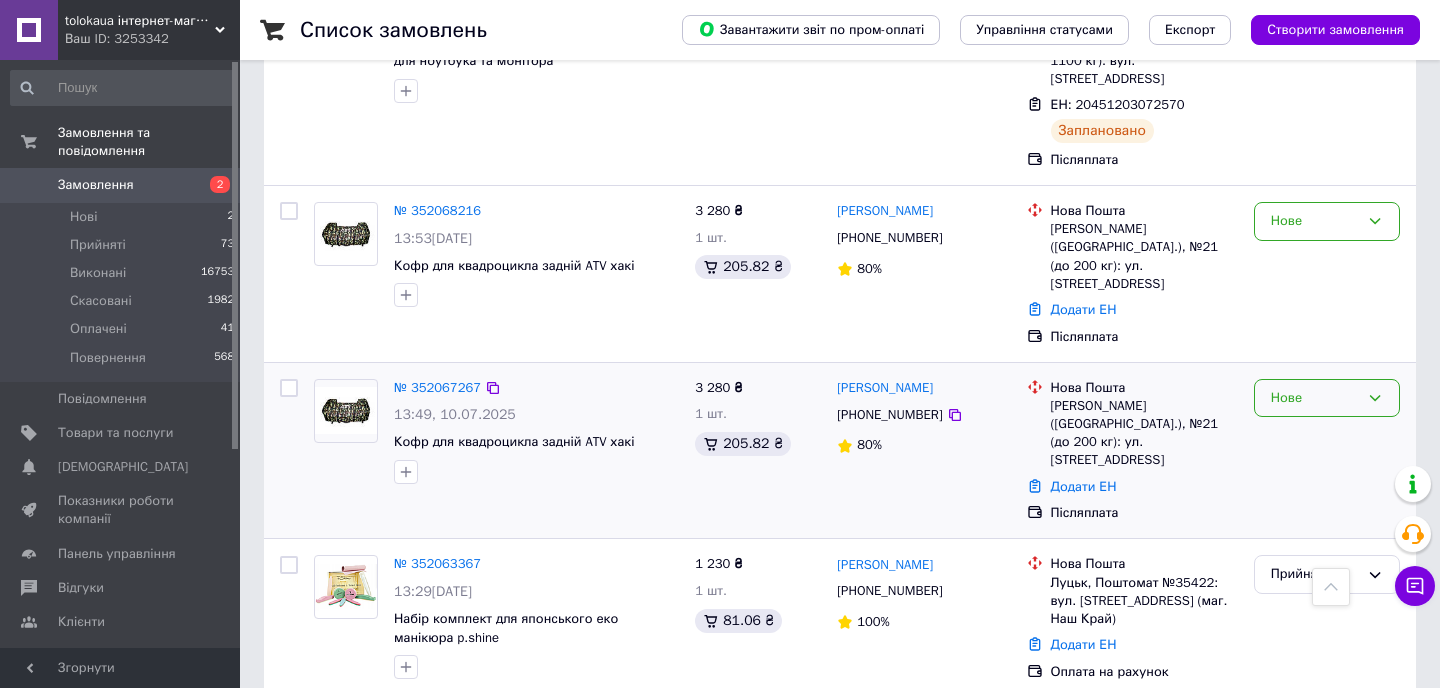 click on "Нове" at bounding box center (1315, 398) 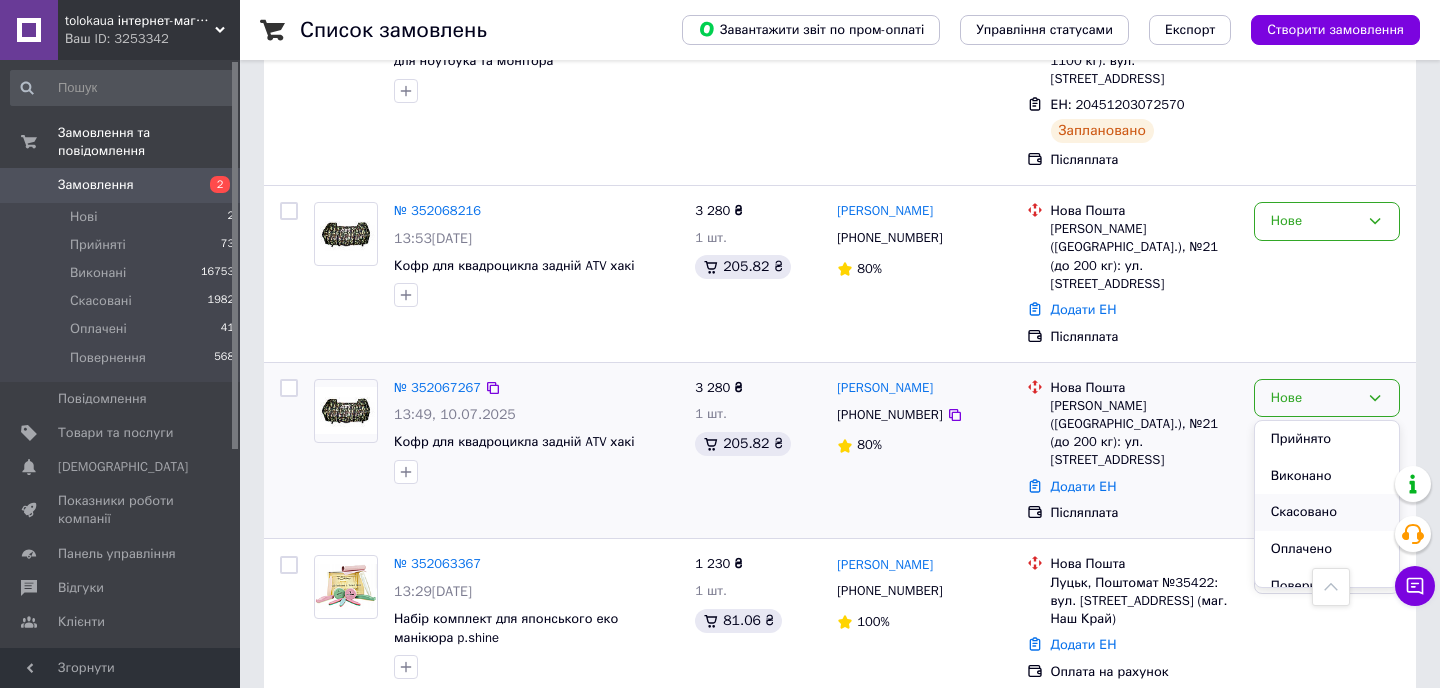 click on "Скасовано" at bounding box center [1327, 512] 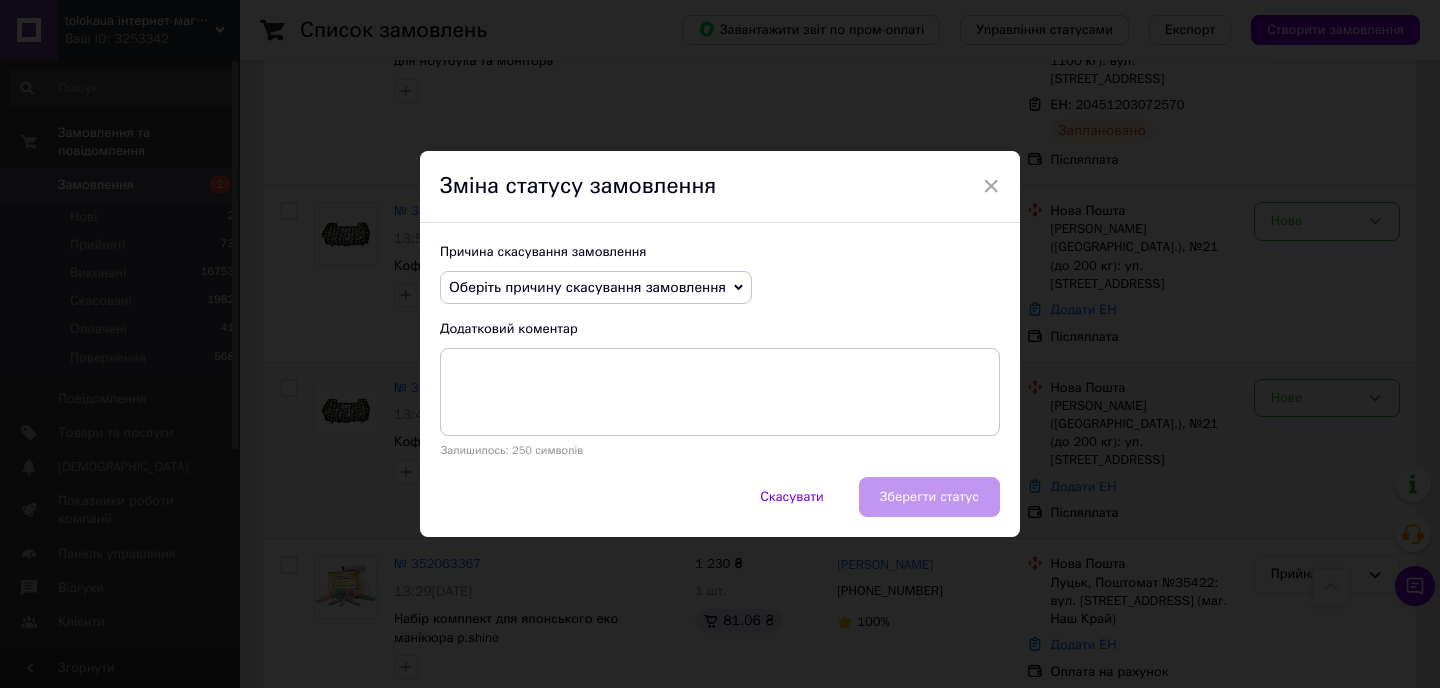 click on "Оберіть причину скасування замовлення" at bounding box center (587, 287) 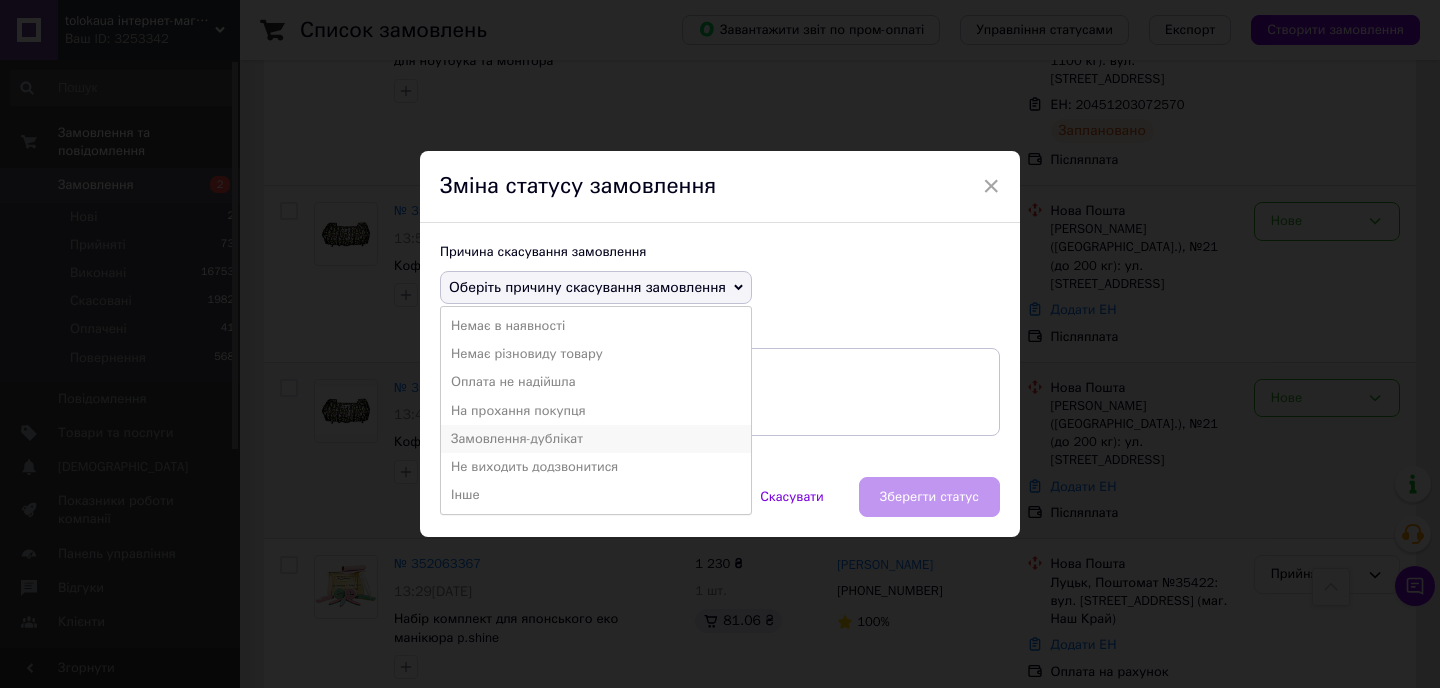 click on "Замовлення-дублікат" at bounding box center [596, 439] 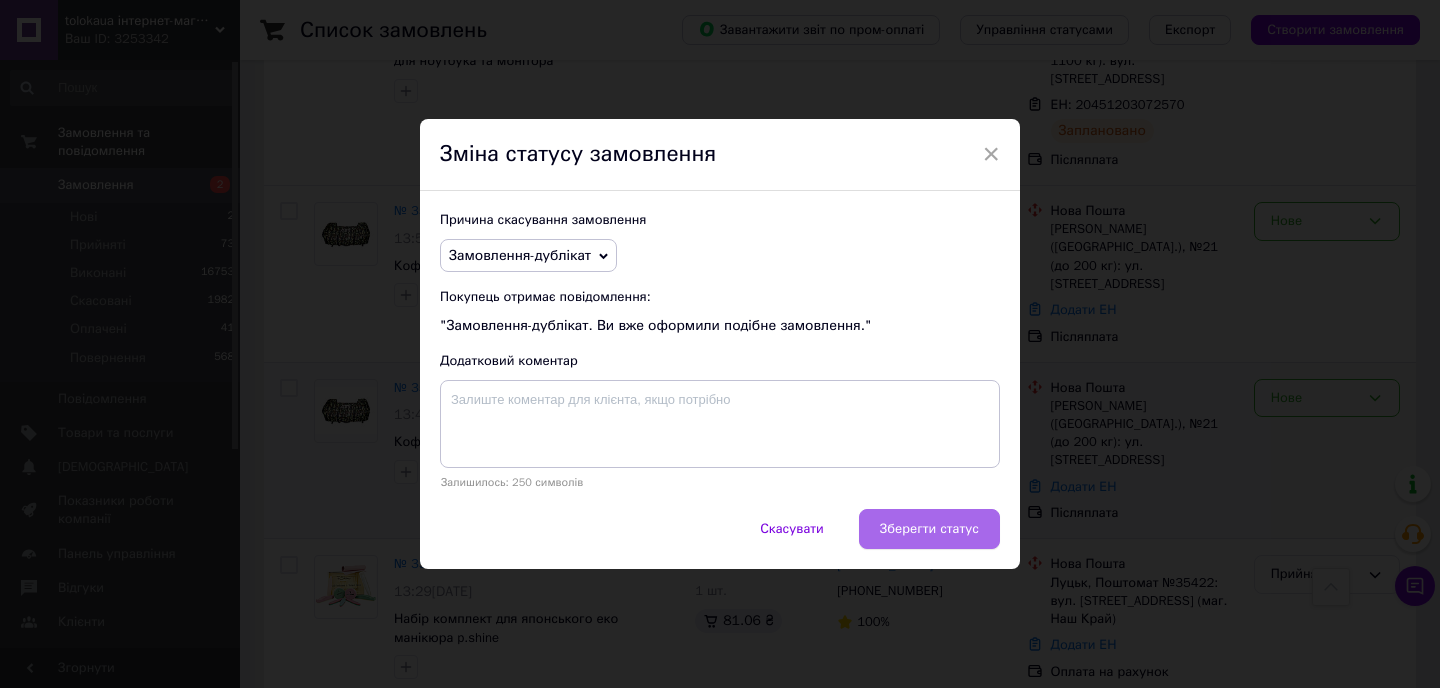 click on "Зберегти статус" at bounding box center (929, 529) 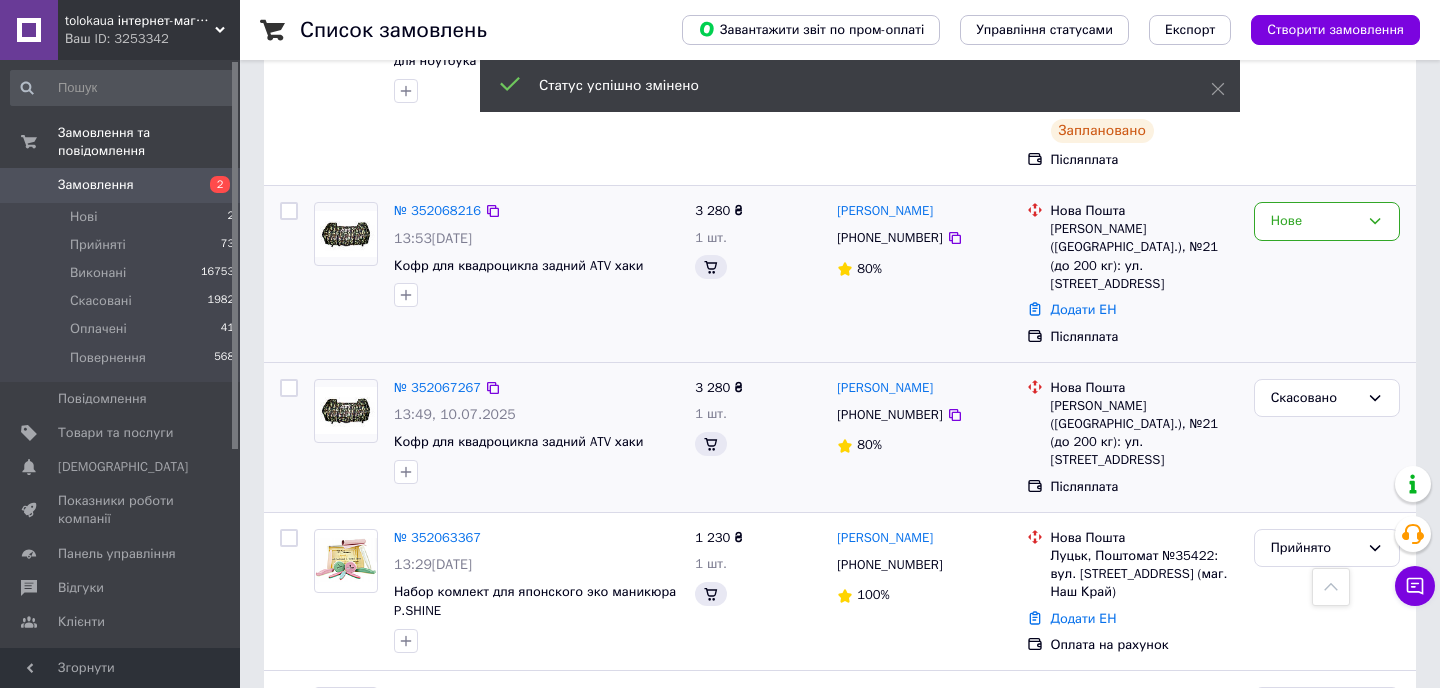 scroll, scrollTop: 381, scrollLeft: 0, axis: vertical 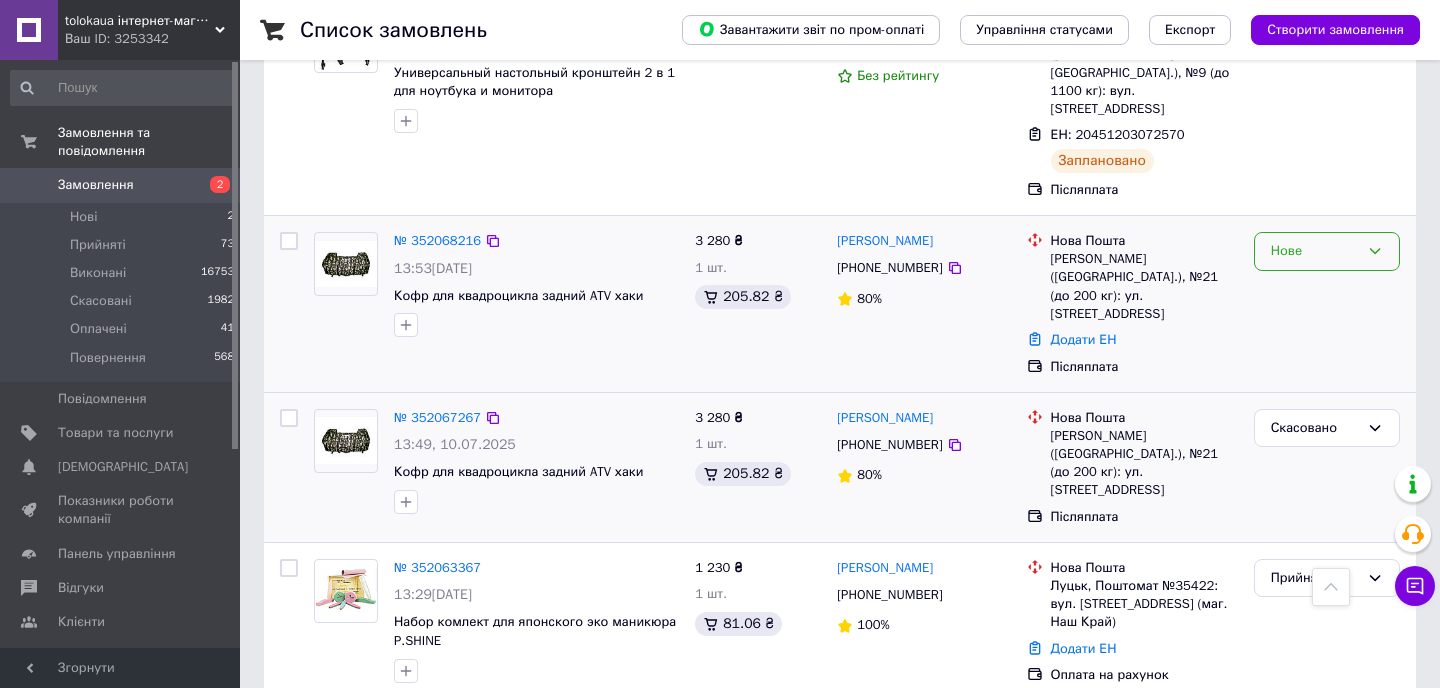 click on "Нове" at bounding box center [1315, 251] 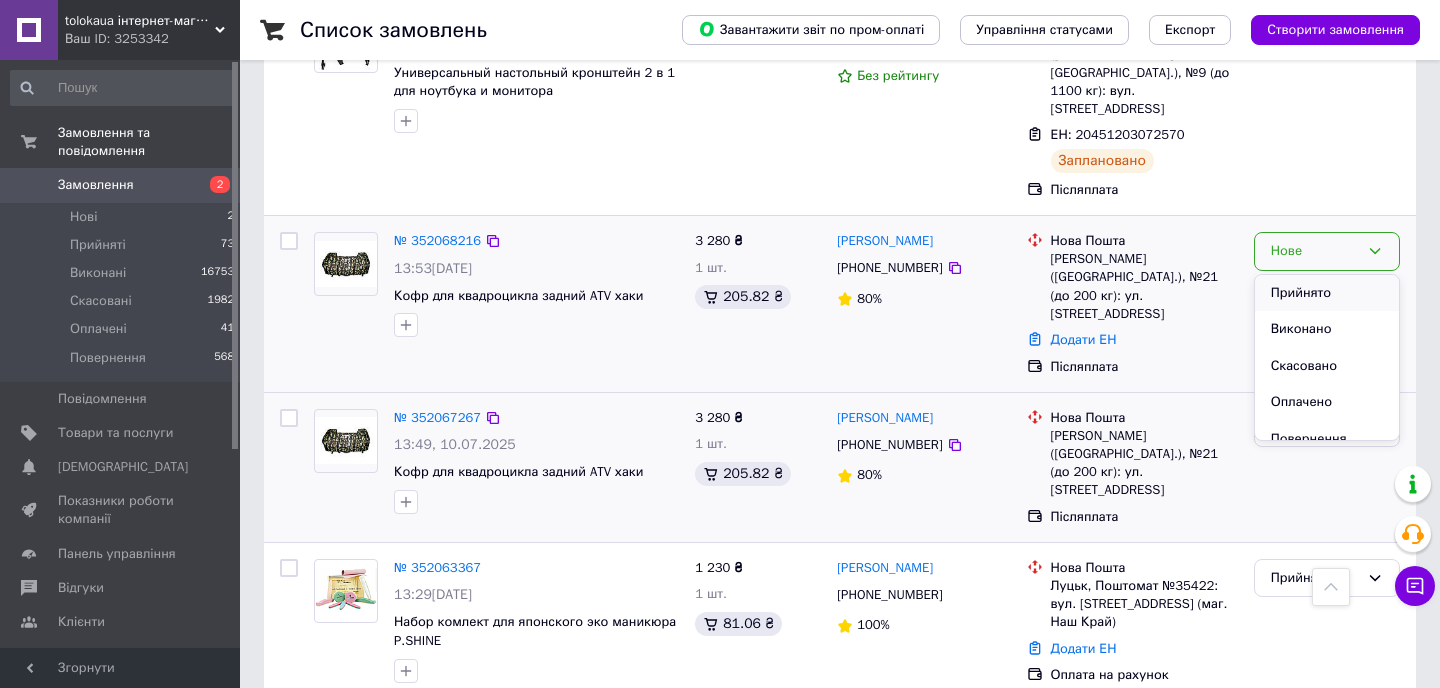 click on "Прийнято" at bounding box center (1327, 293) 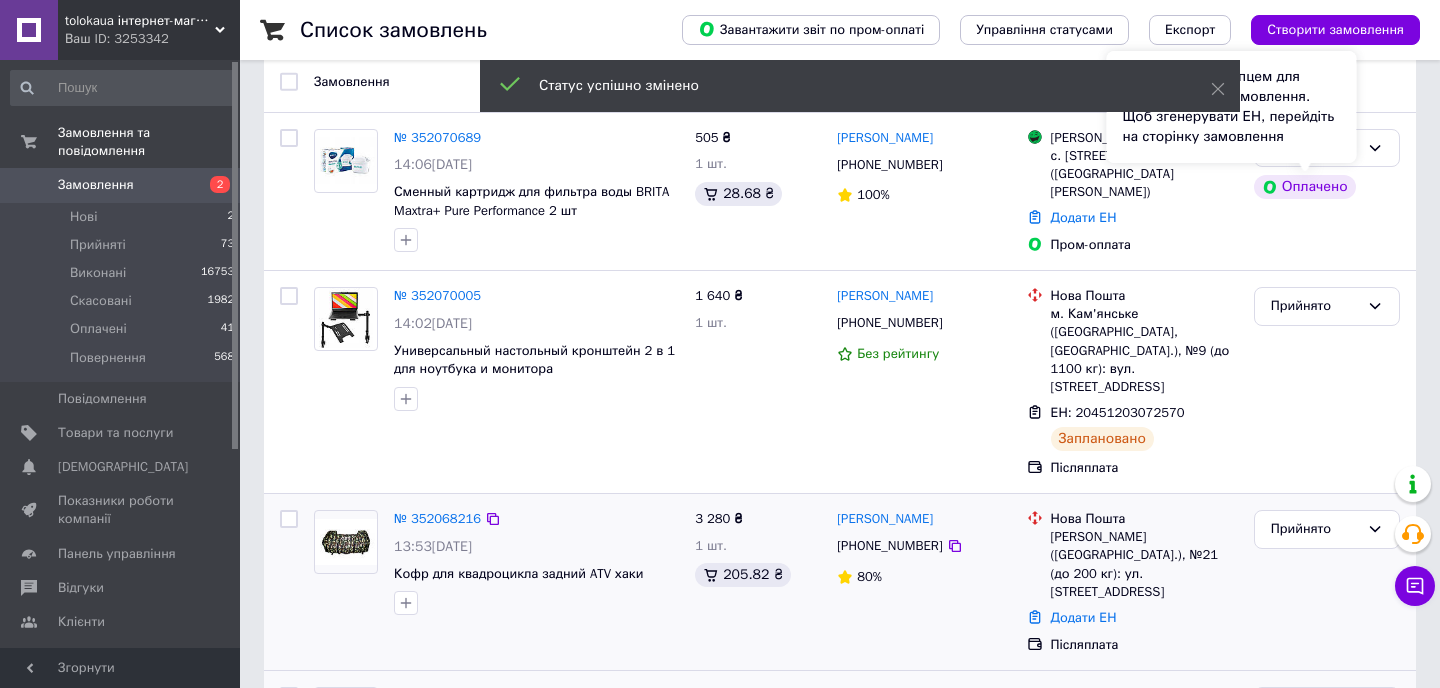 scroll, scrollTop: 0, scrollLeft: 0, axis: both 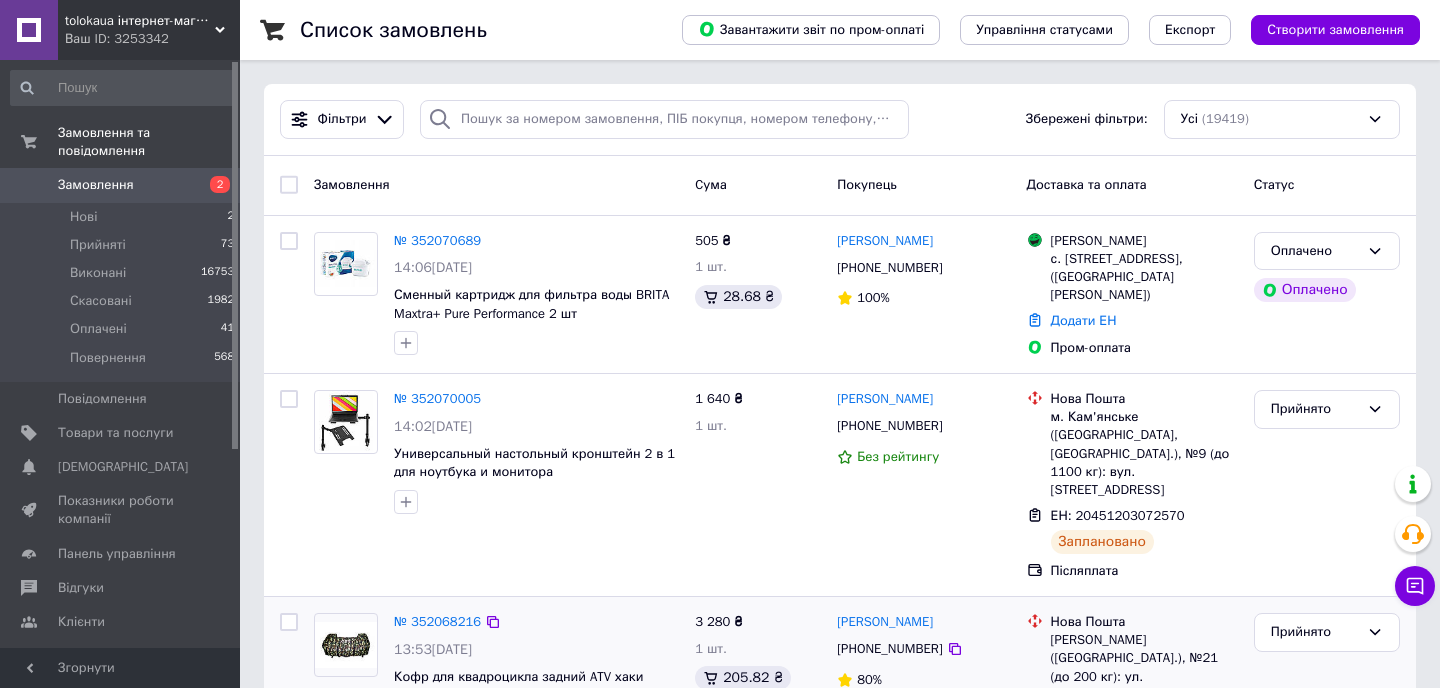 click on "Замовлення" at bounding box center (121, 185) 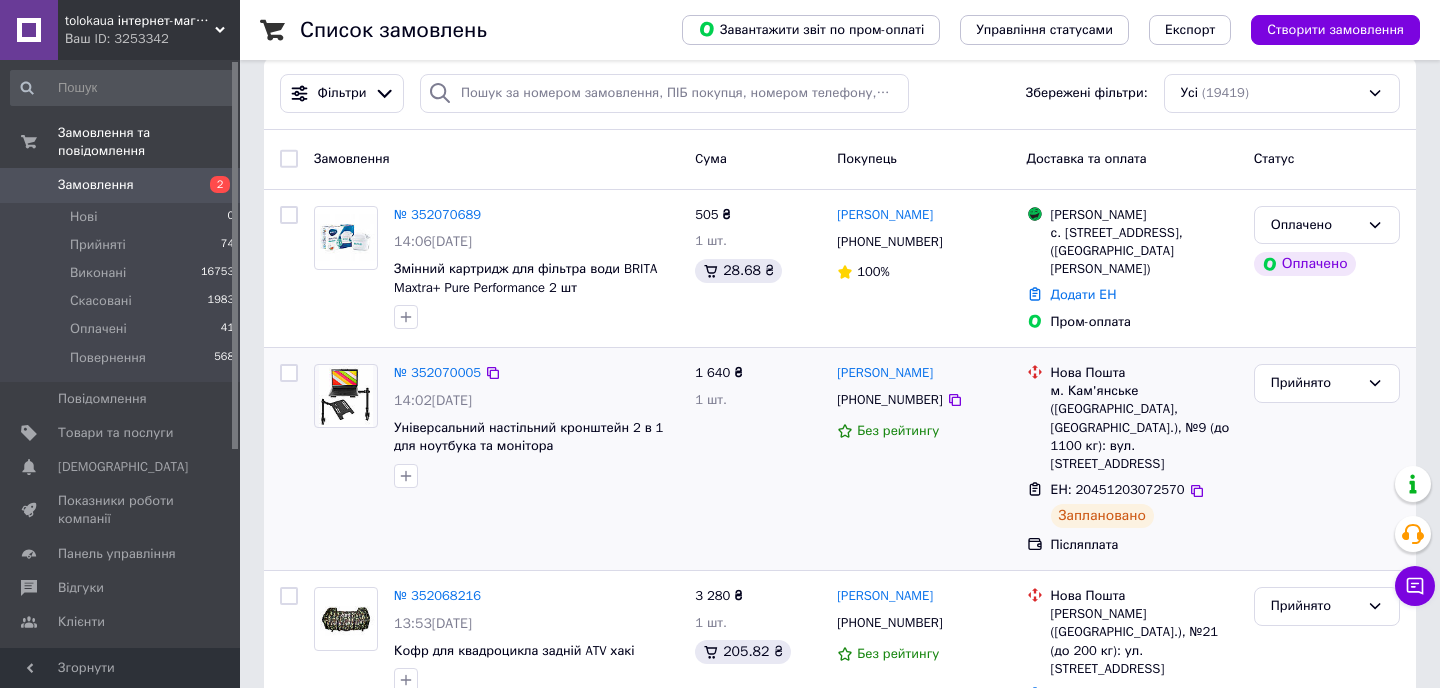 scroll, scrollTop: 0, scrollLeft: 0, axis: both 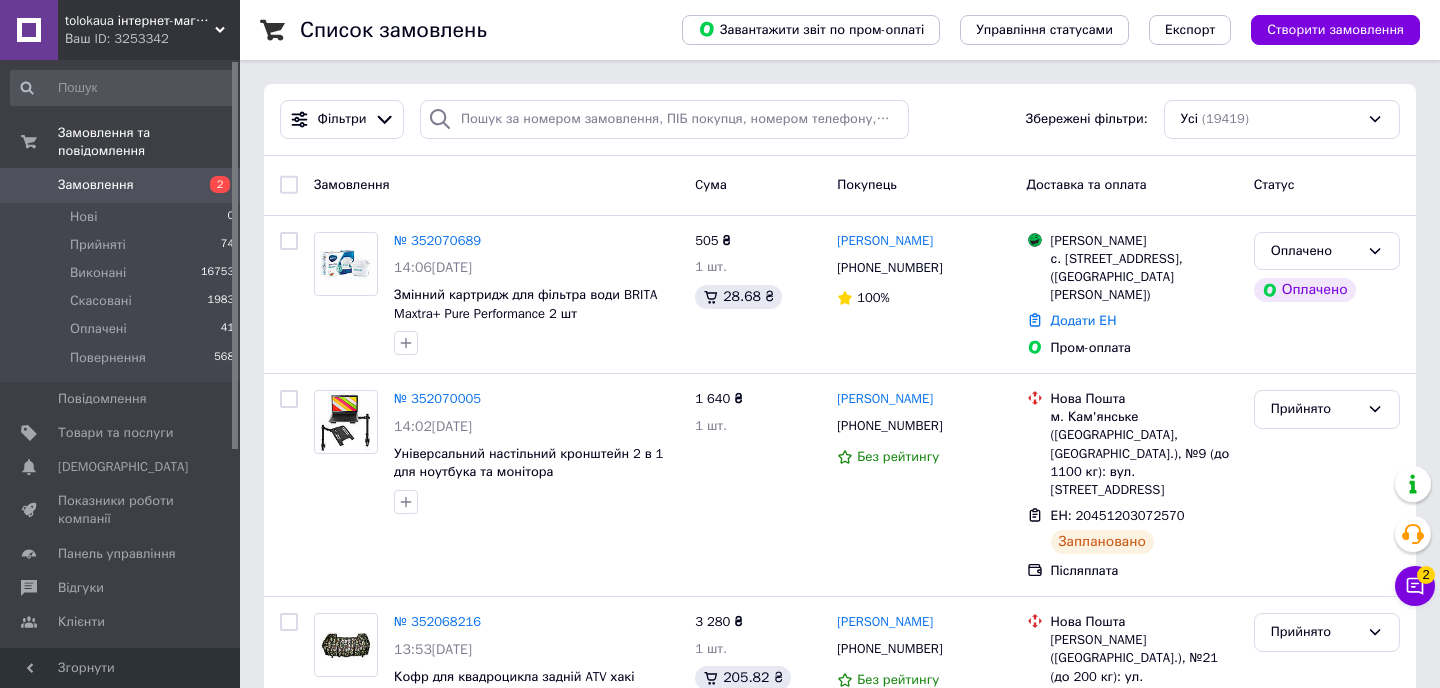 click on "Замовлення" at bounding box center [121, 185] 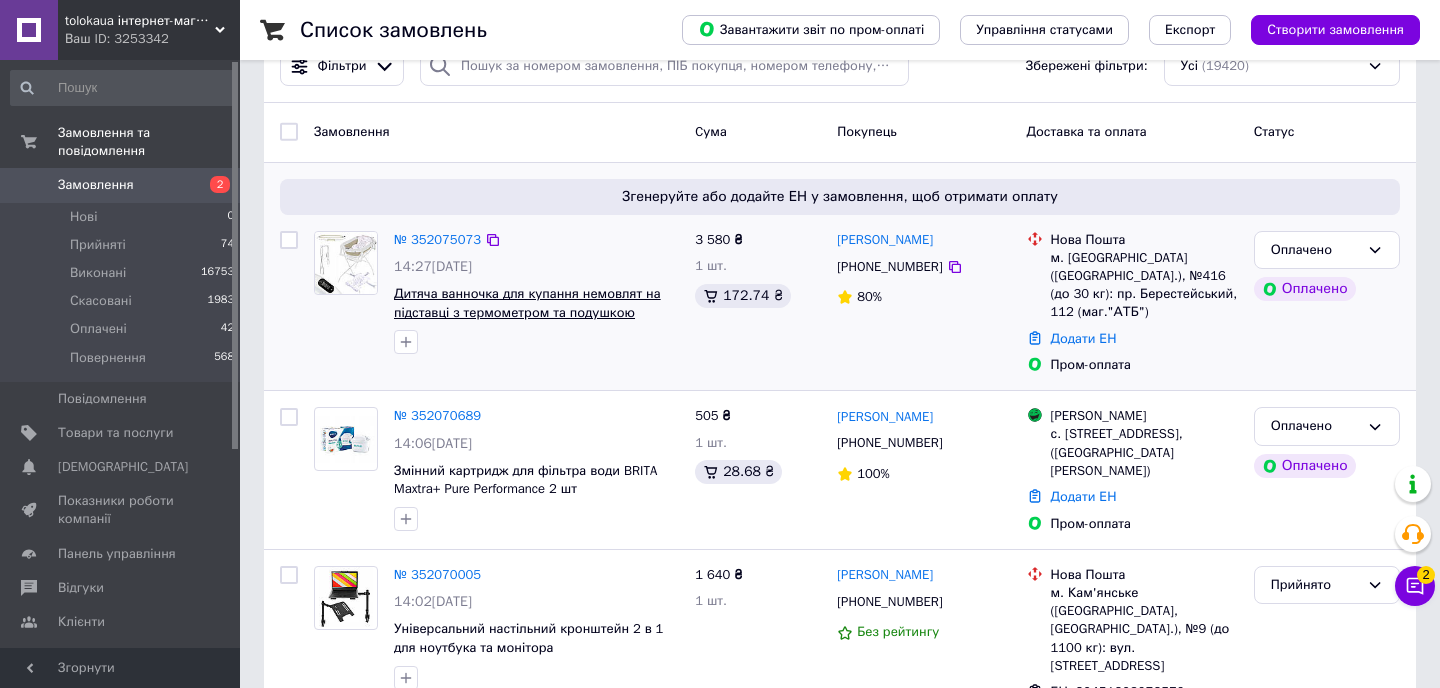 scroll, scrollTop: 71, scrollLeft: 0, axis: vertical 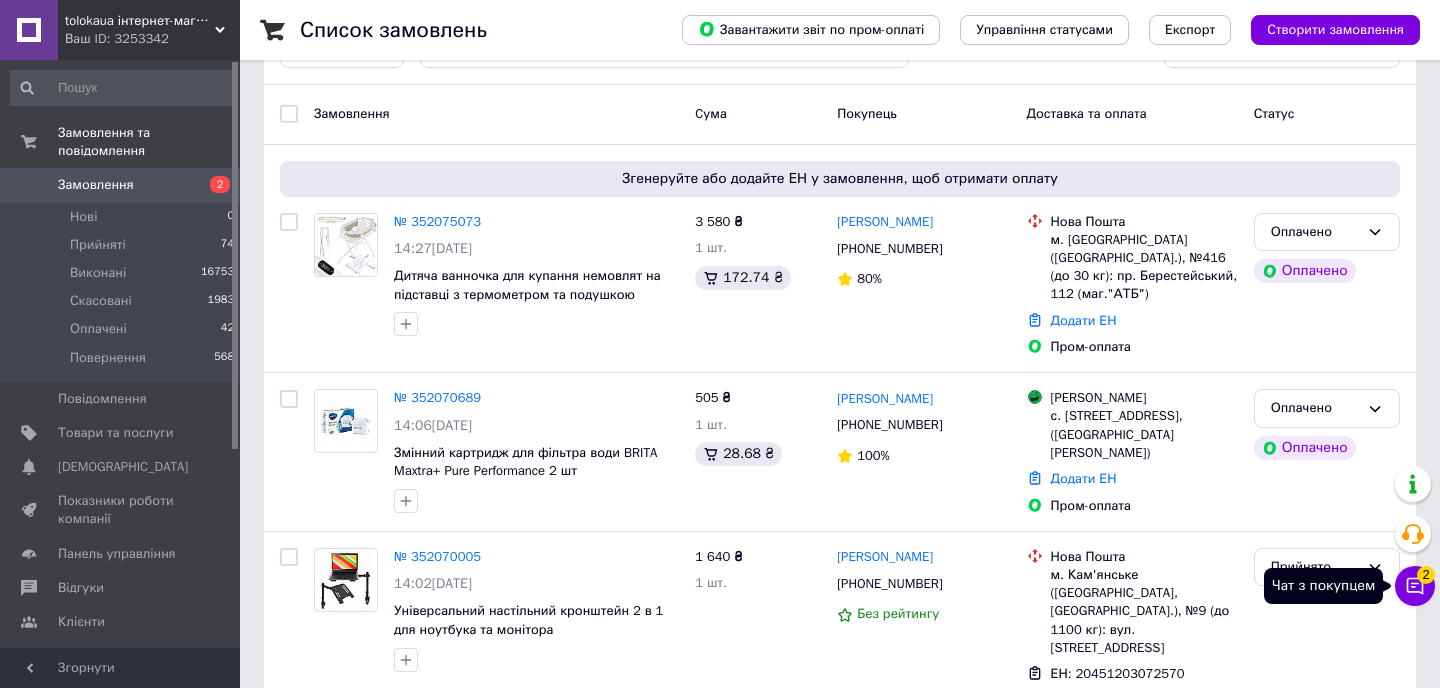 click 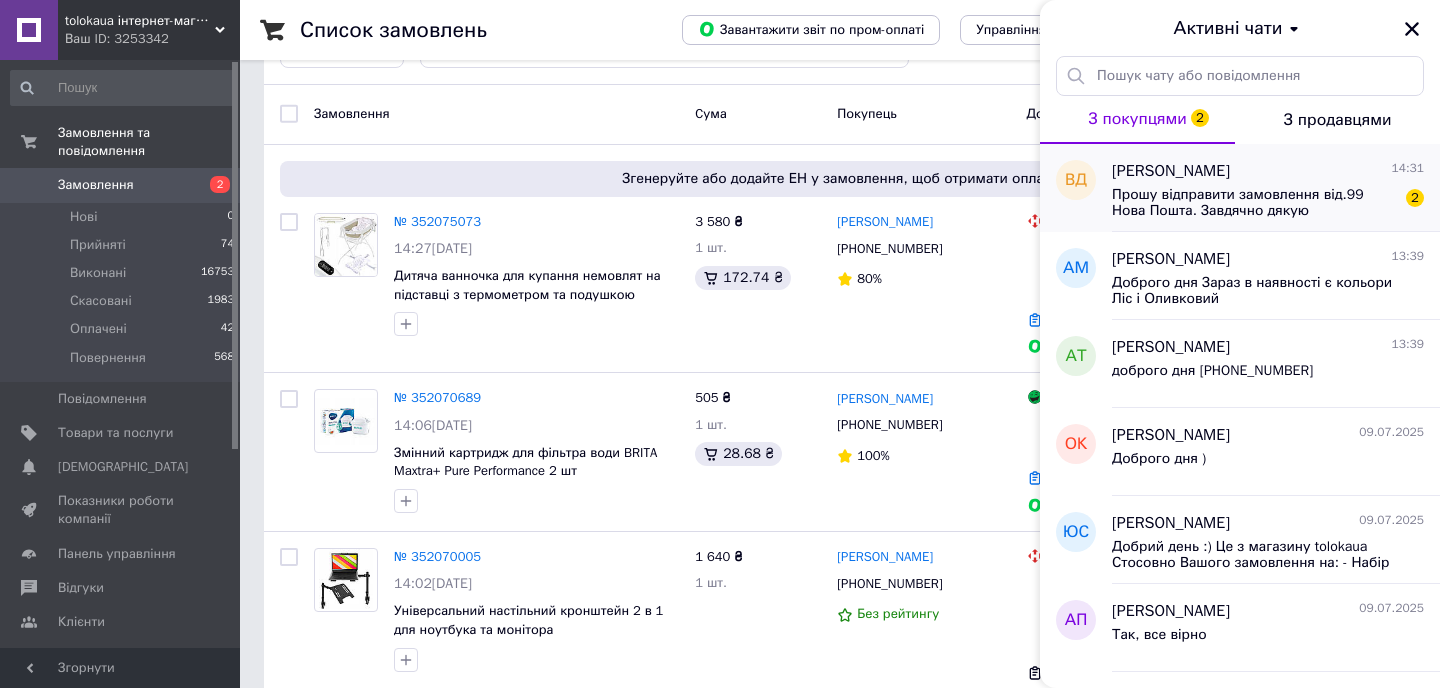 click on "Прошу відправити замовлення від.99 Нова Пошта. Завдячно дякую" at bounding box center [1254, 203] 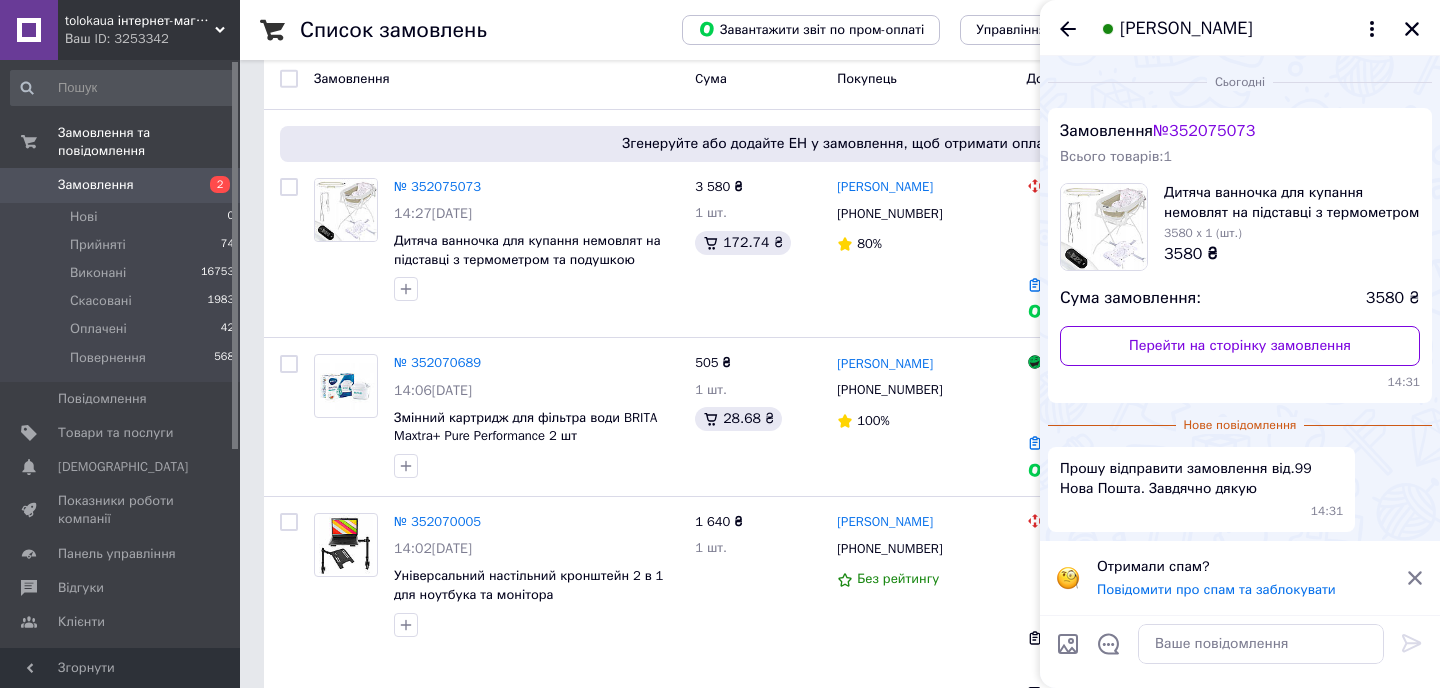 scroll, scrollTop: 110, scrollLeft: 0, axis: vertical 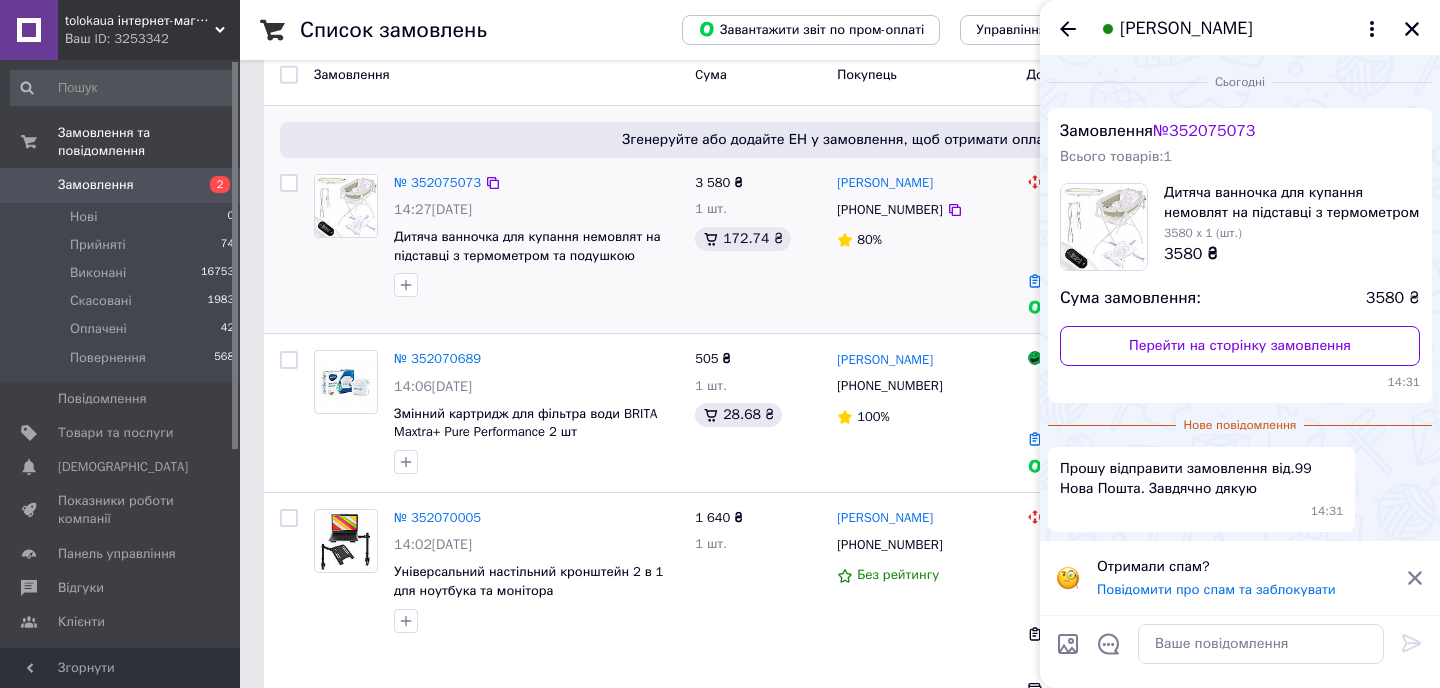 click on "[PERSON_NAME] [PHONE_NUMBER] 80%" at bounding box center (923, 246) 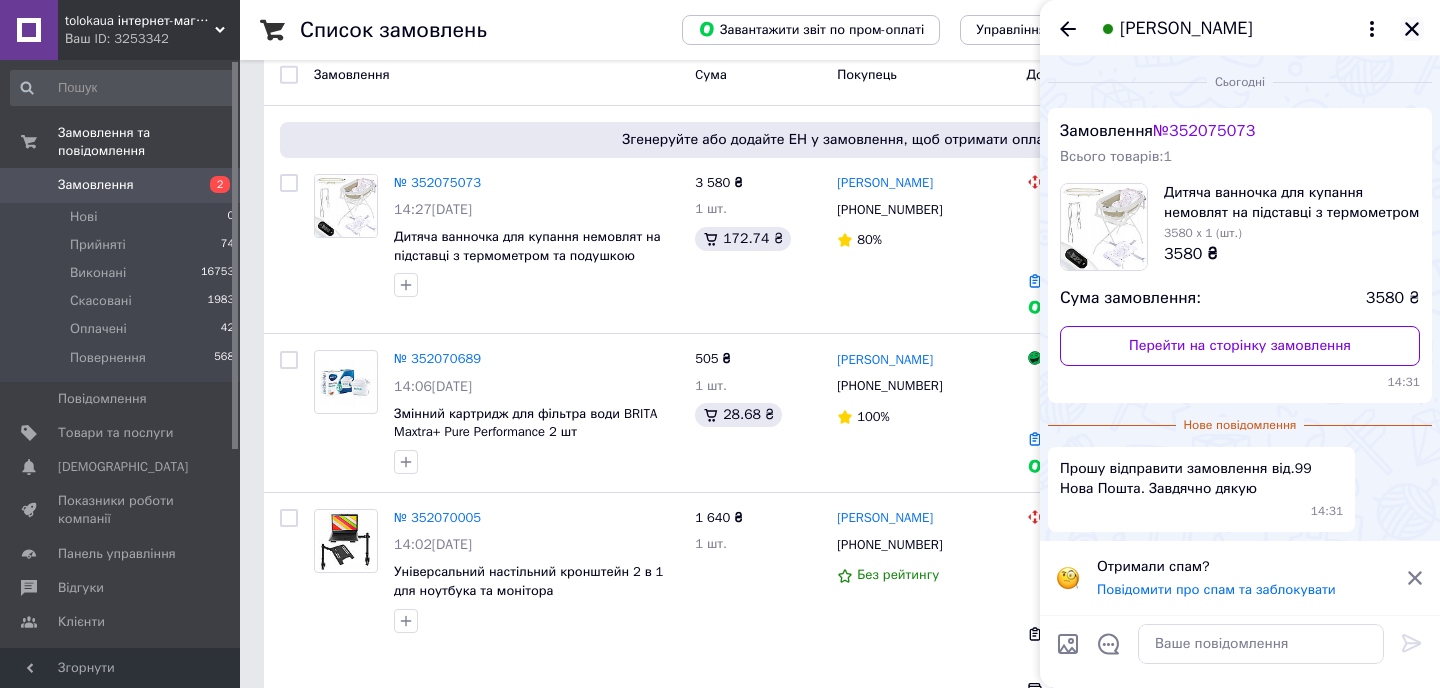click 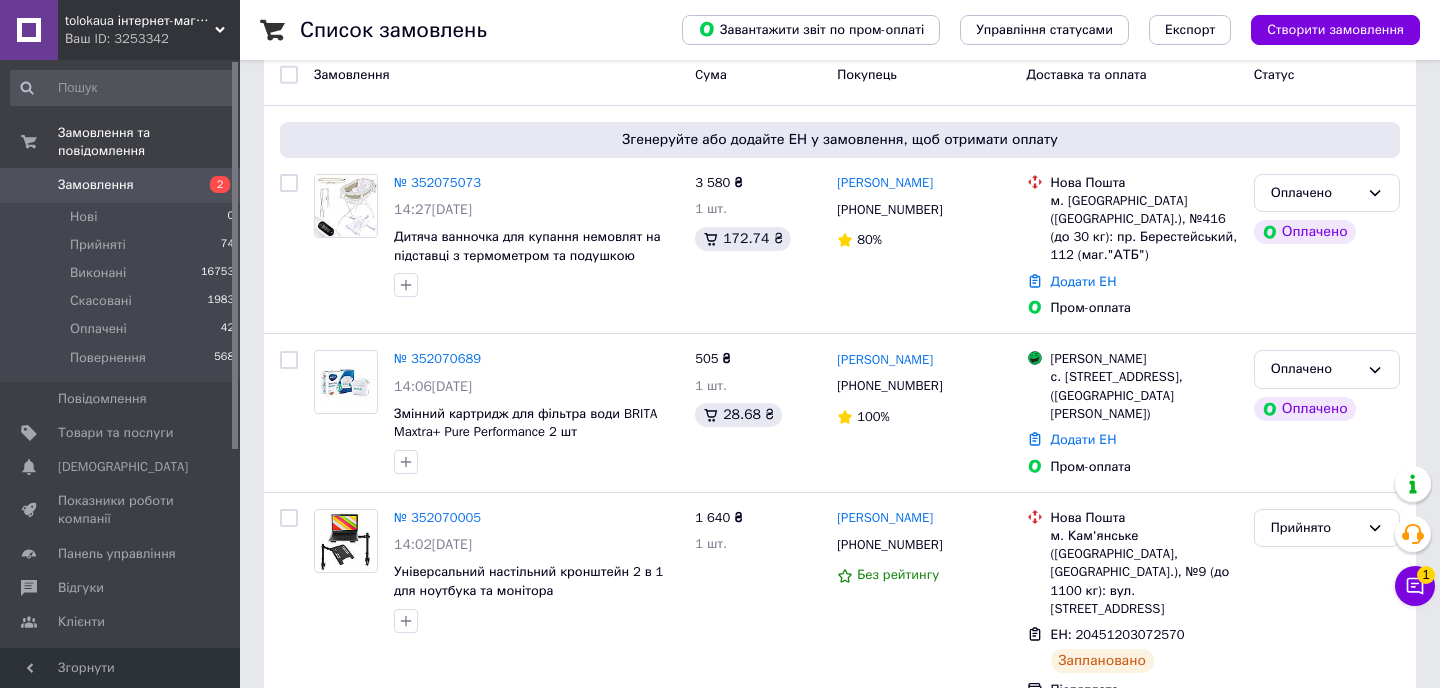 click on "Замовлення" at bounding box center (121, 185) 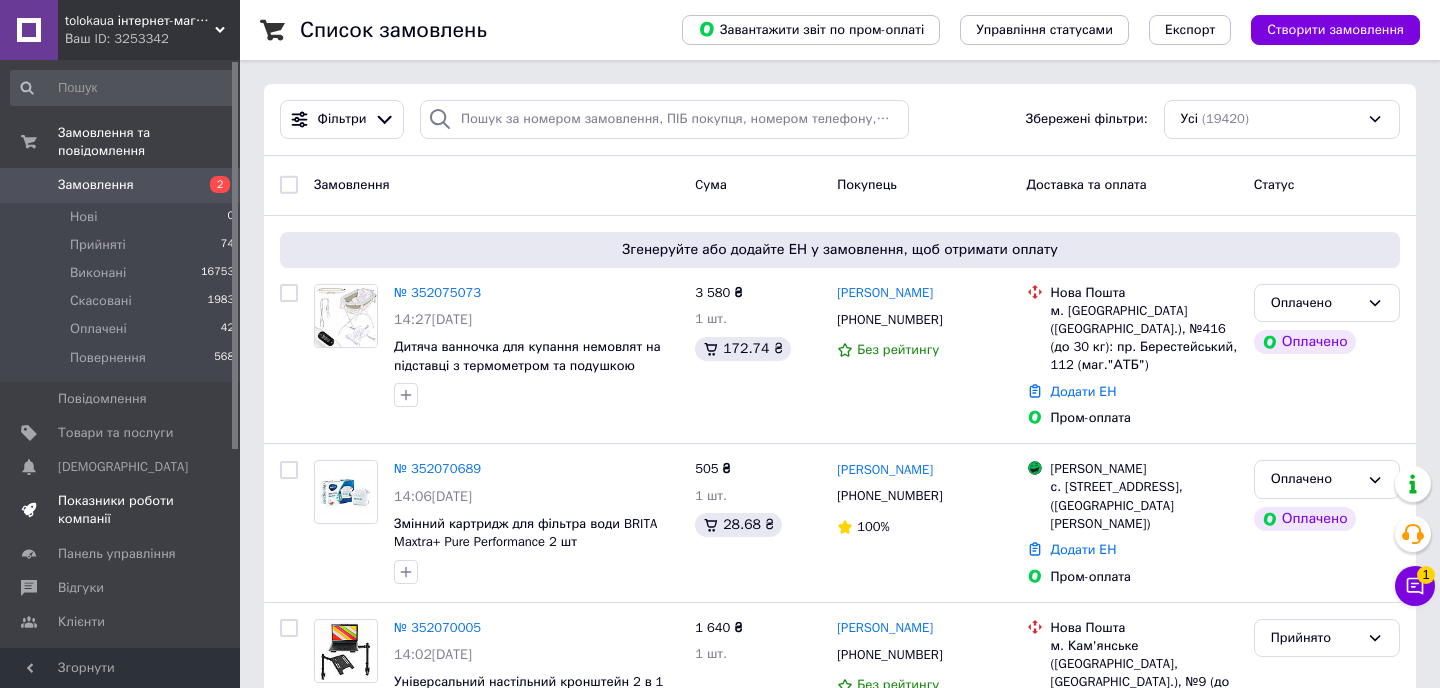 click on "Показники роботи компанії" at bounding box center [121, 510] 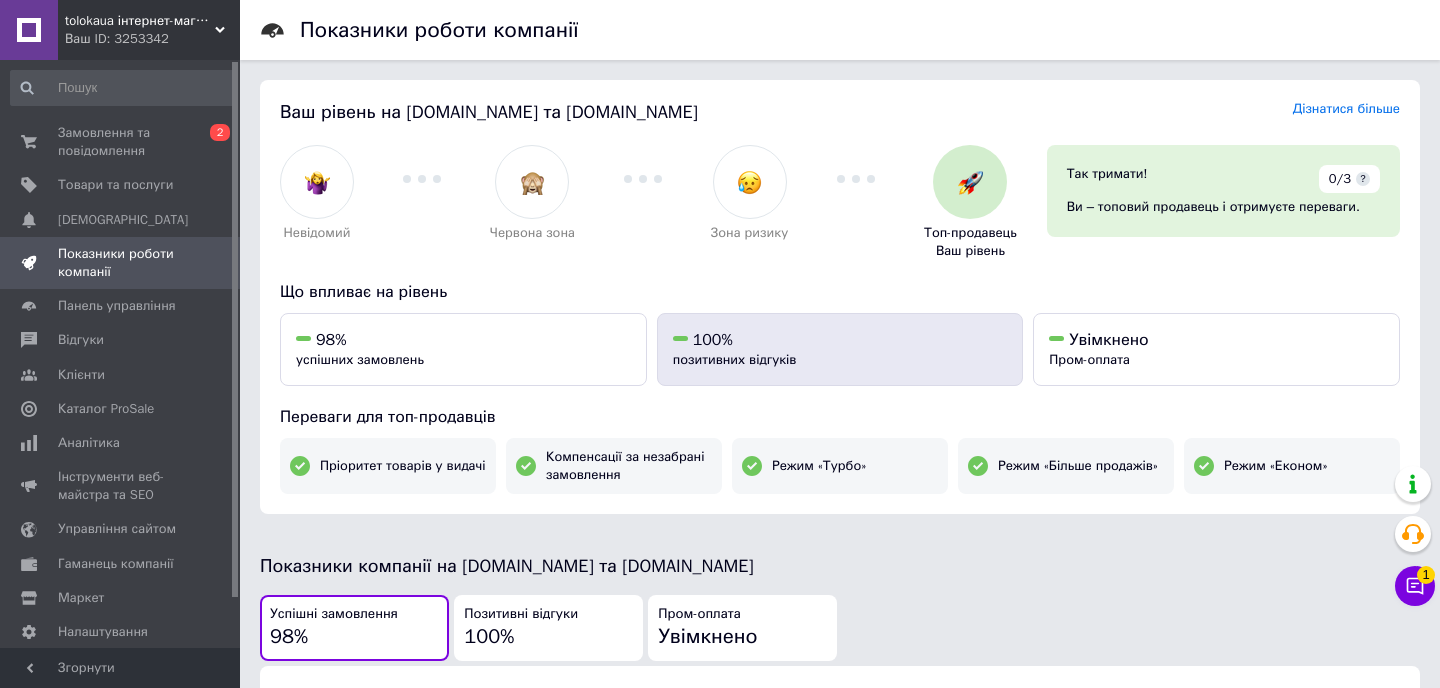 click on "позитивних відгуків" at bounding box center (735, 359) 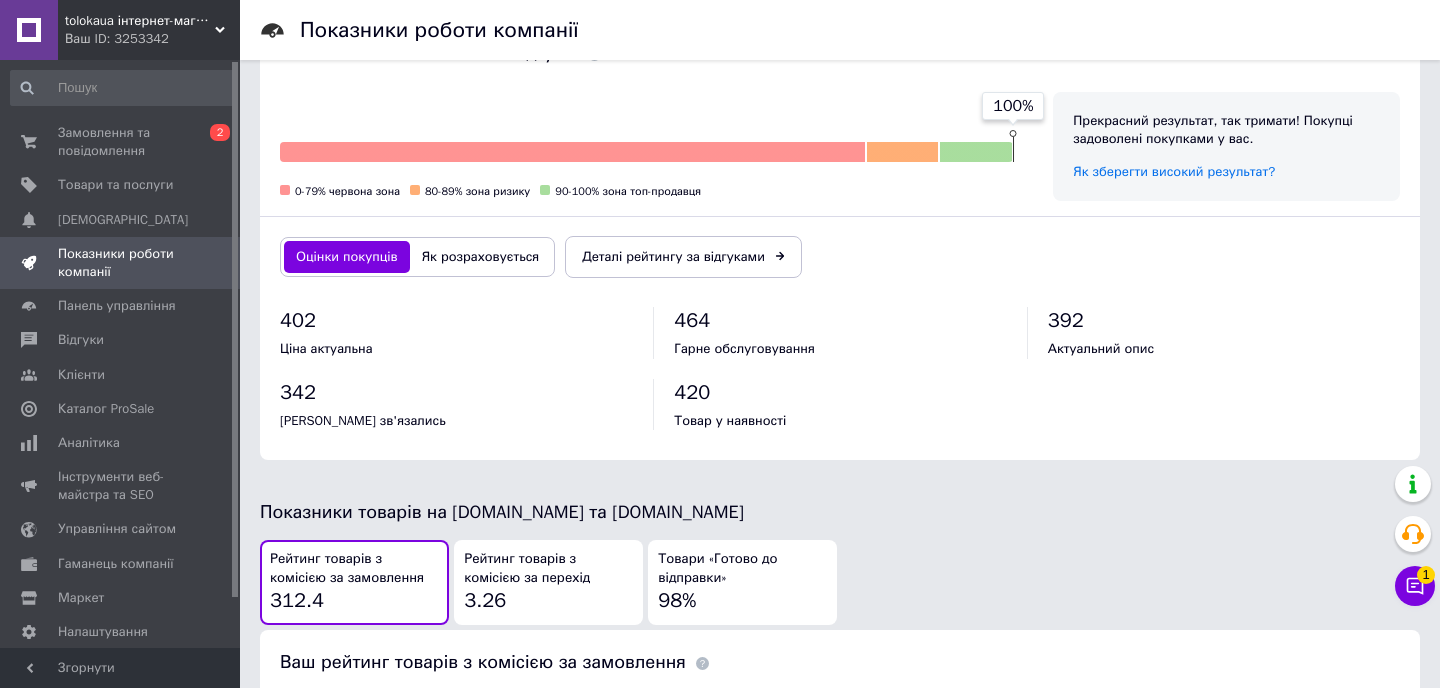 scroll, scrollTop: 649, scrollLeft: 0, axis: vertical 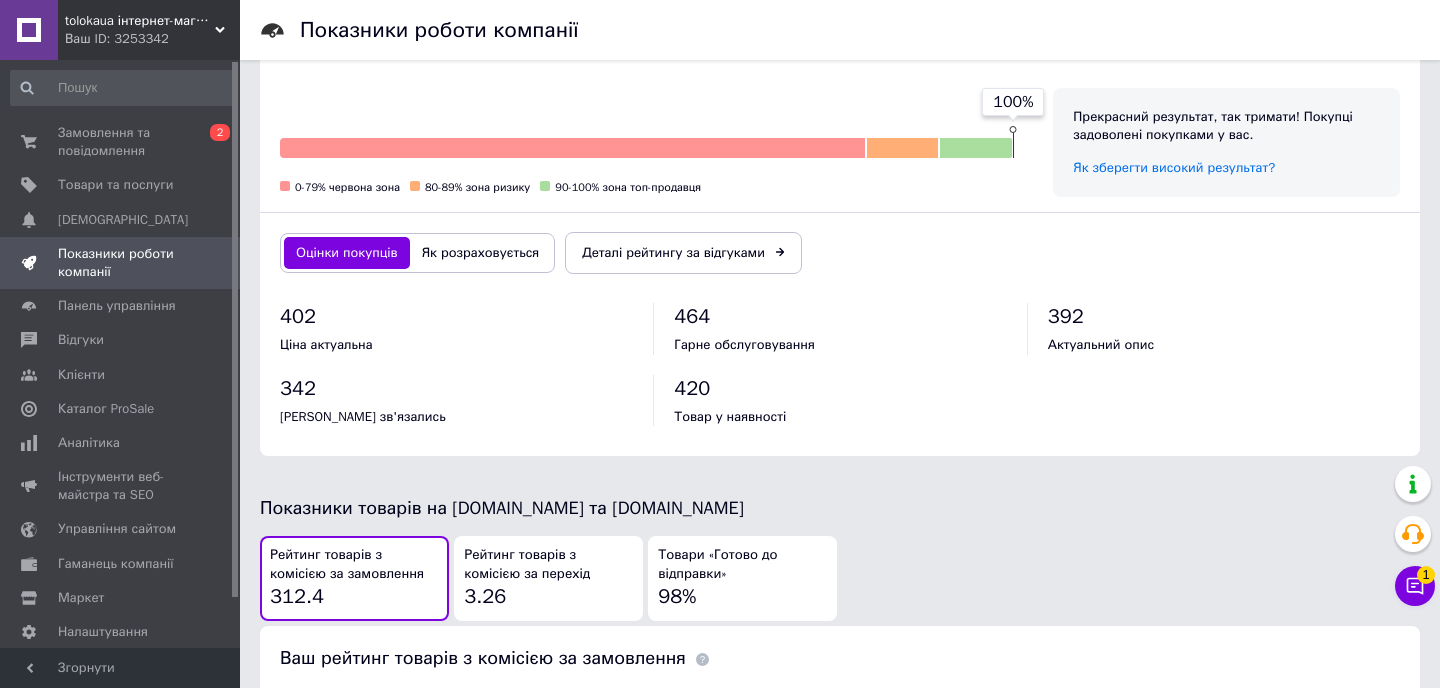 click on "Як розраховується" at bounding box center (481, 253) 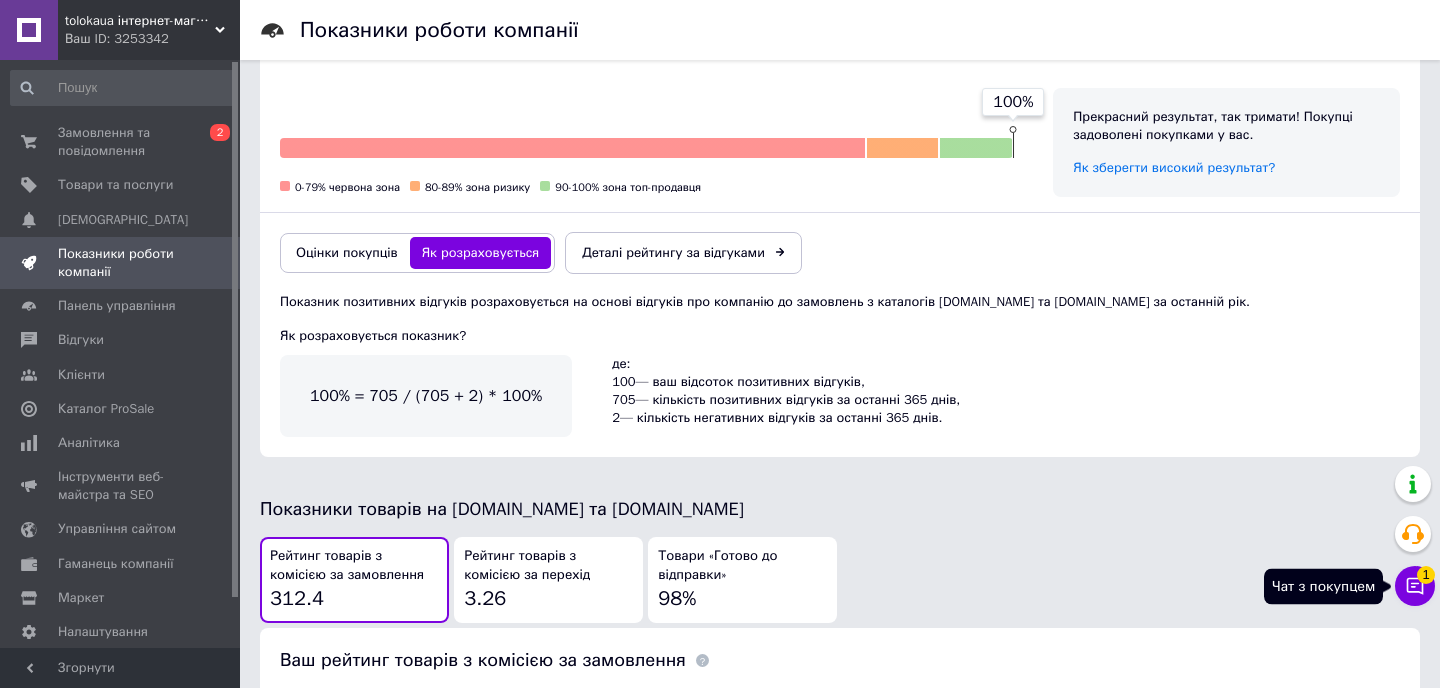 click on "Чат з покупцем 1" at bounding box center (1415, 586) 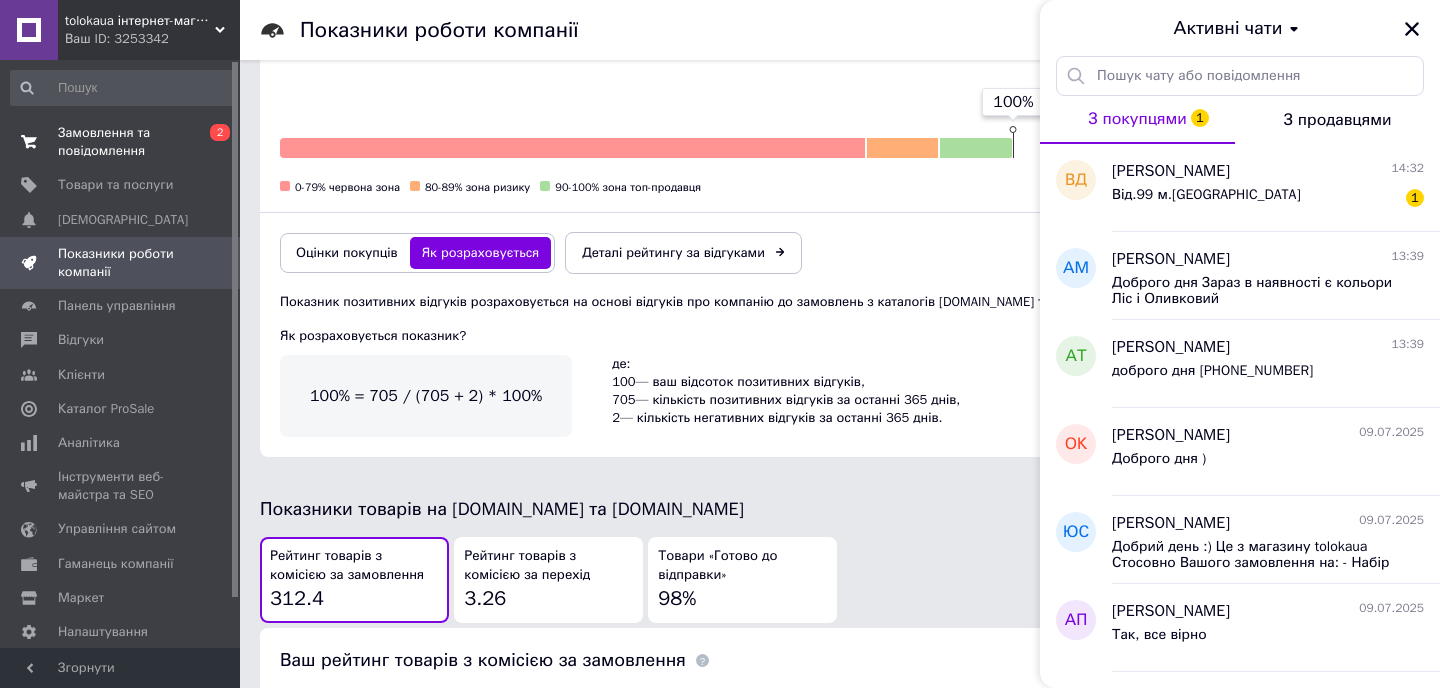 click on "Замовлення та повідомлення" at bounding box center [121, 142] 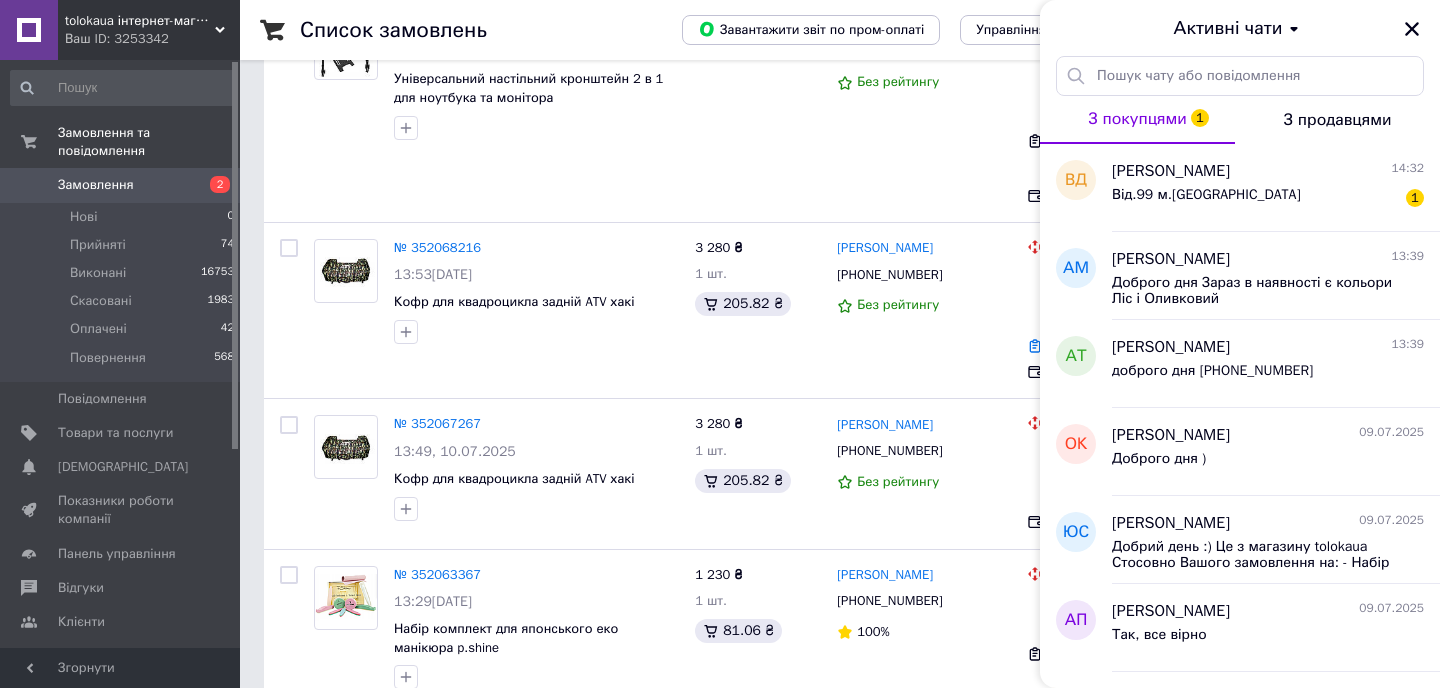 scroll, scrollTop: 613, scrollLeft: 0, axis: vertical 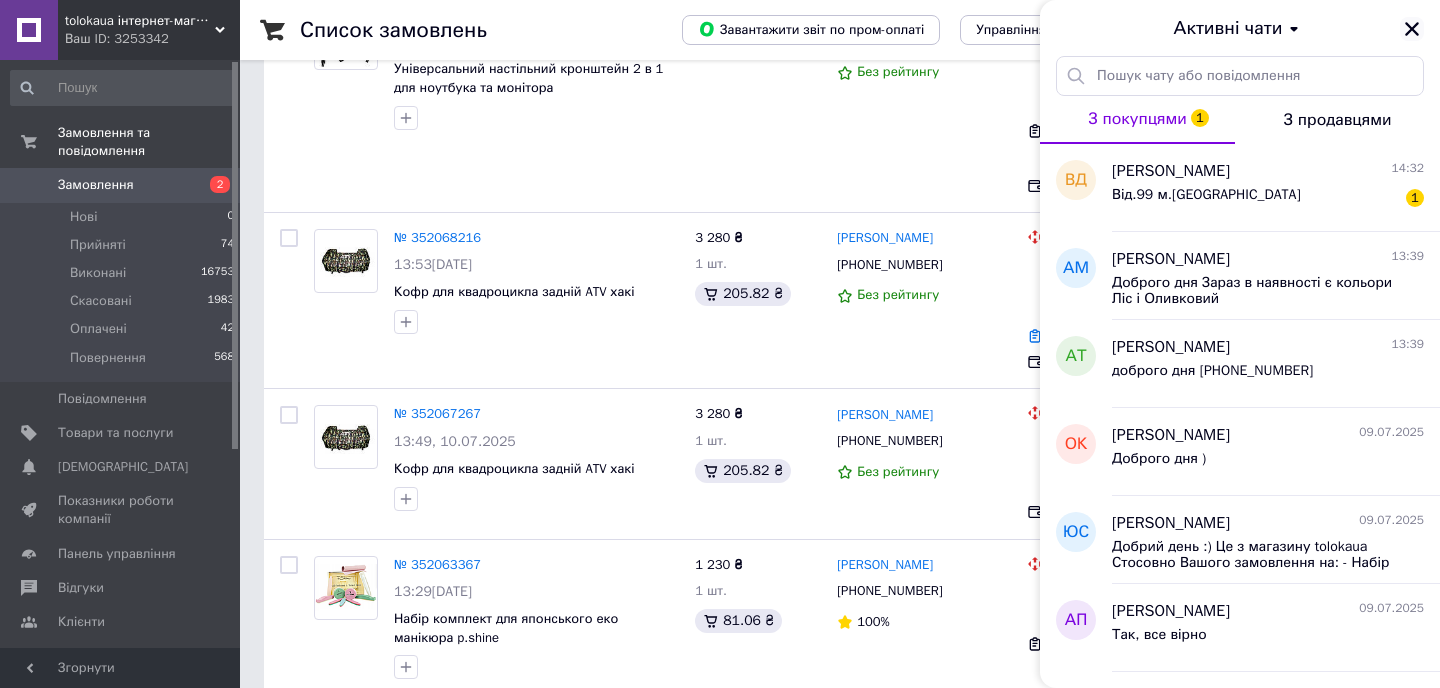 click 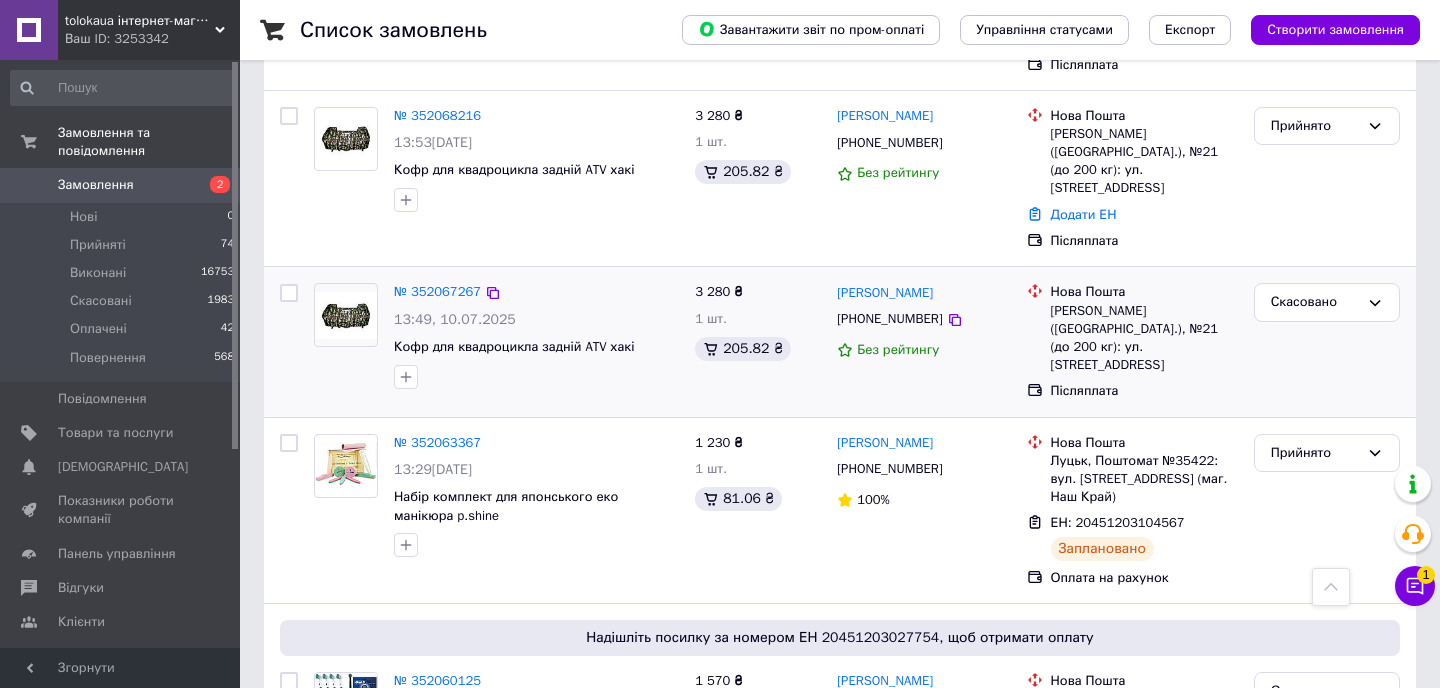 scroll, scrollTop: 737, scrollLeft: 0, axis: vertical 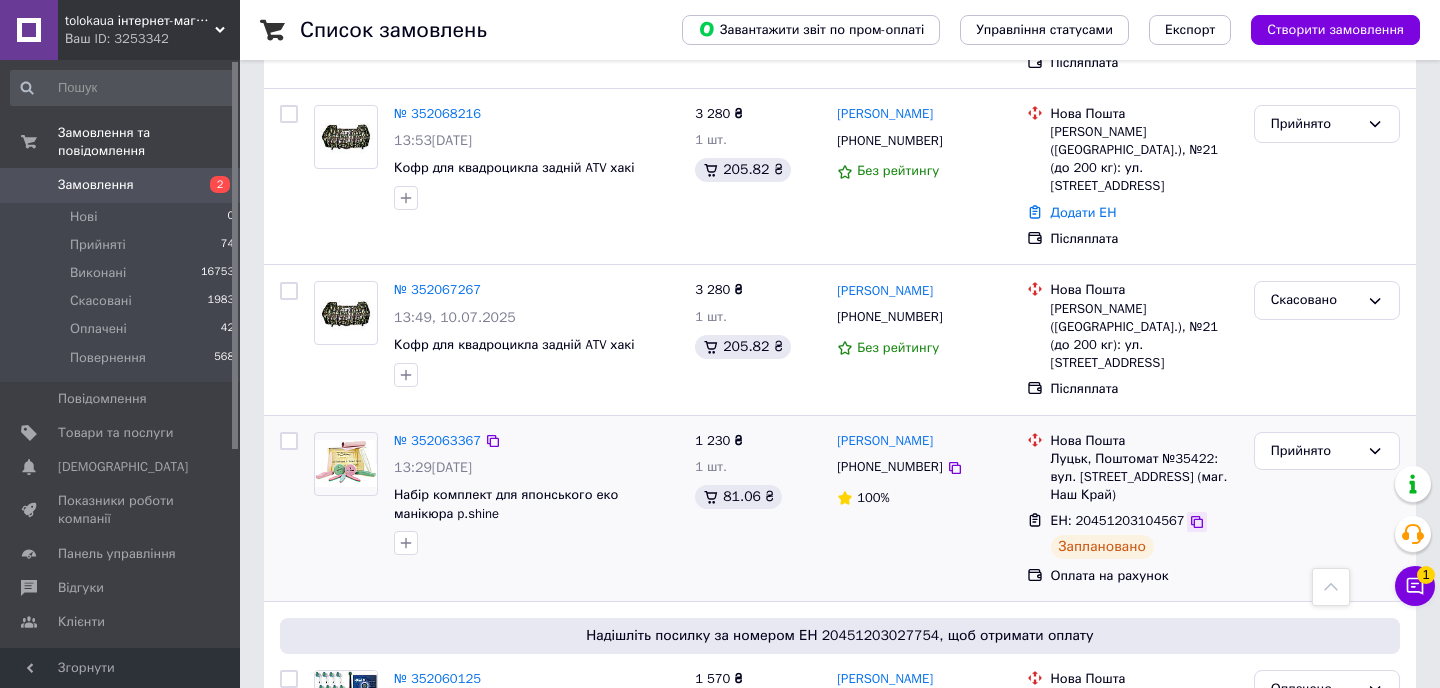 click 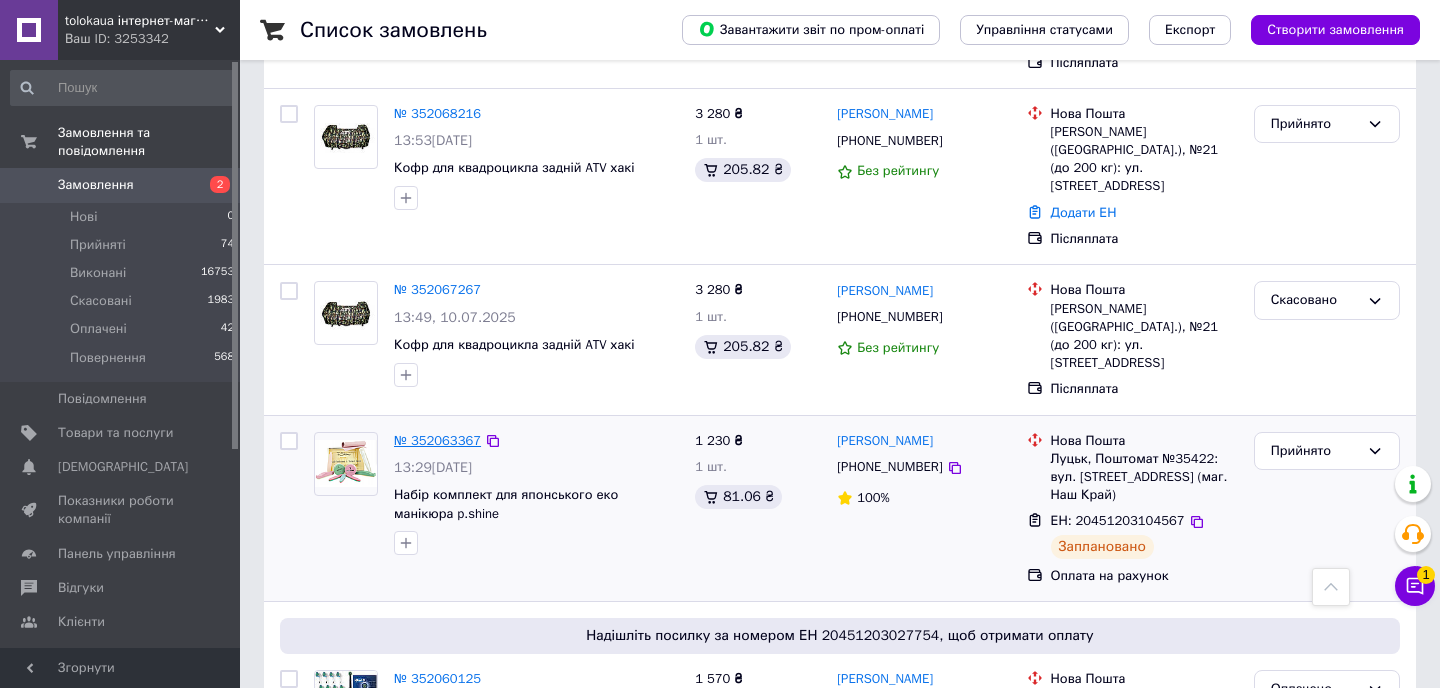 click on "№ 352063367" at bounding box center (437, 440) 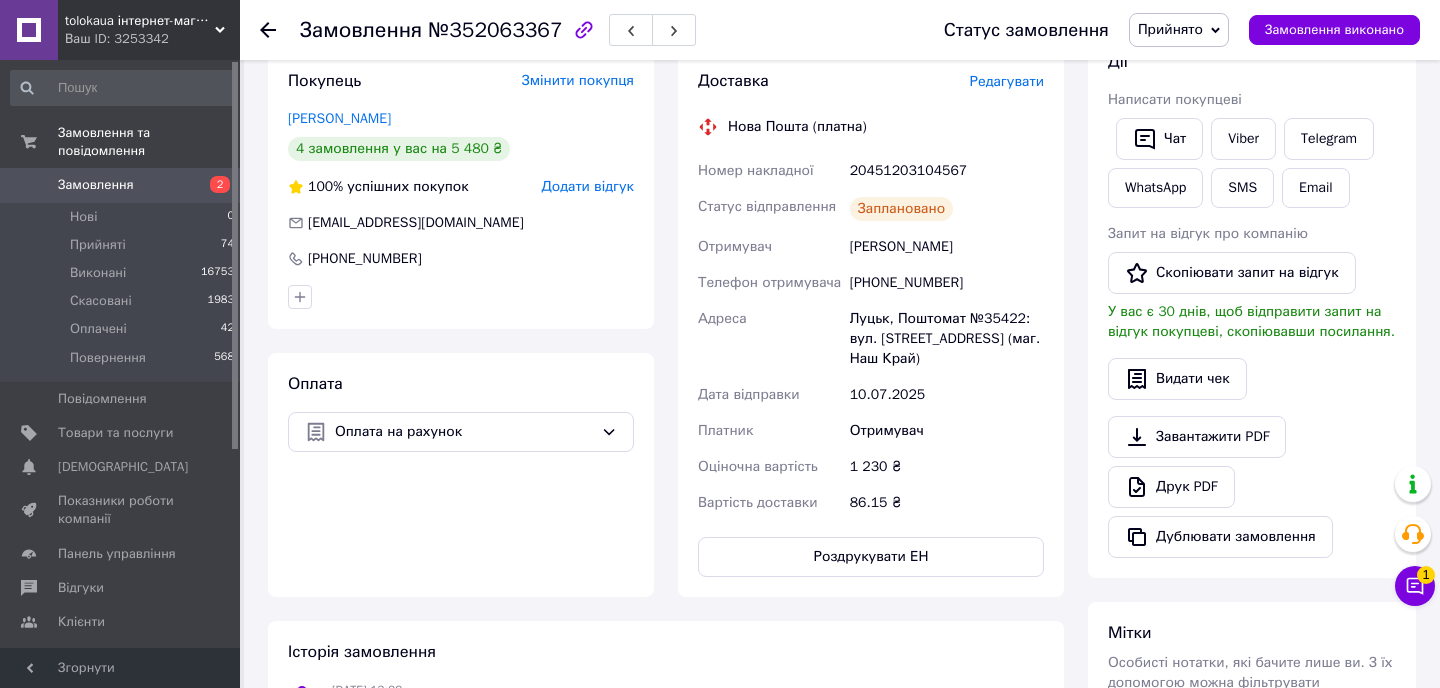 scroll, scrollTop: 375, scrollLeft: 0, axis: vertical 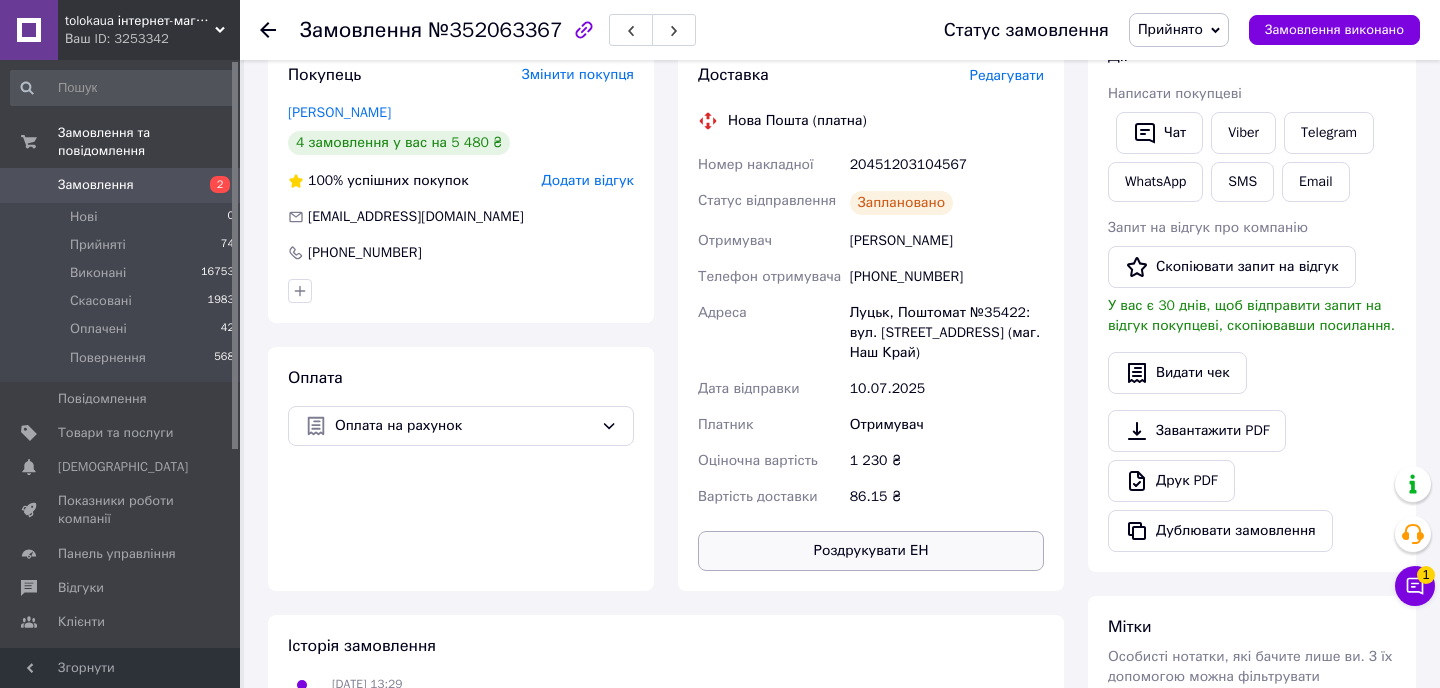 click on "Роздрукувати ЕН" at bounding box center (871, 551) 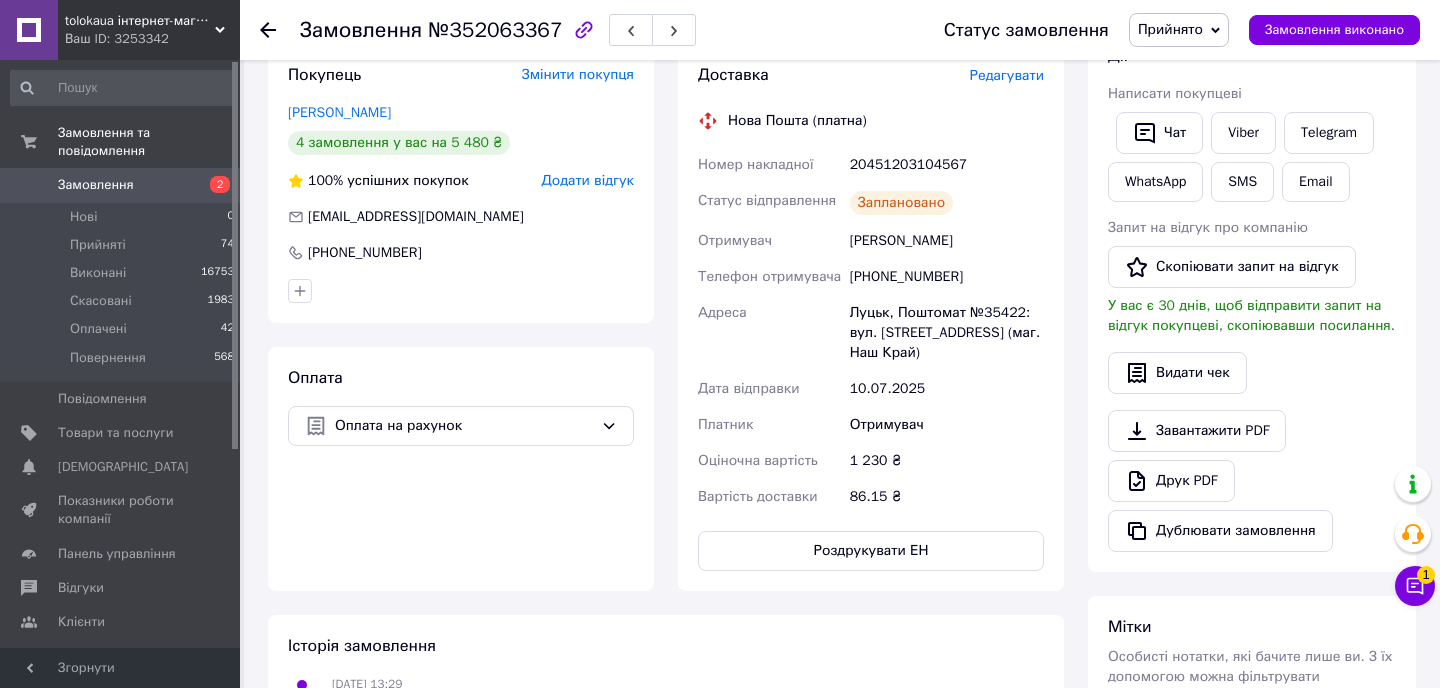 click on "Замовлення" at bounding box center [121, 185] 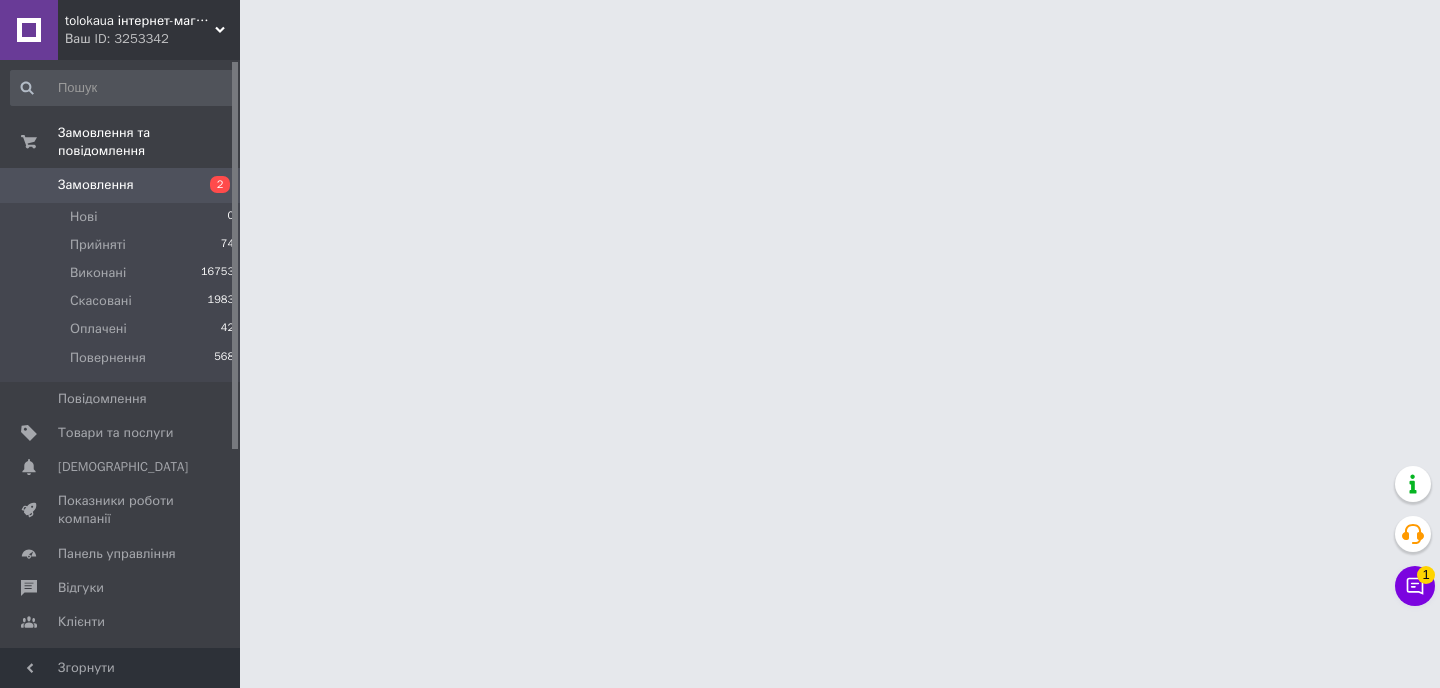 scroll, scrollTop: 0, scrollLeft: 0, axis: both 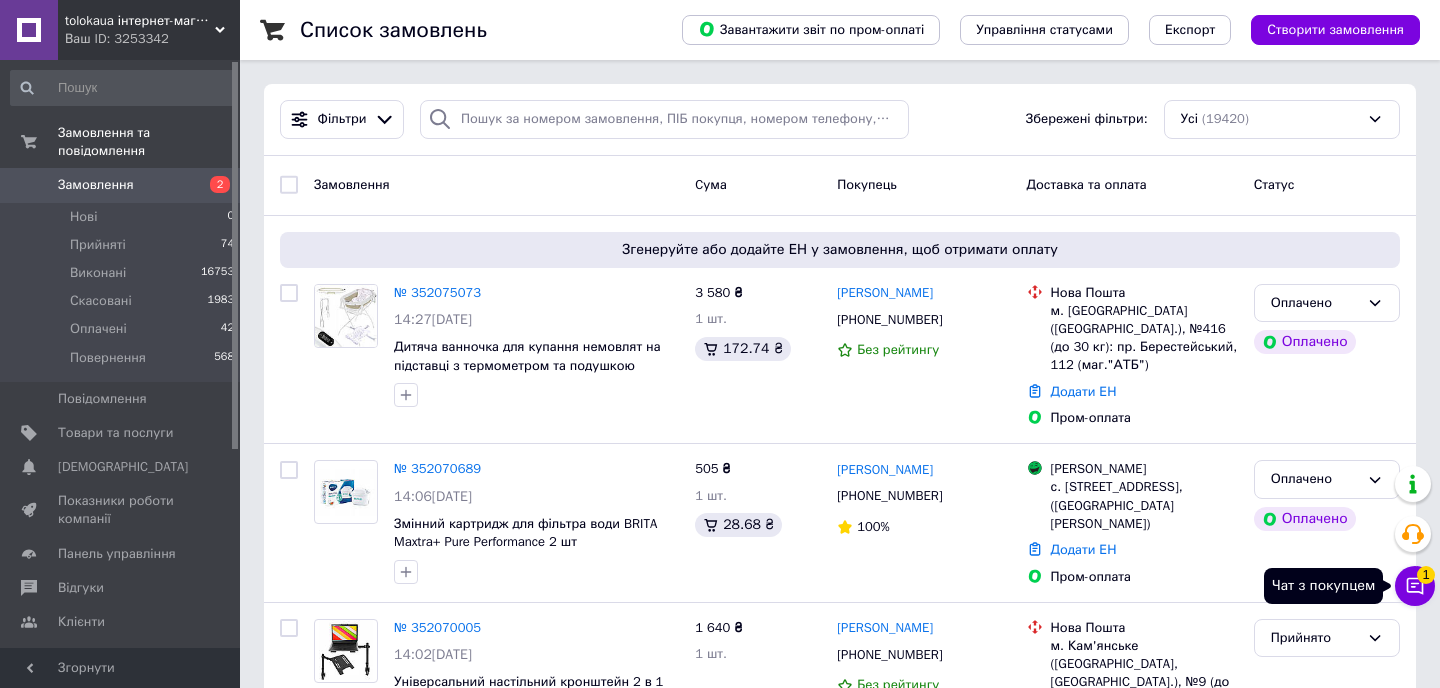 click on "Чат з покупцем 1" at bounding box center (1415, 586) 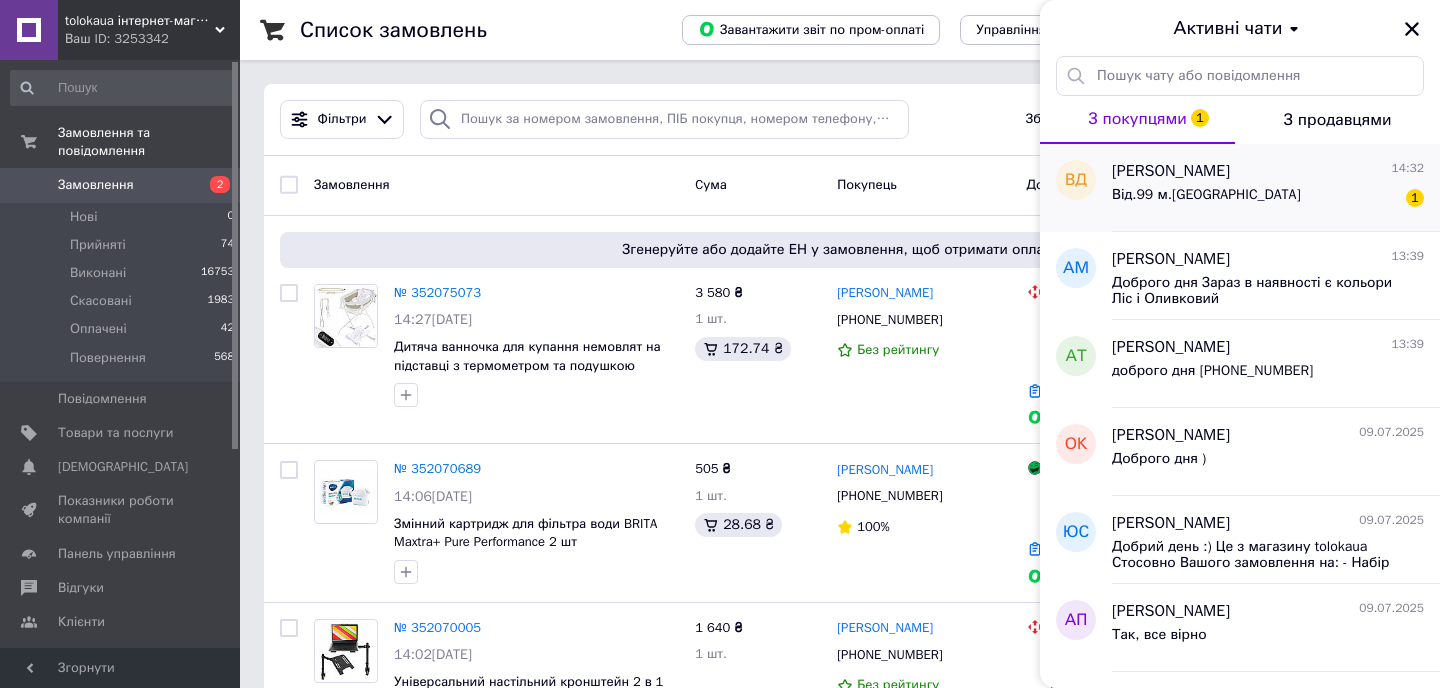 click on "Від.99 м.[GEOGRAPHIC_DATA] 1" at bounding box center (1268, 199) 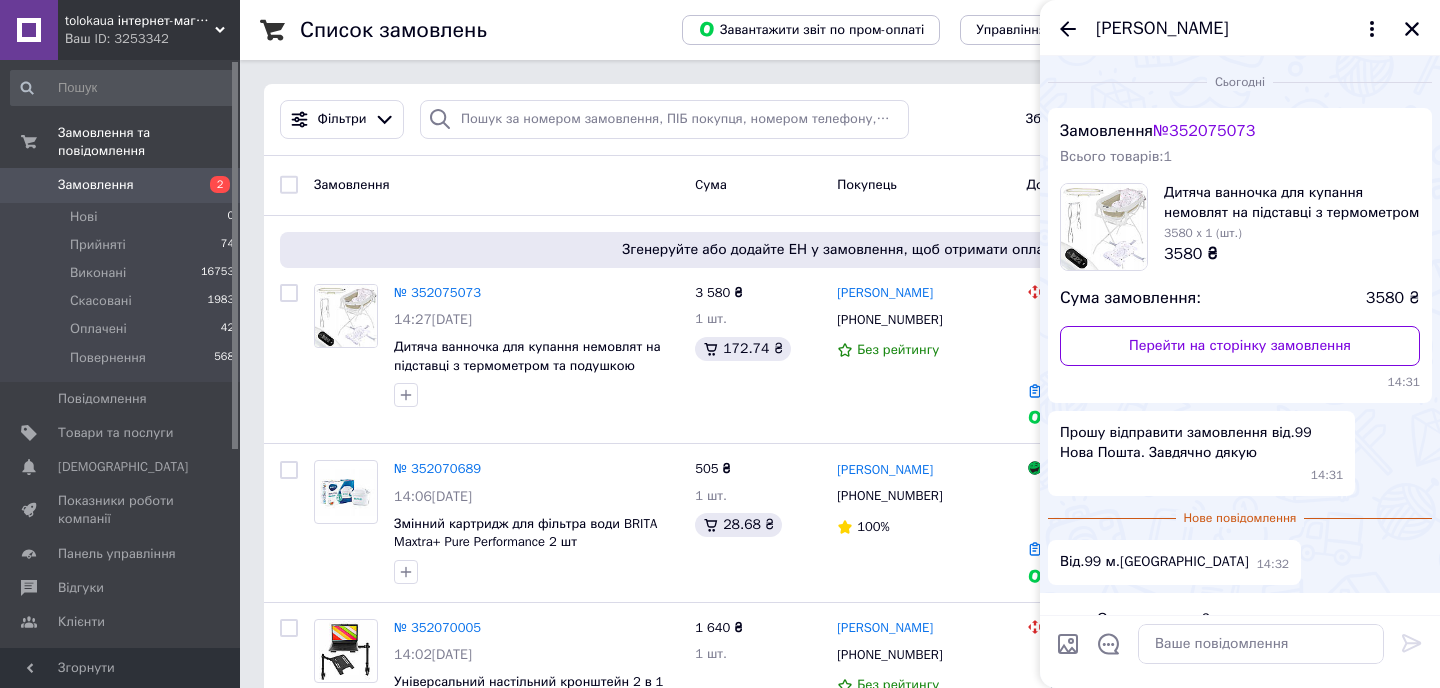 scroll, scrollTop: 50, scrollLeft: 0, axis: vertical 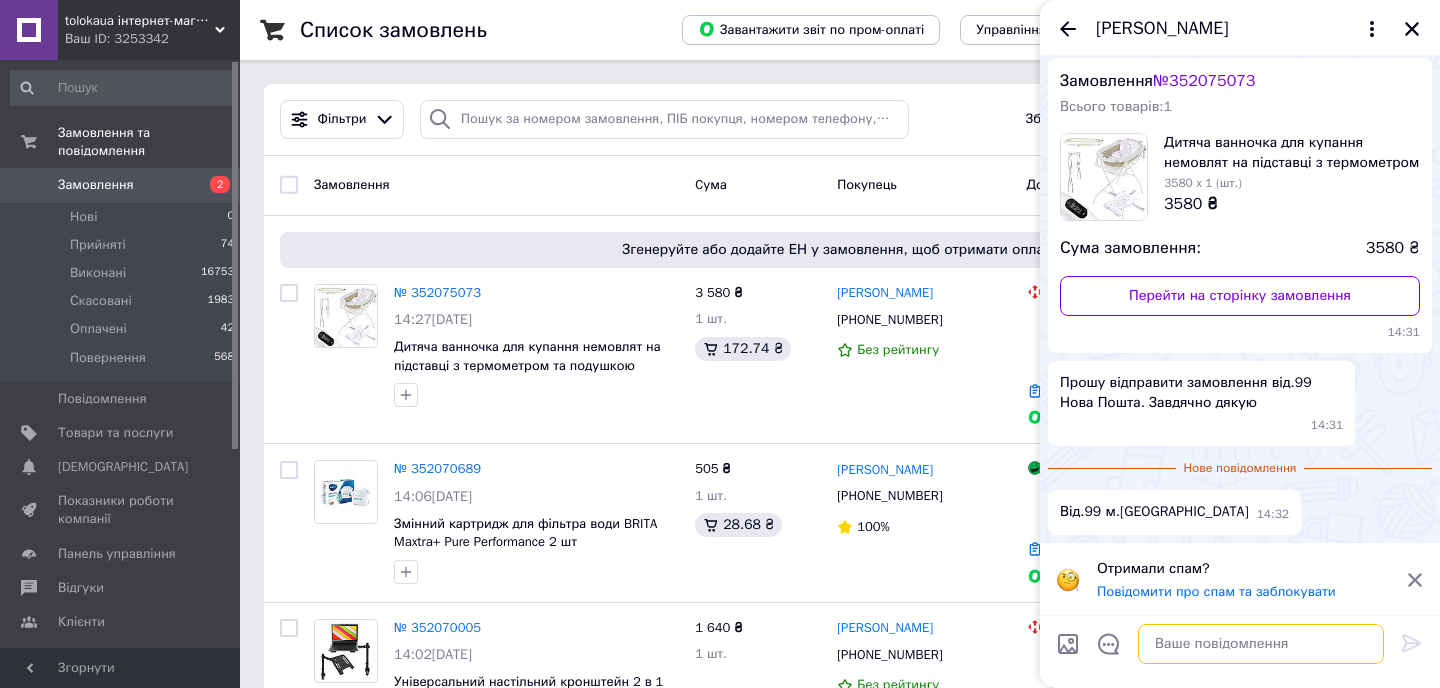 click at bounding box center [1261, 644] 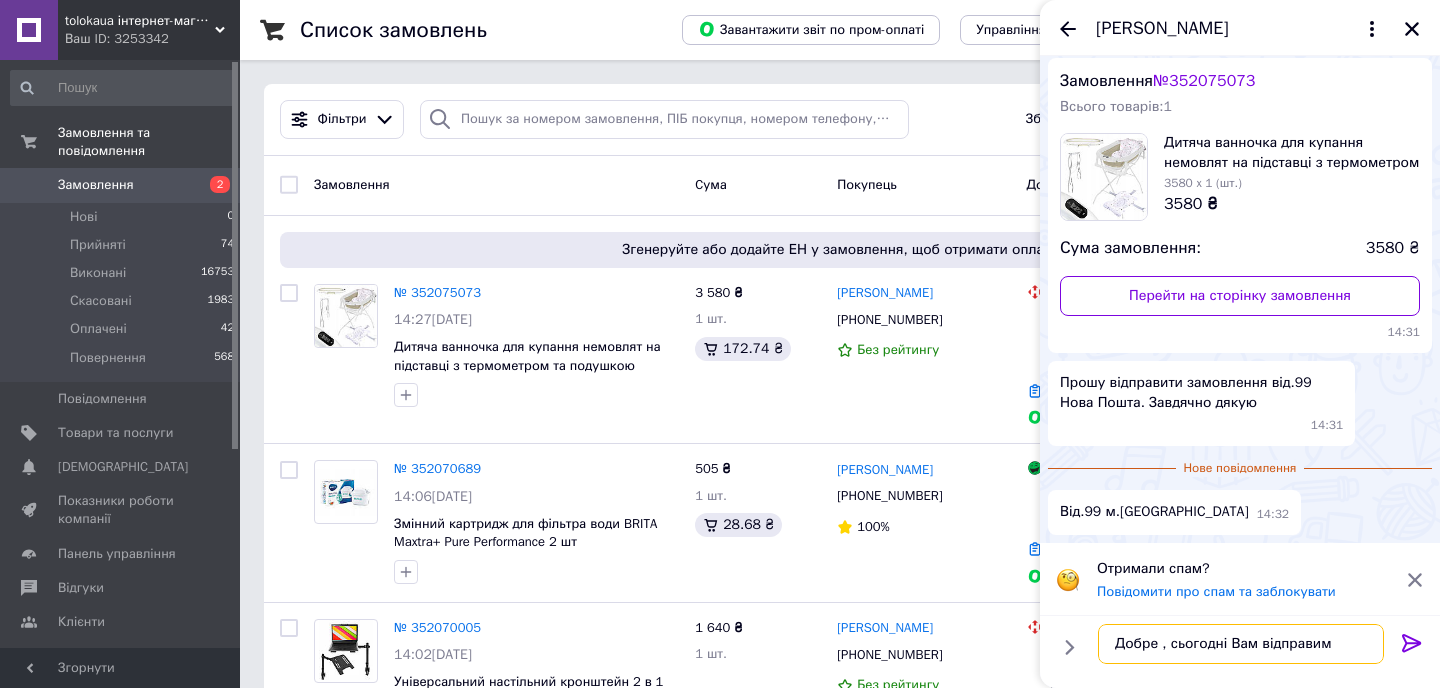 type on "Добре , сьогодні Вам відправим )" 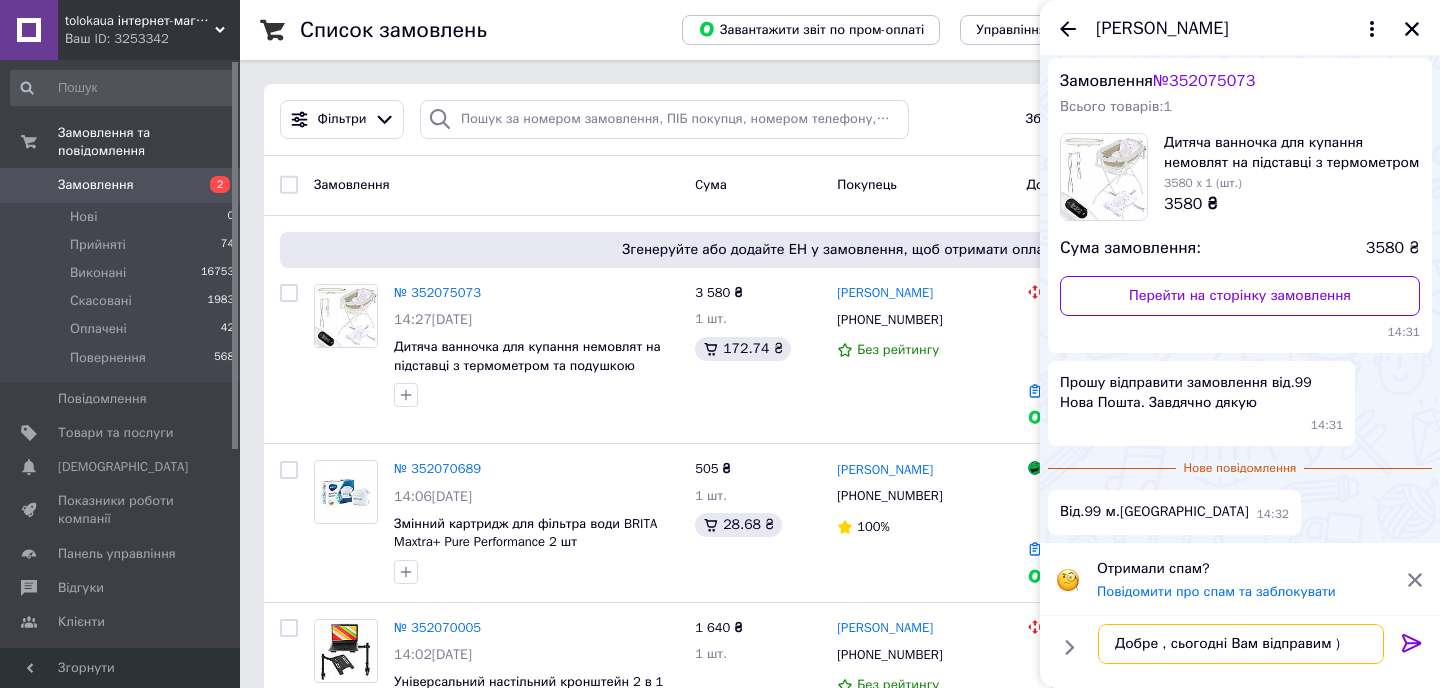 type 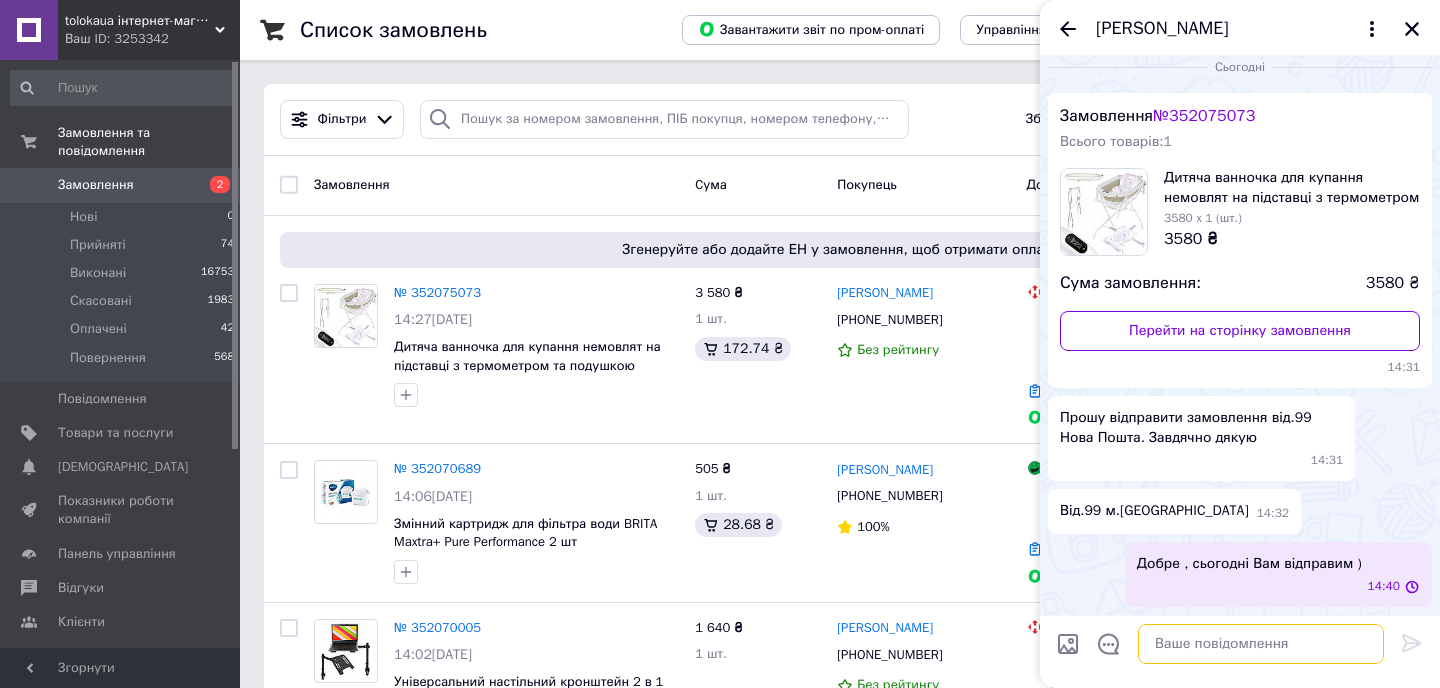 scroll, scrollTop: 15, scrollLeft: 0, axis: vertical 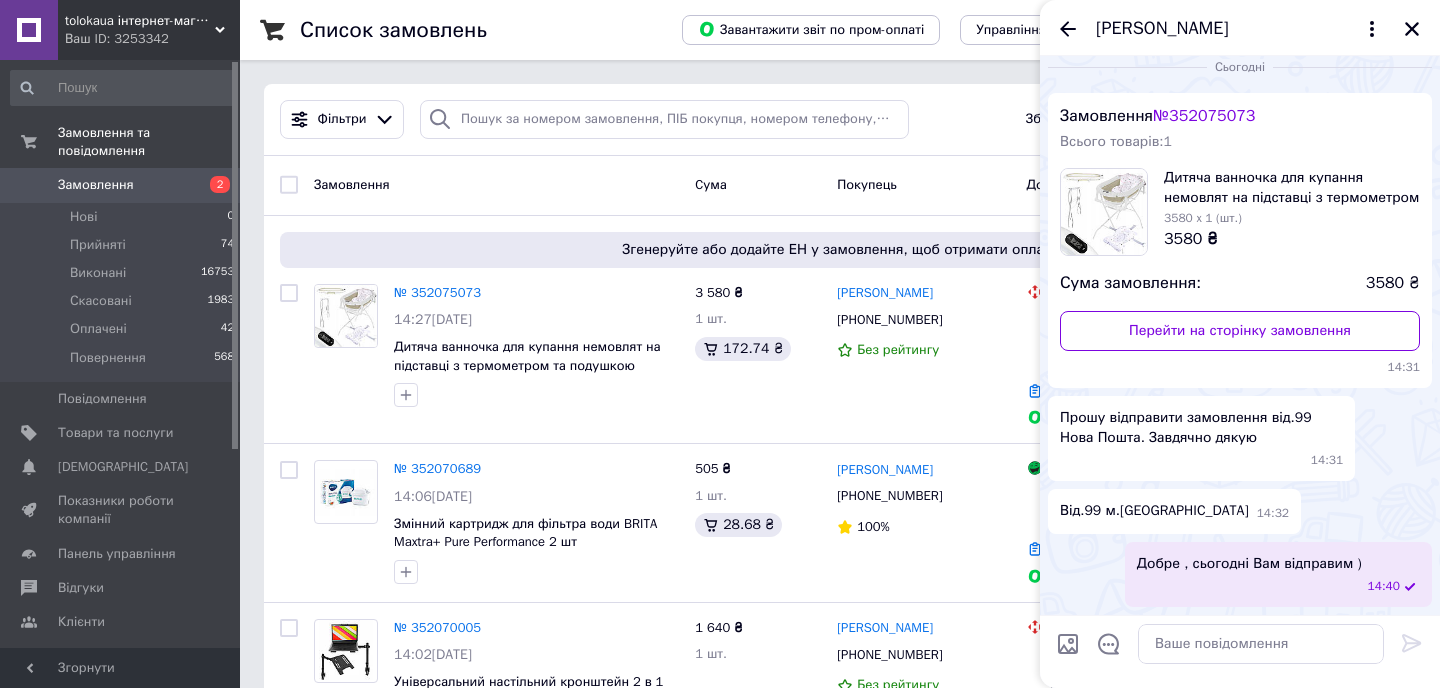 click on "Замовлення" at bounding box center [121, 185] 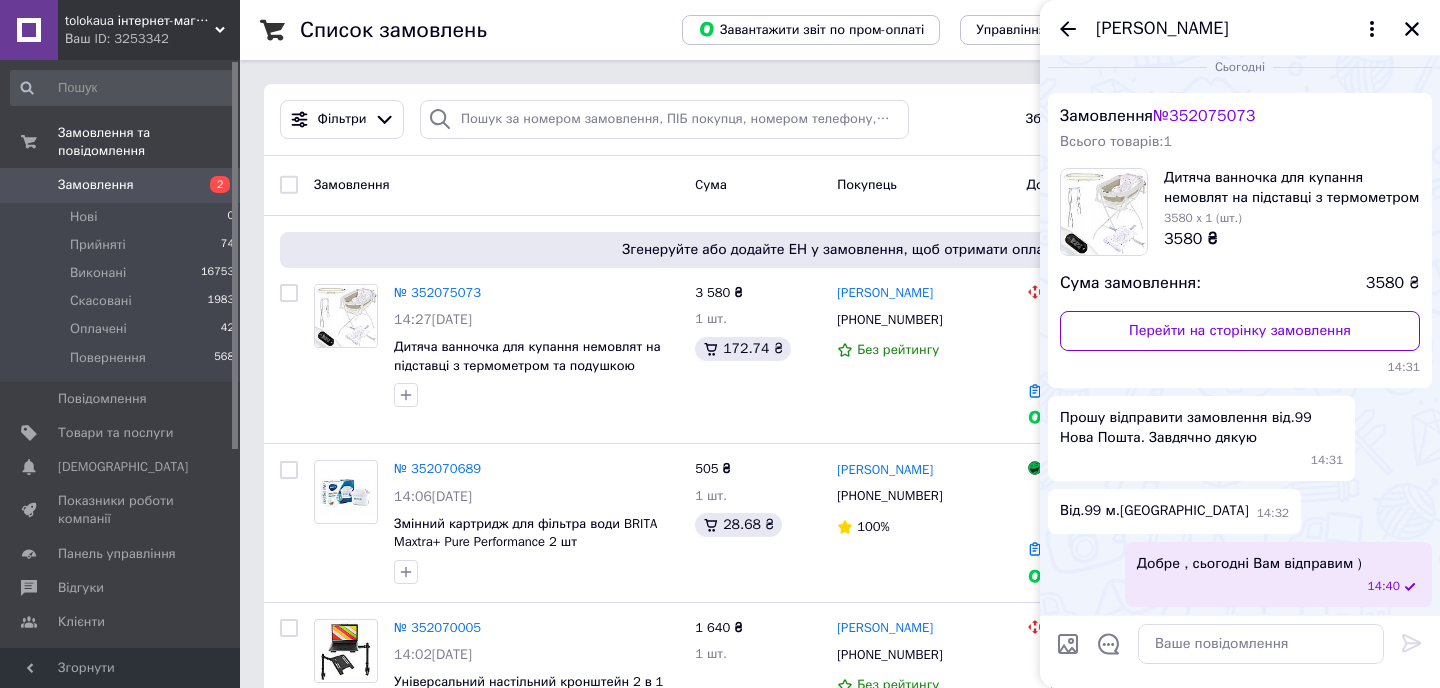 click on "[PERSON_NAME]" at bounding box center [1240, 28] 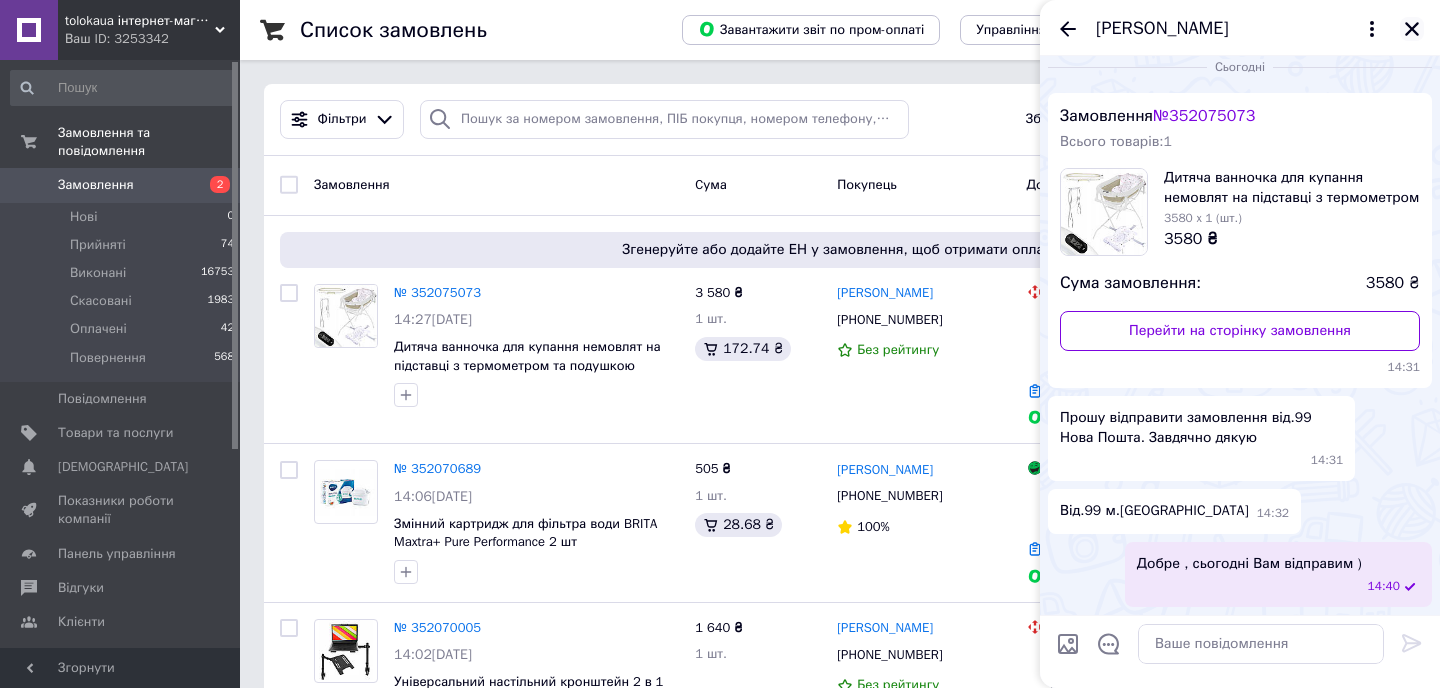 click 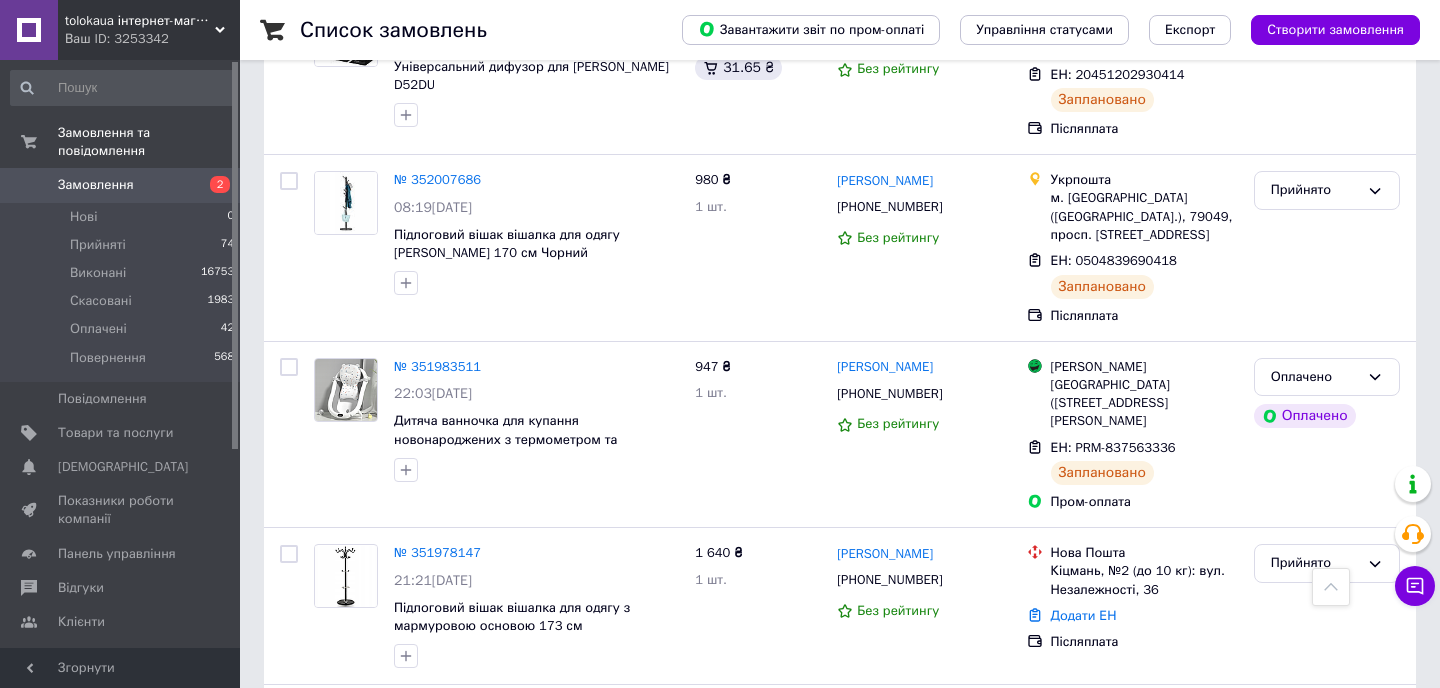 scroll, scrollTop: 2587, scrollLeft: 0, axis: vertical 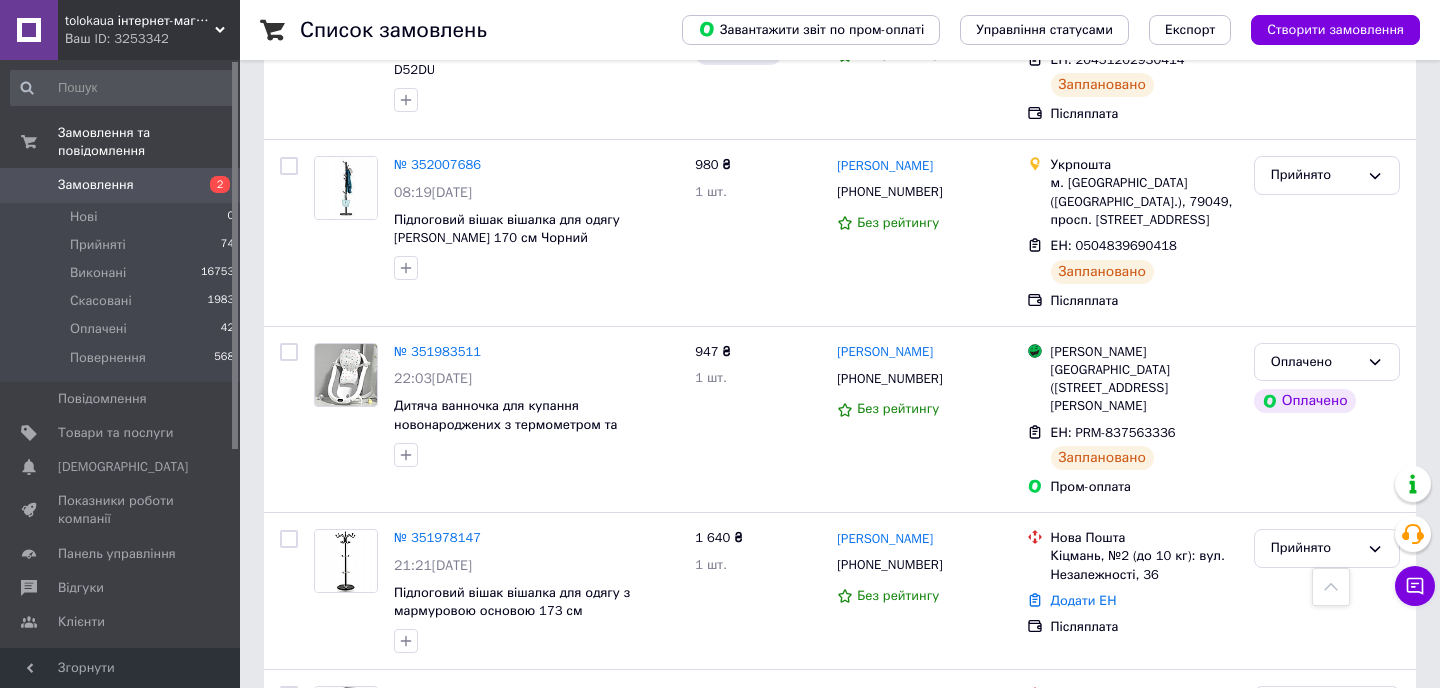 click on "Замовлення" at bounding box center [121, 185] 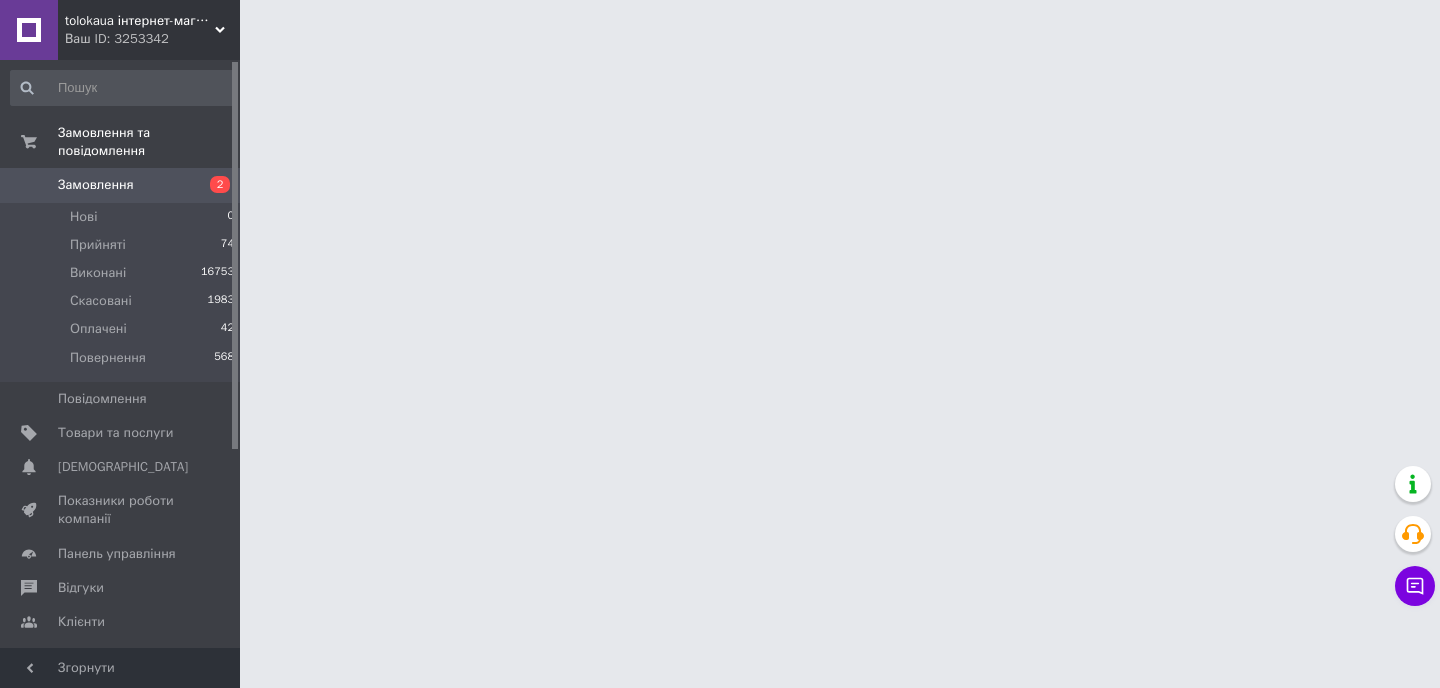 scroll, scrollTop: 0, scrollLeft: 0, axis: both 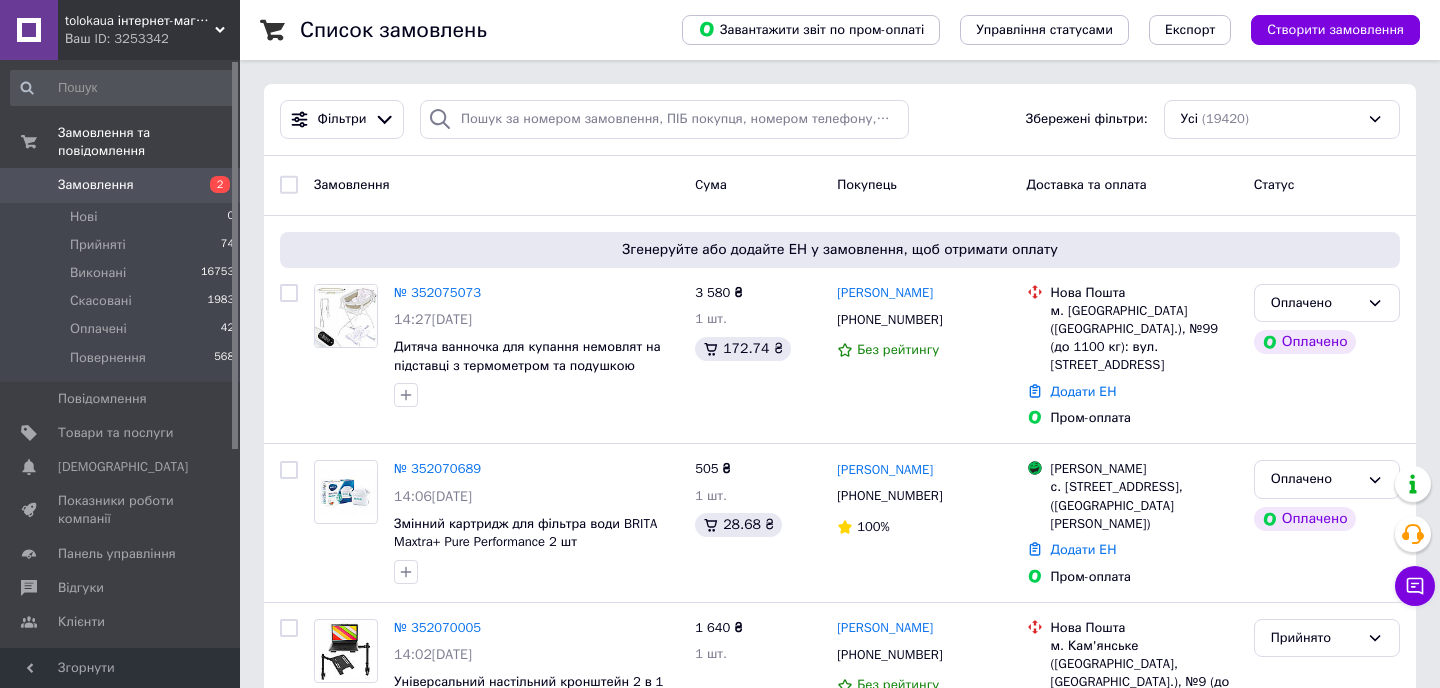 click on "tolokaua інтернет-магазин товарів для дому Ваш ID: 3253342" at bounding box center [149, 30] 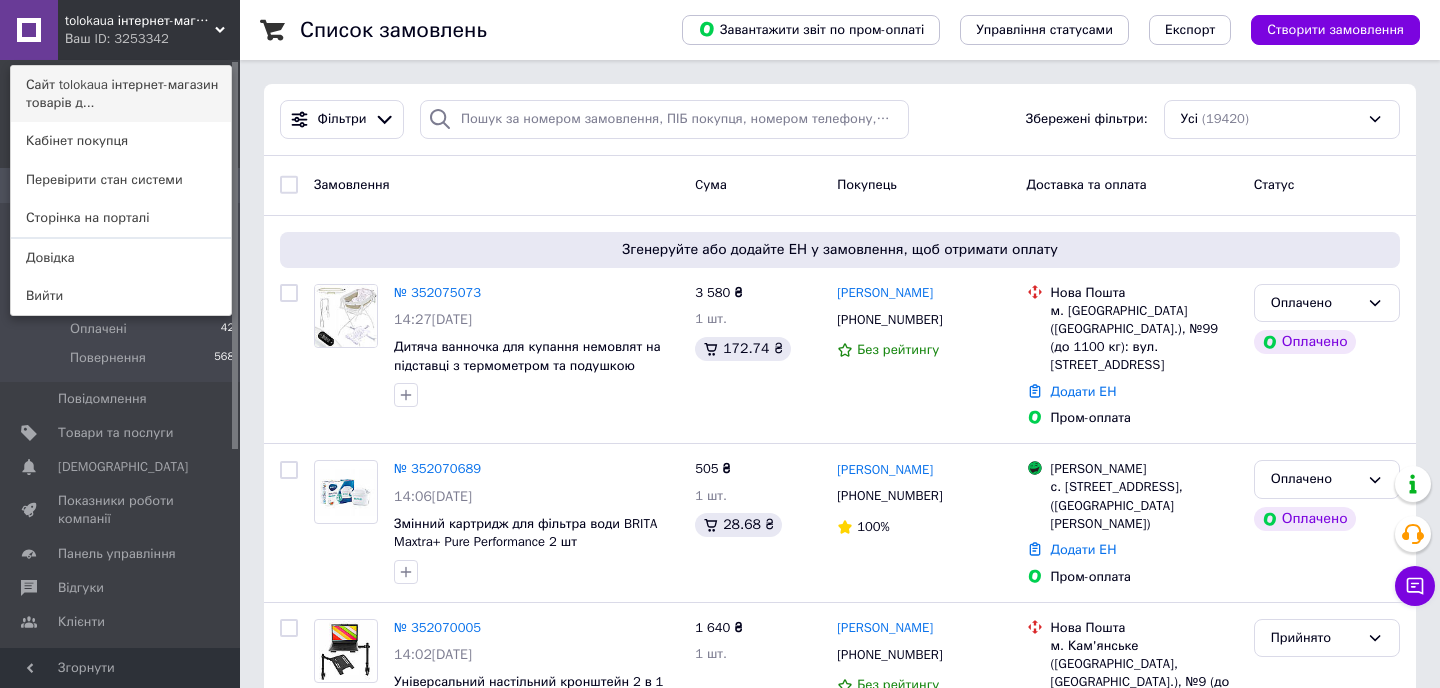 click on "Сайт tolokaua інтернет-магазин товарів д..." at bounding box center [121, 94] 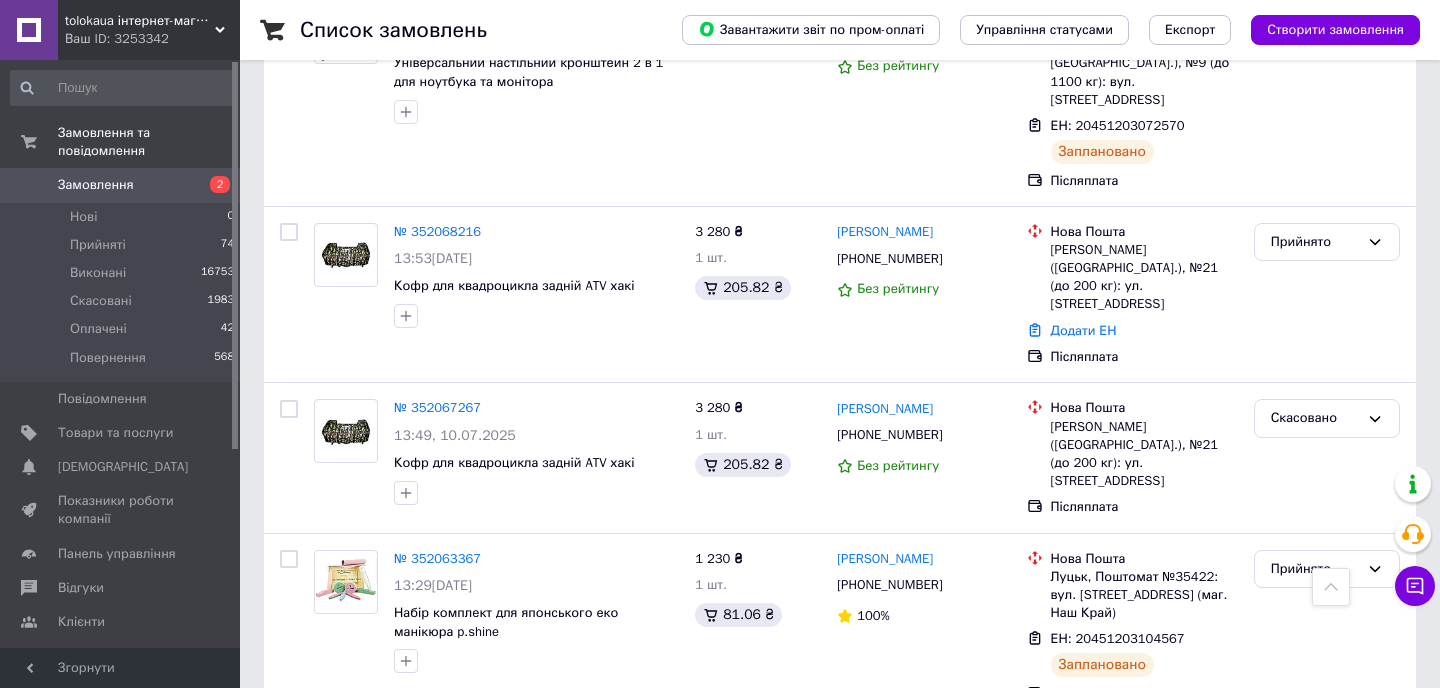 scroll, scrollTop: 622, scrollLeft: 0, axis: vertical 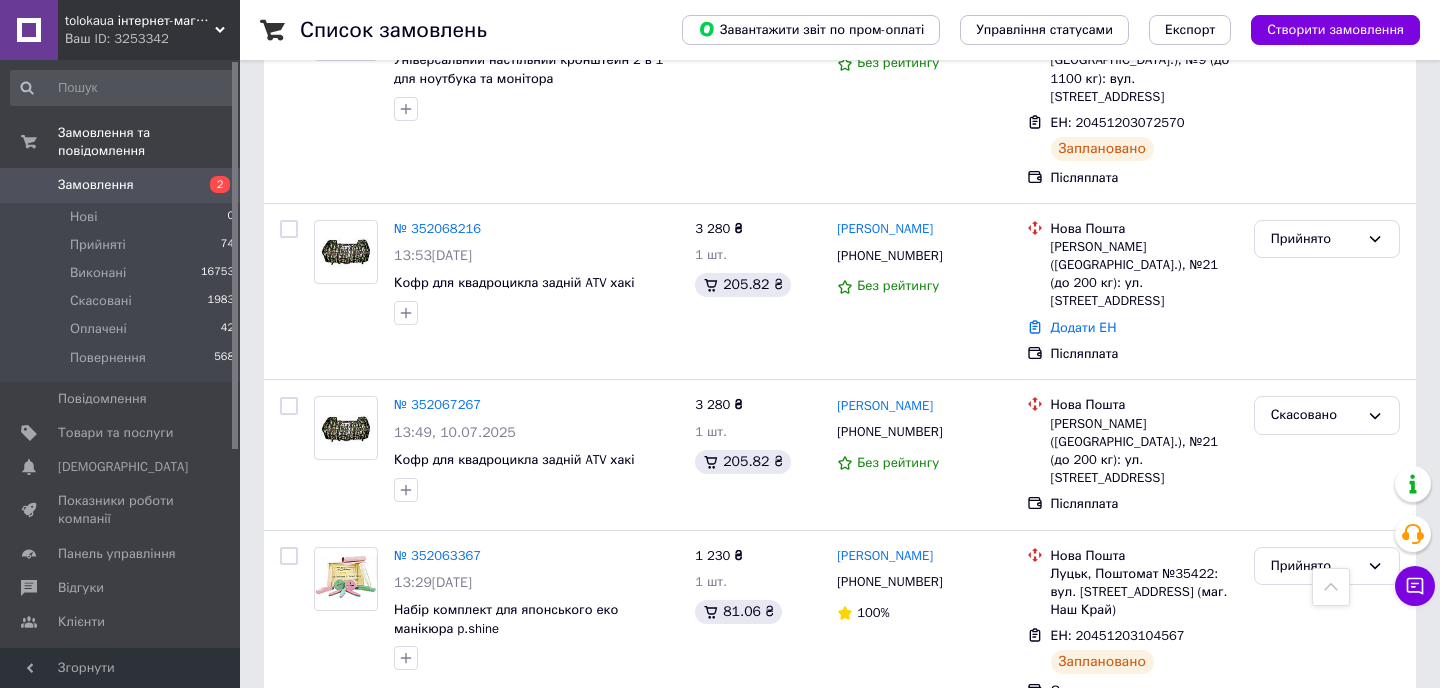 click on "Замовлення" at bounding box center [96, 185] 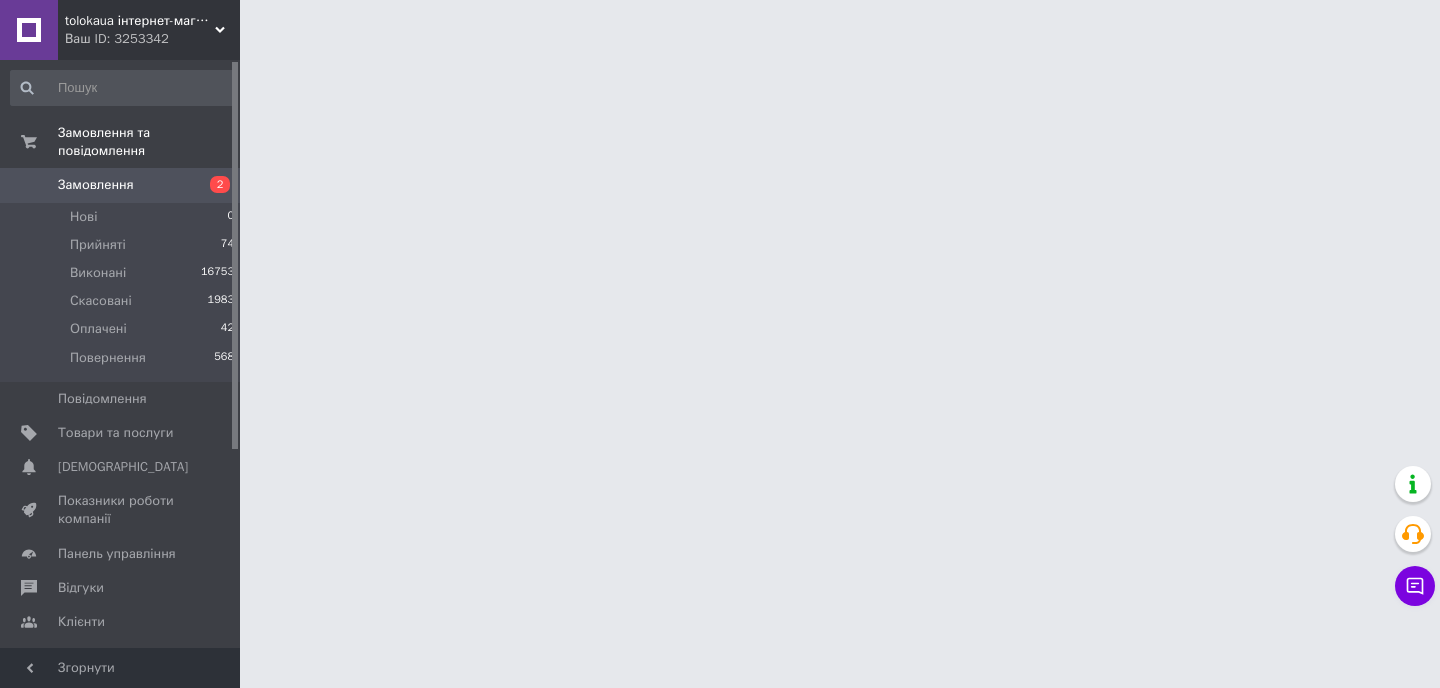 scroll, scrollTop: 0, scrollLeft: 0, axis: both 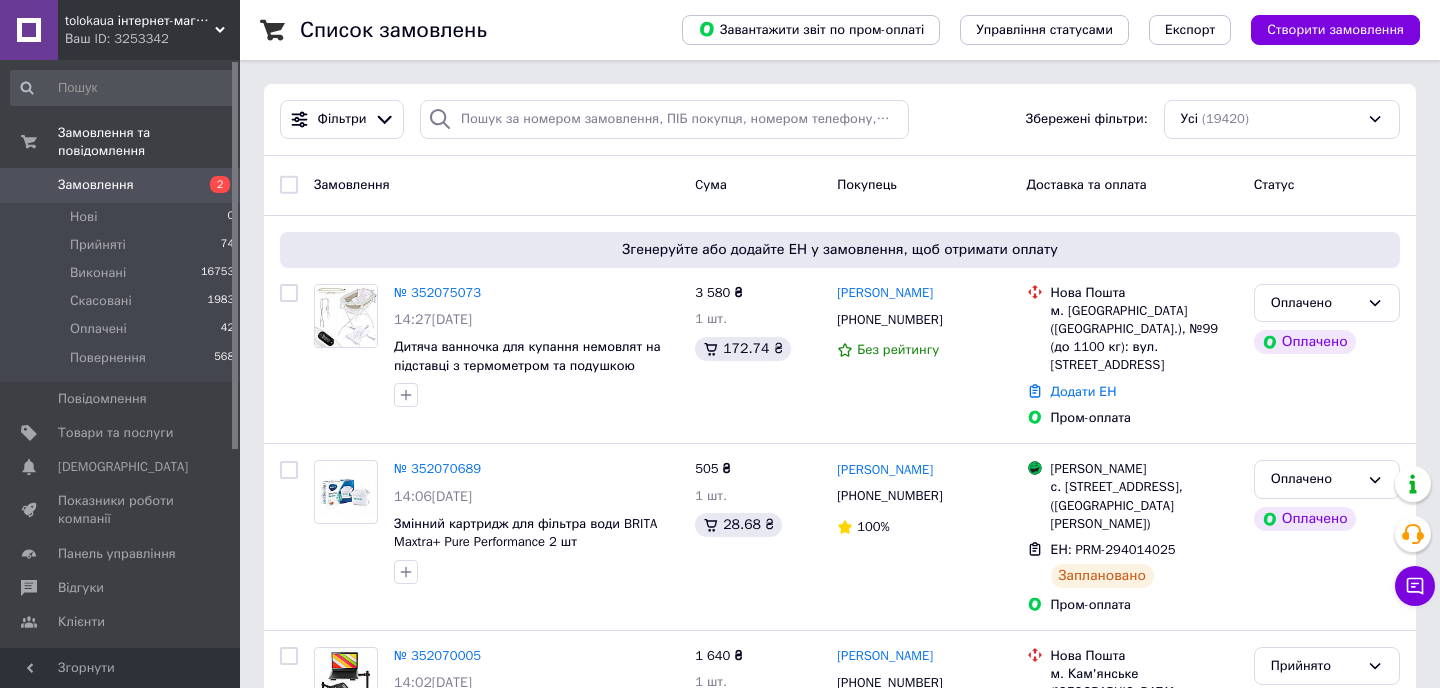 click on "Замовлення" at bounding box center (121, 185) 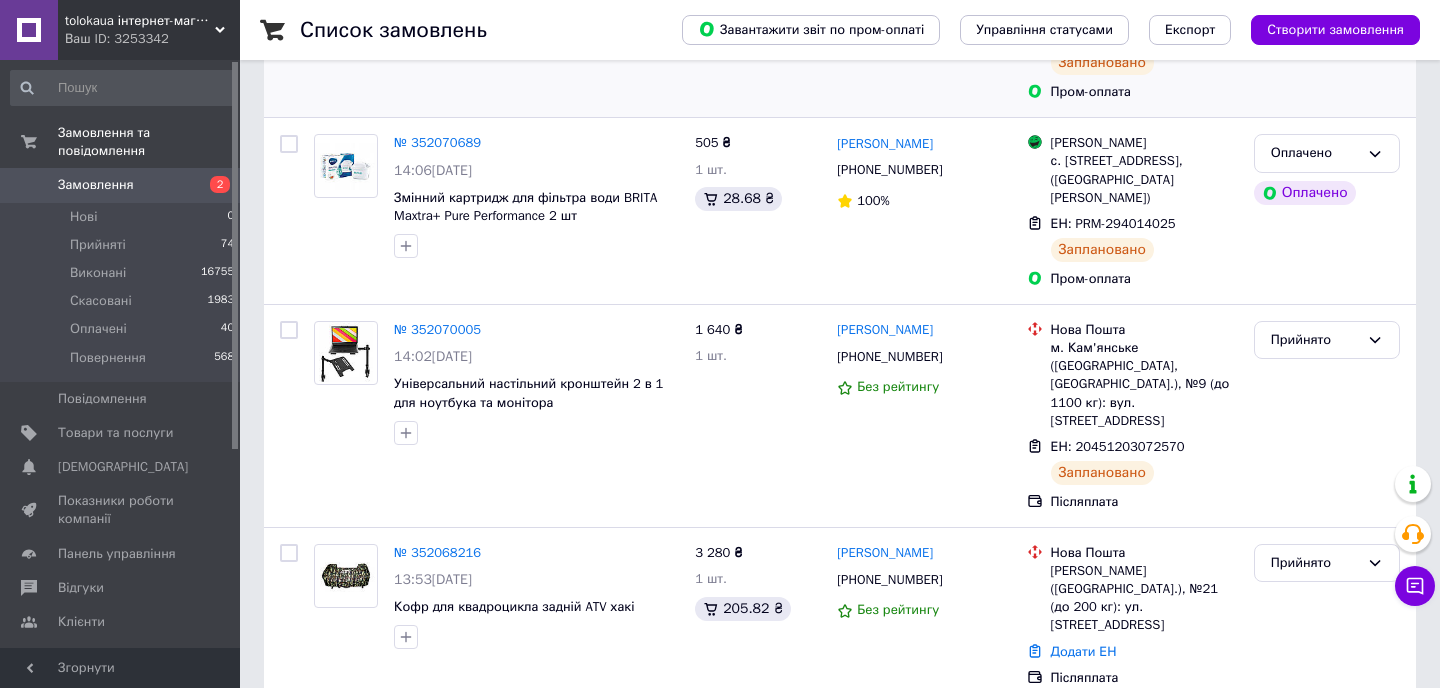 scroll, scrollTop: 463, scrollLeft: 0, axis: vertical 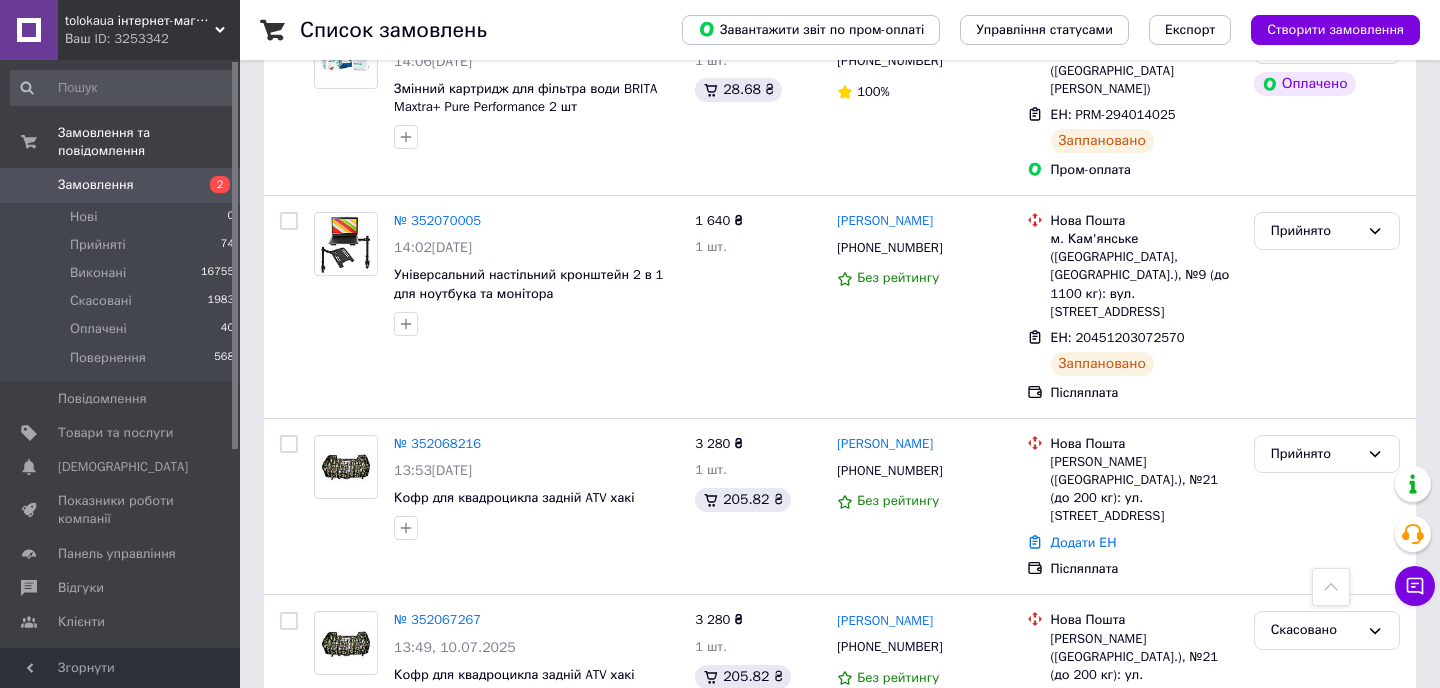 click on "Замовлення" at bounding box center [121, 185] 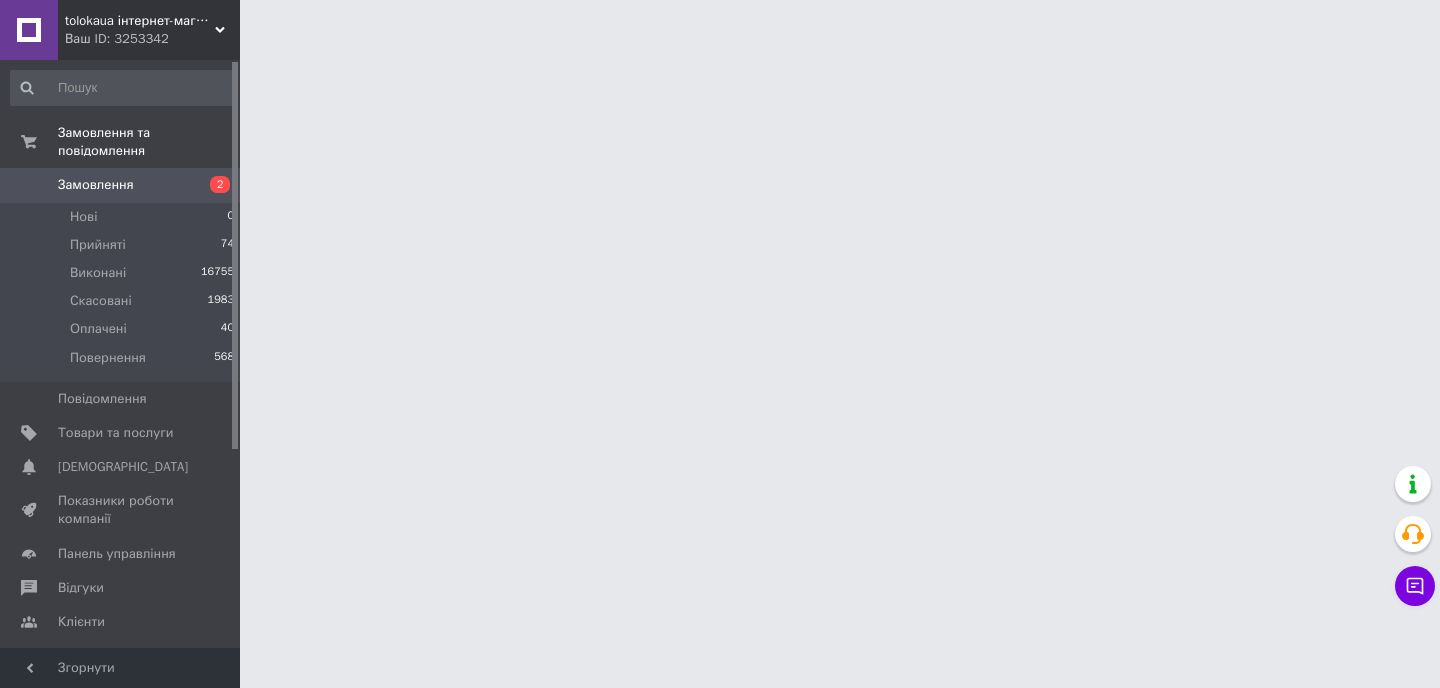 scroll, scrollTop: 0, scrollLeft: 0, axis: both 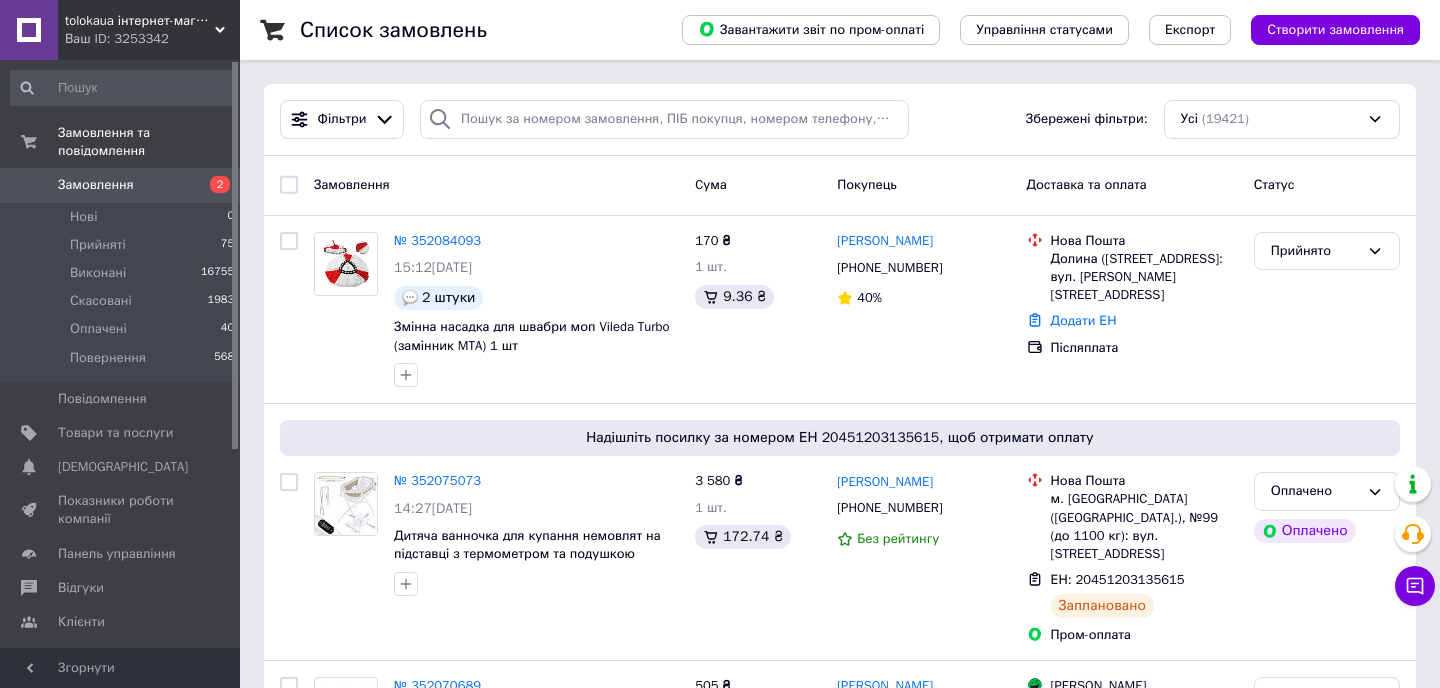click on "Замовлення" at bounding box center [121, 185] 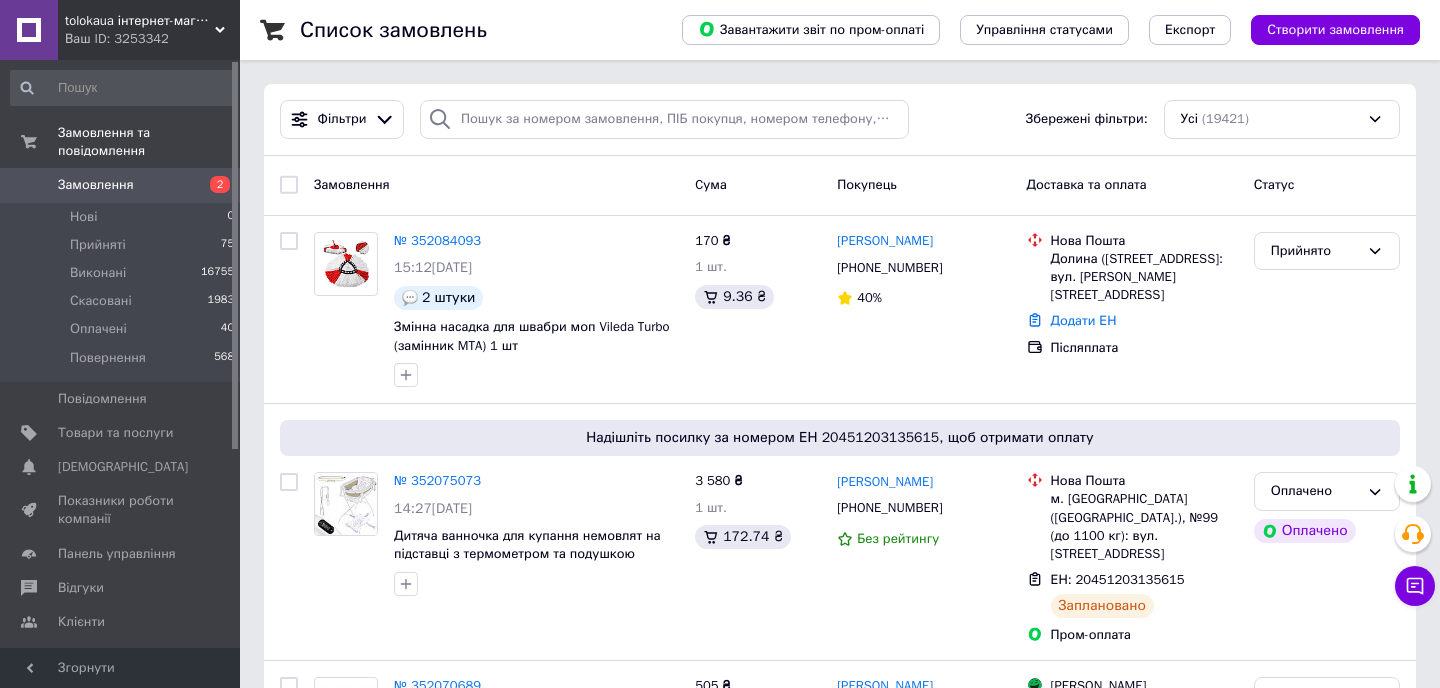 click on "Замовлення" at bounding box center [121, 185] 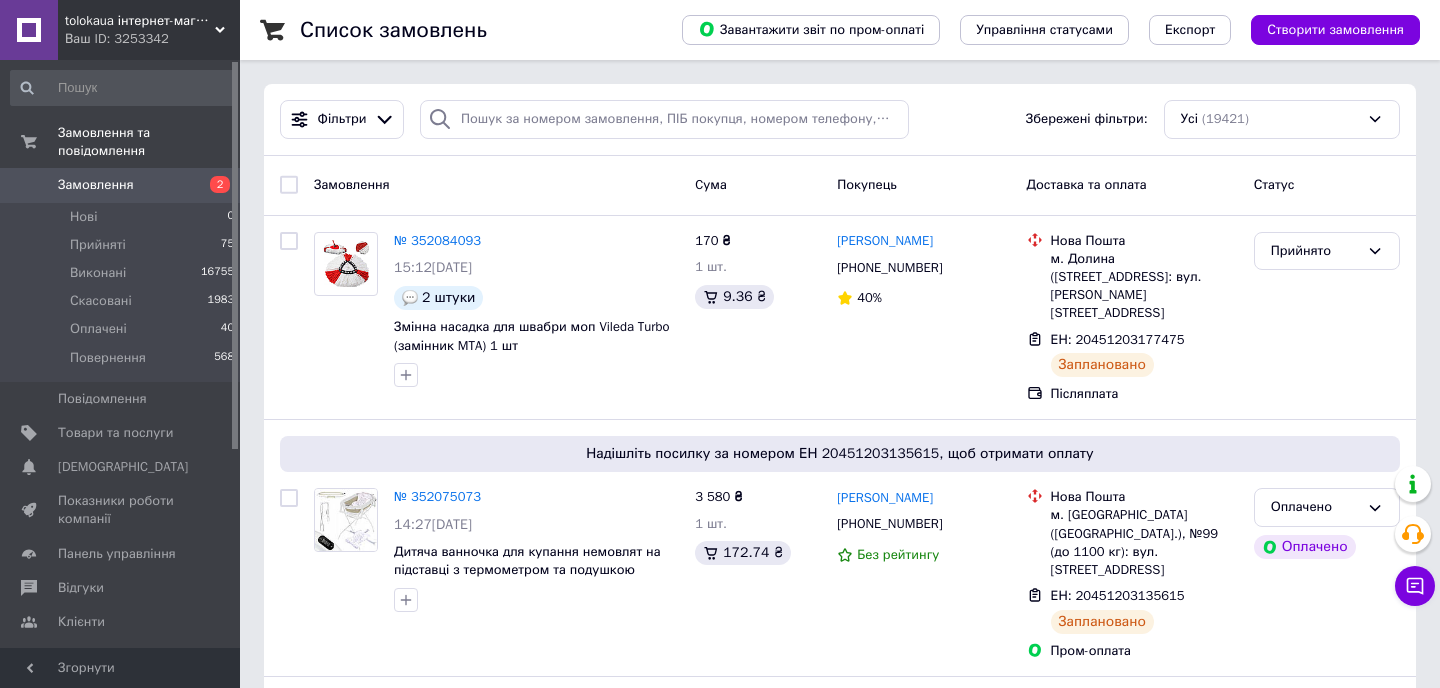 click on "Замовлення" at bounding box center (121, 185) 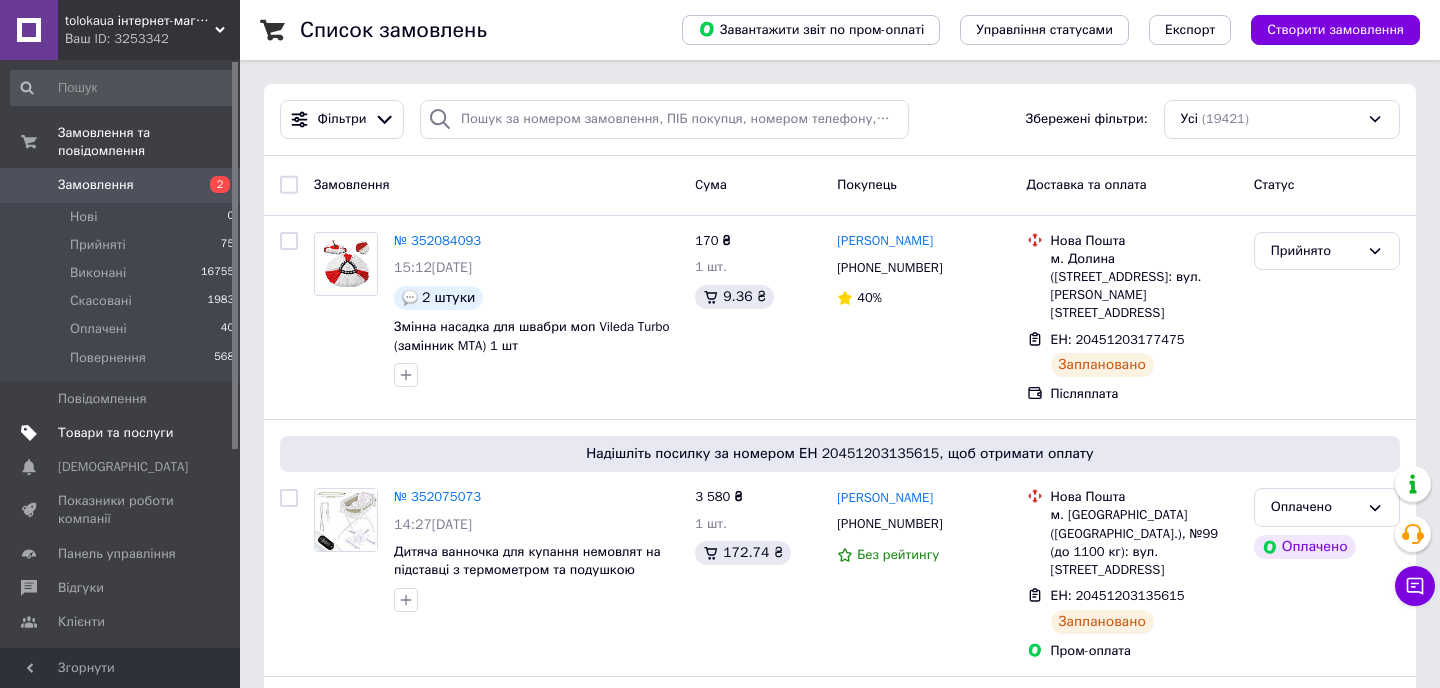 click on "Товари та послуги" at bounding box center (115, 433) 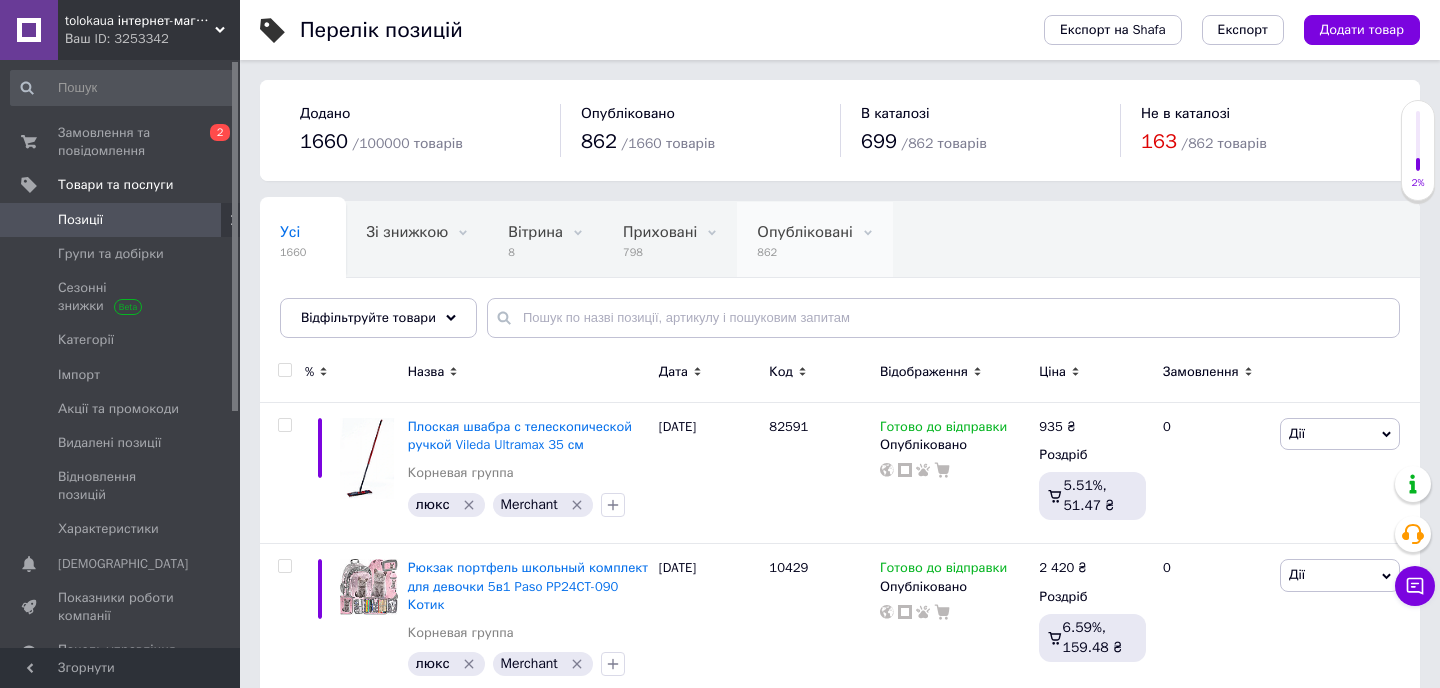 click on "862" at bounding box center [804, 252] 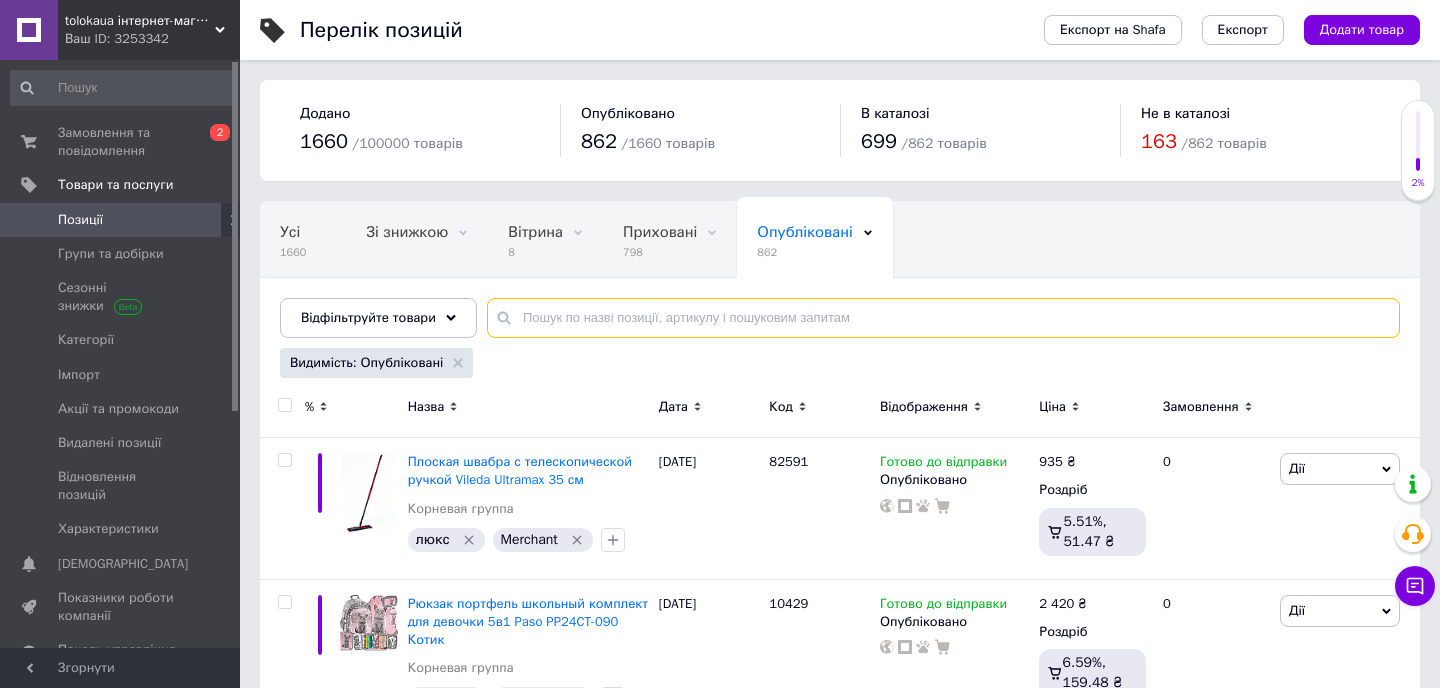 click at bounding box center [943, 318] 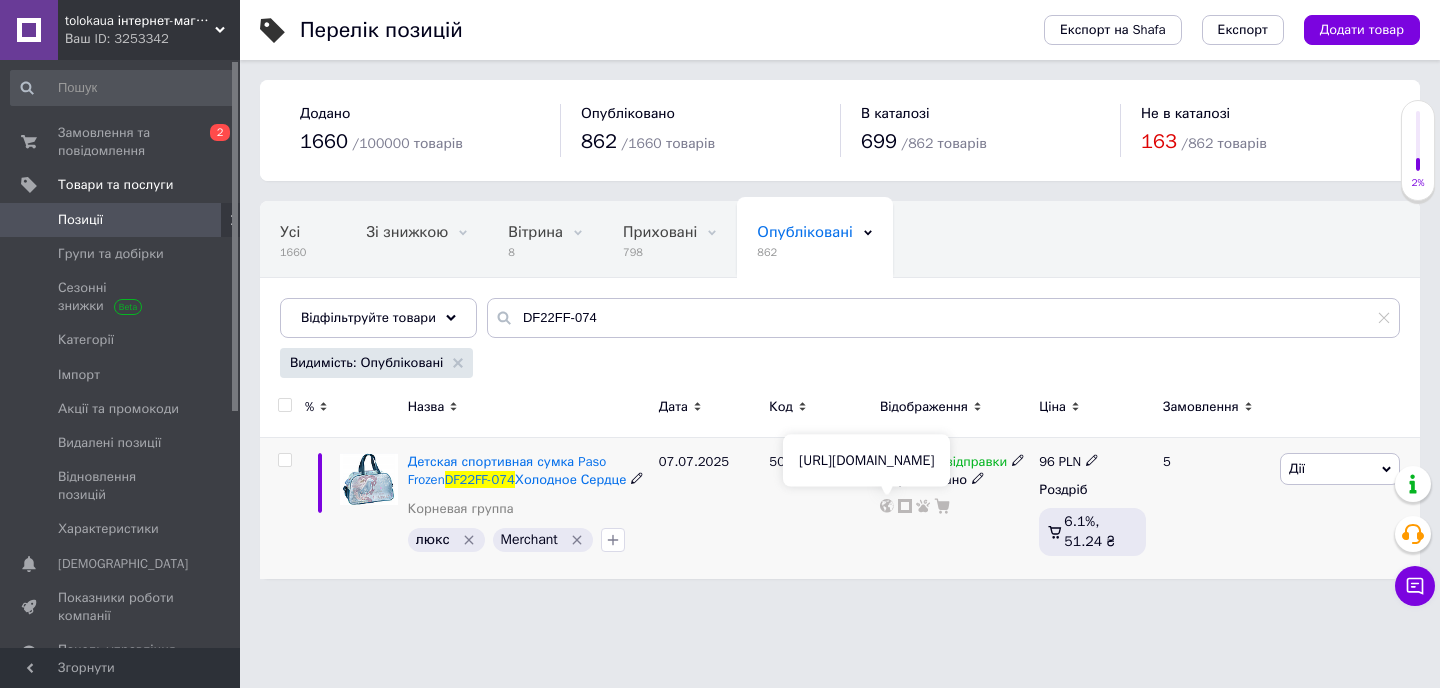 click 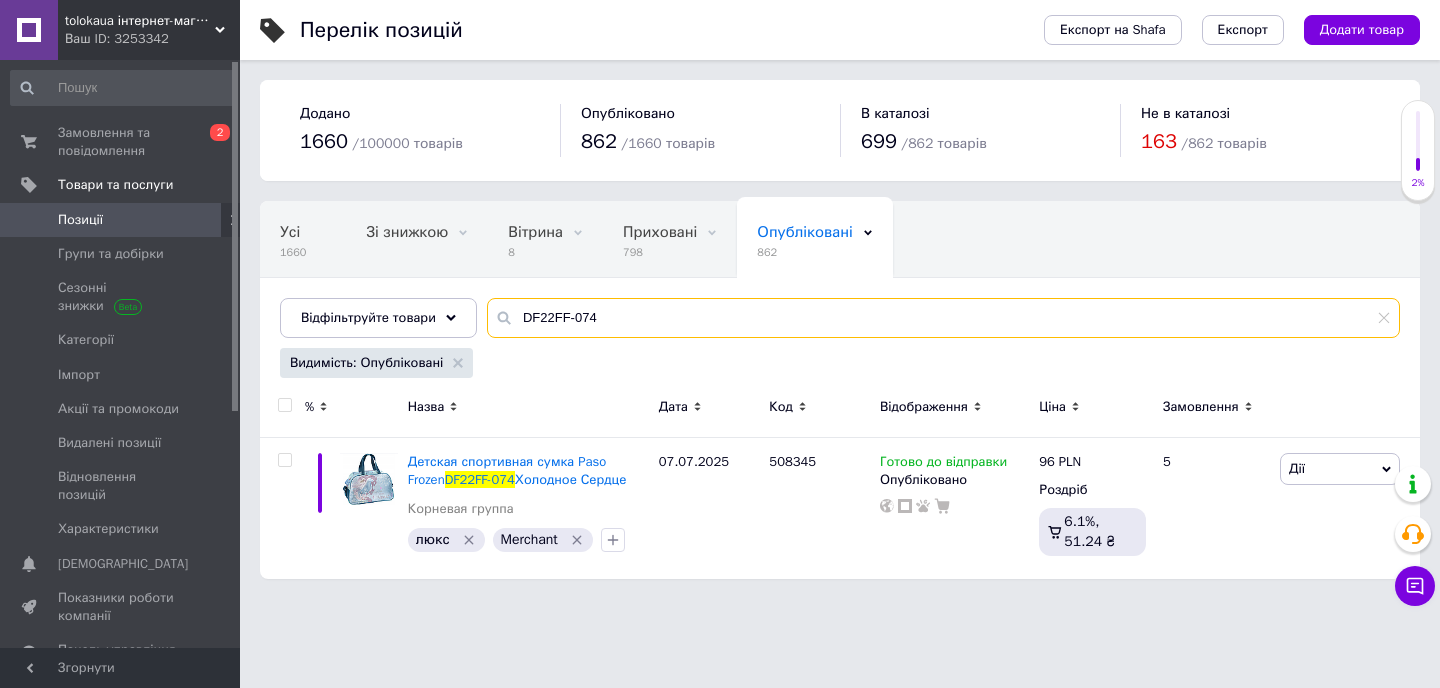 click on "DF22FF-074" at bounding box center [943, 318] 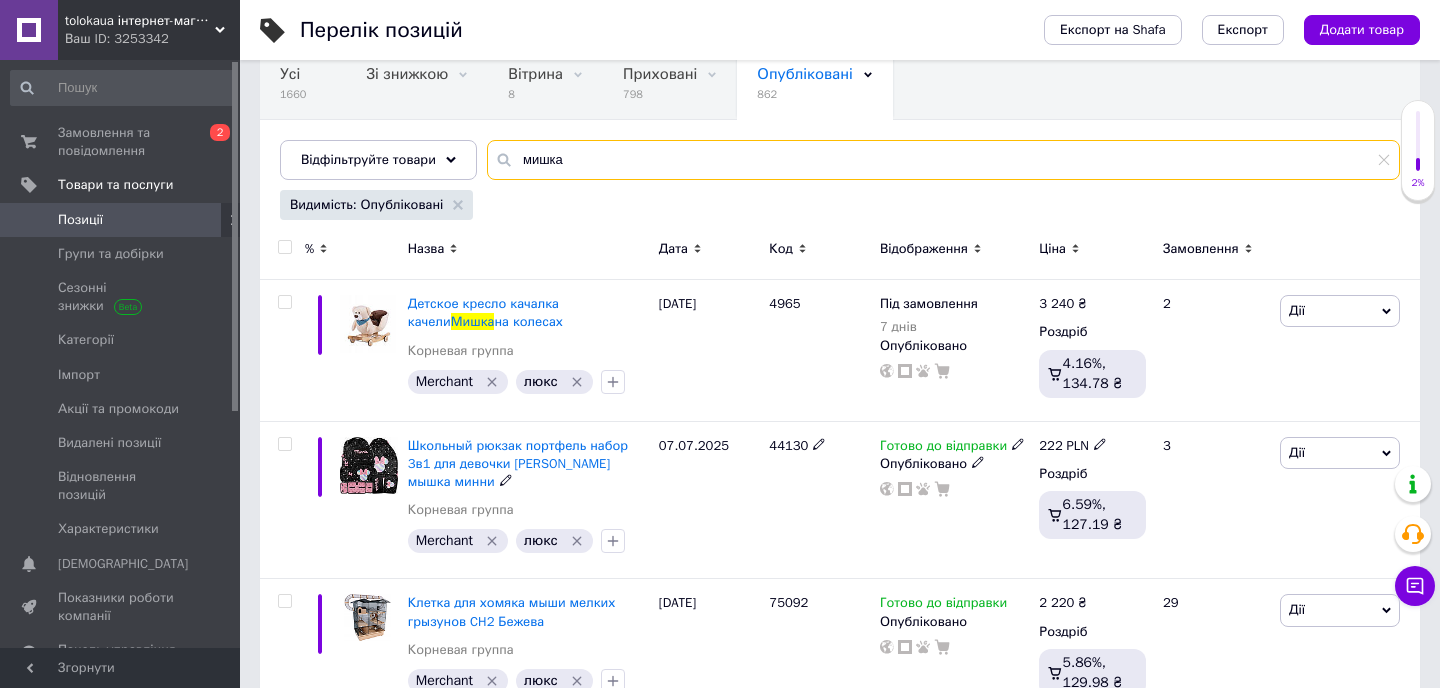 scroll, scrollTop: 210, scrollLeft: 0, axis: vertical 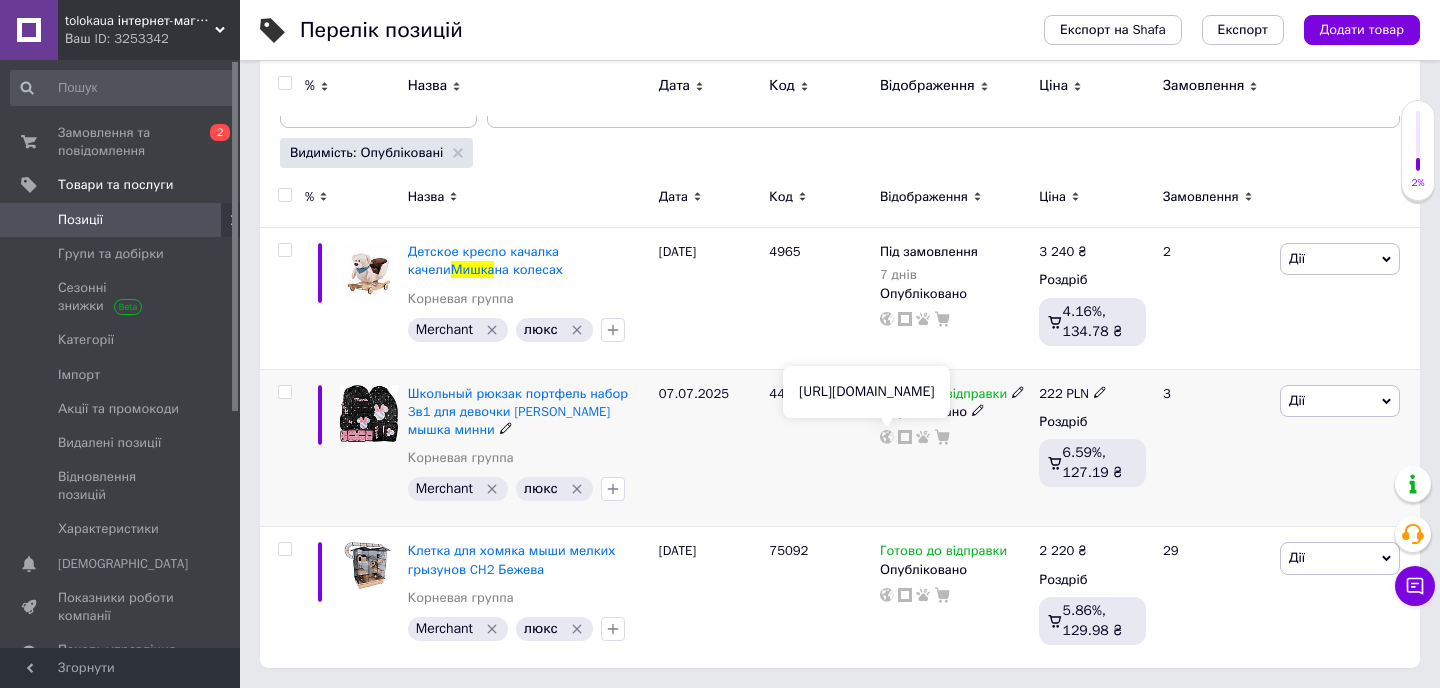 click 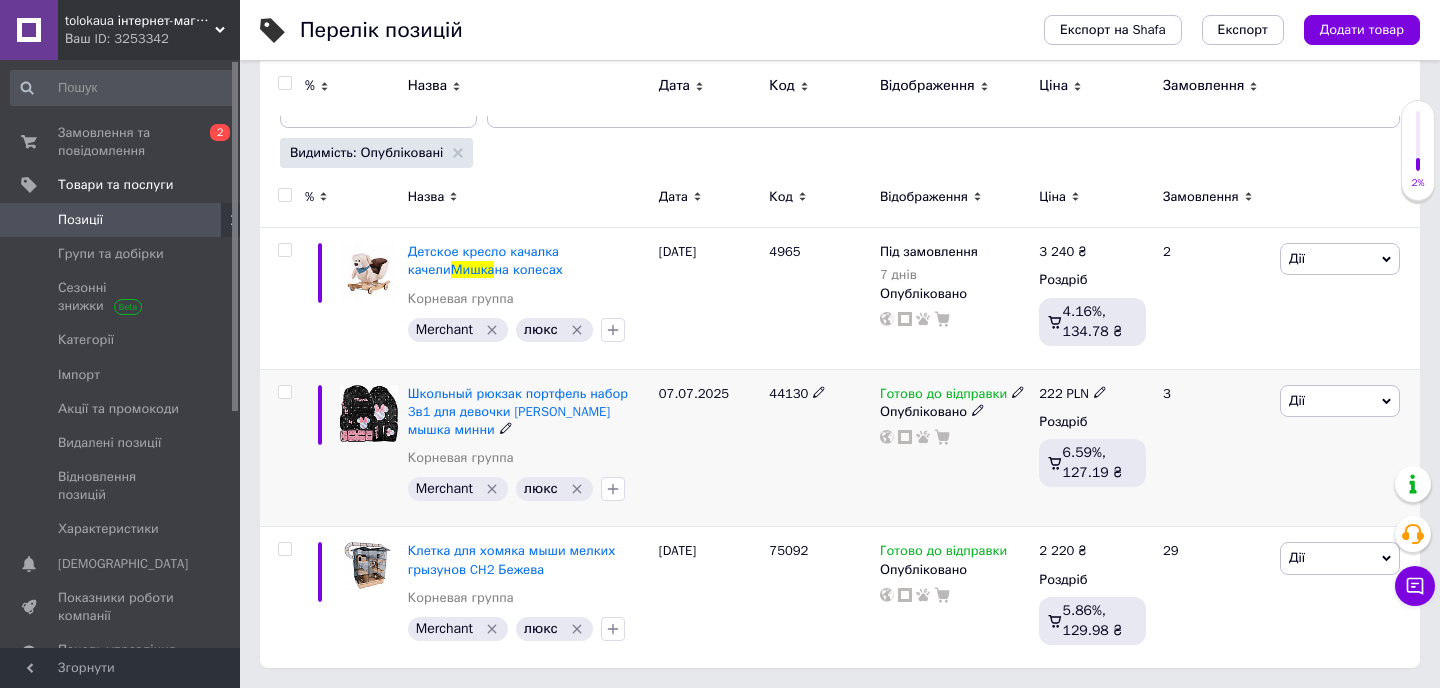 click 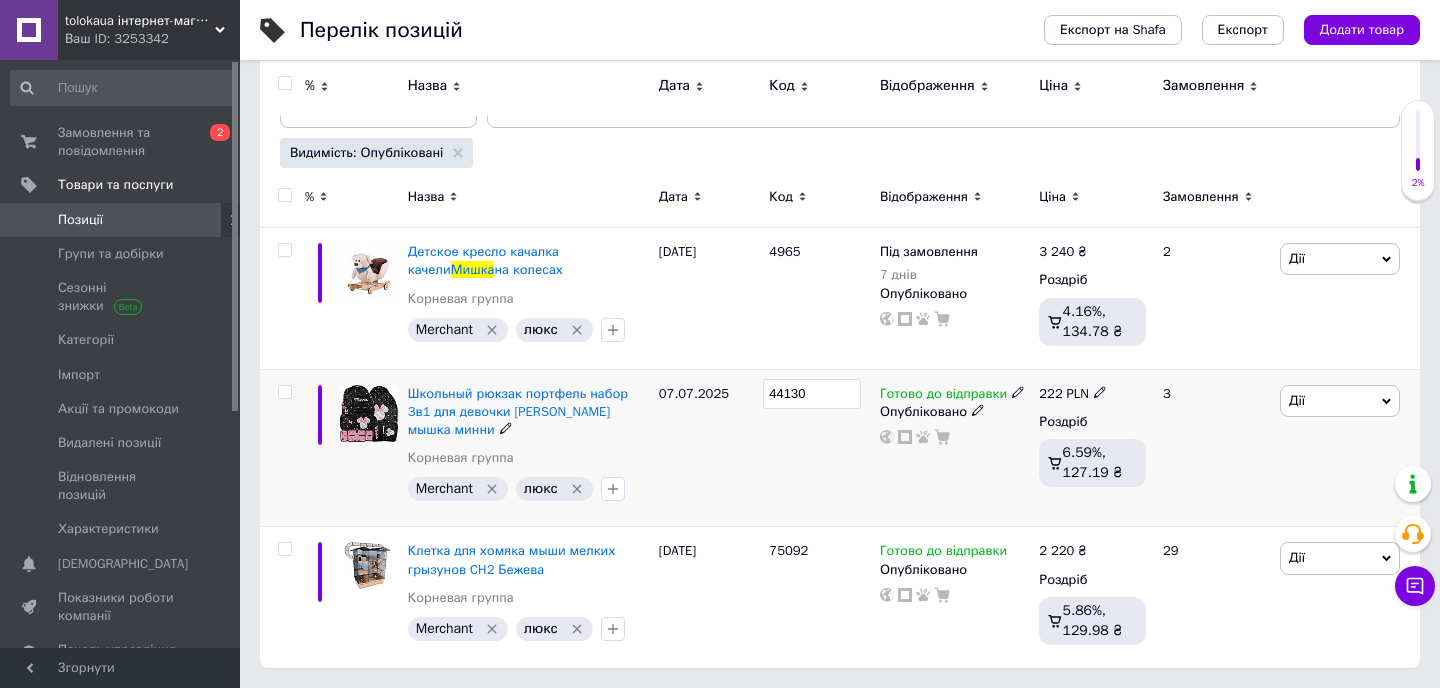 click on "44130" at bounding box center [812, 394] 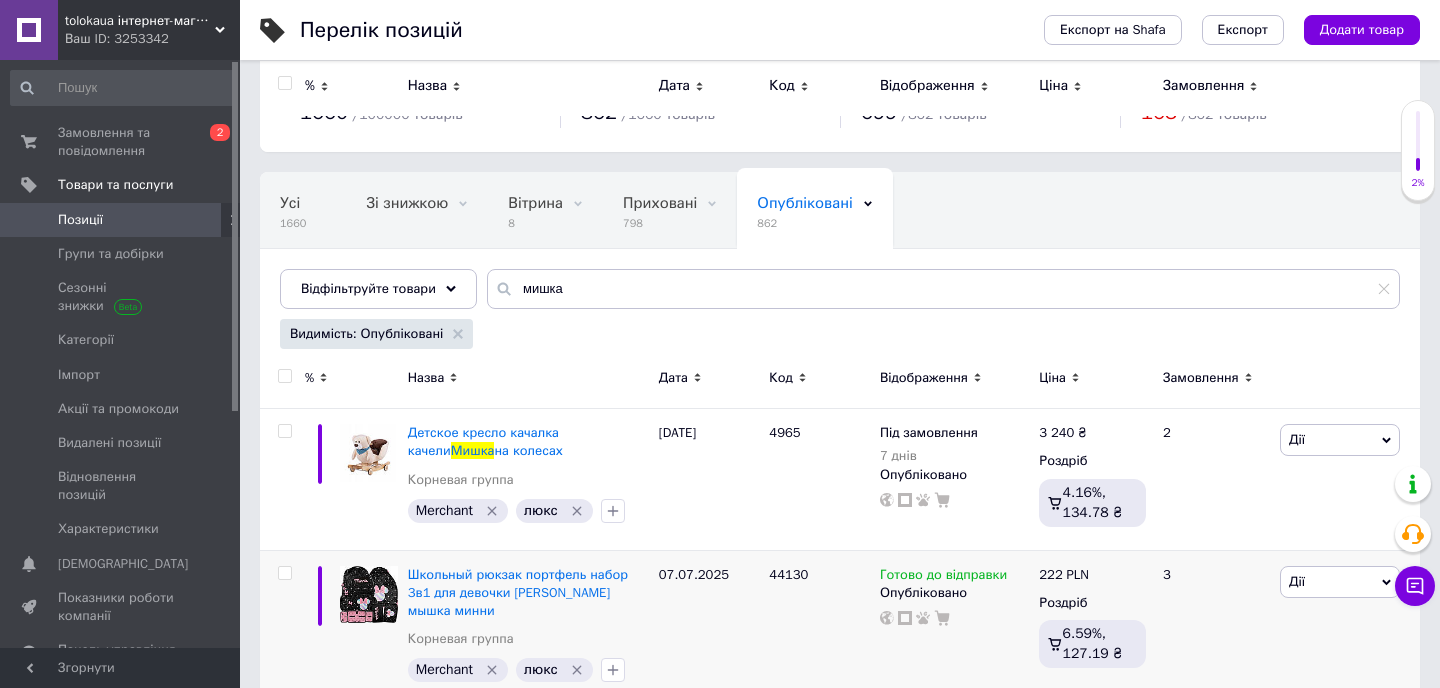 scroll, scrollTop: 0, scrollLeft: 0, axis: both 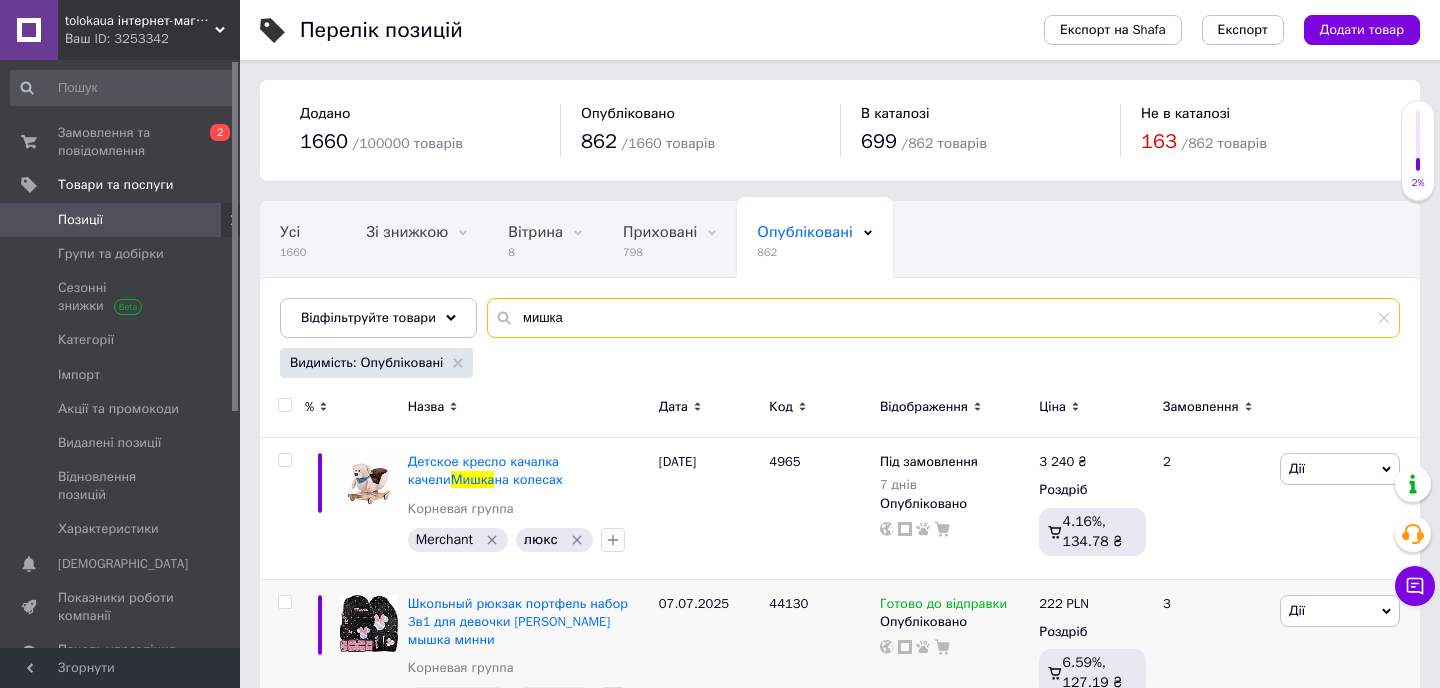 click on "мишка" at bounding box center [943, 318] 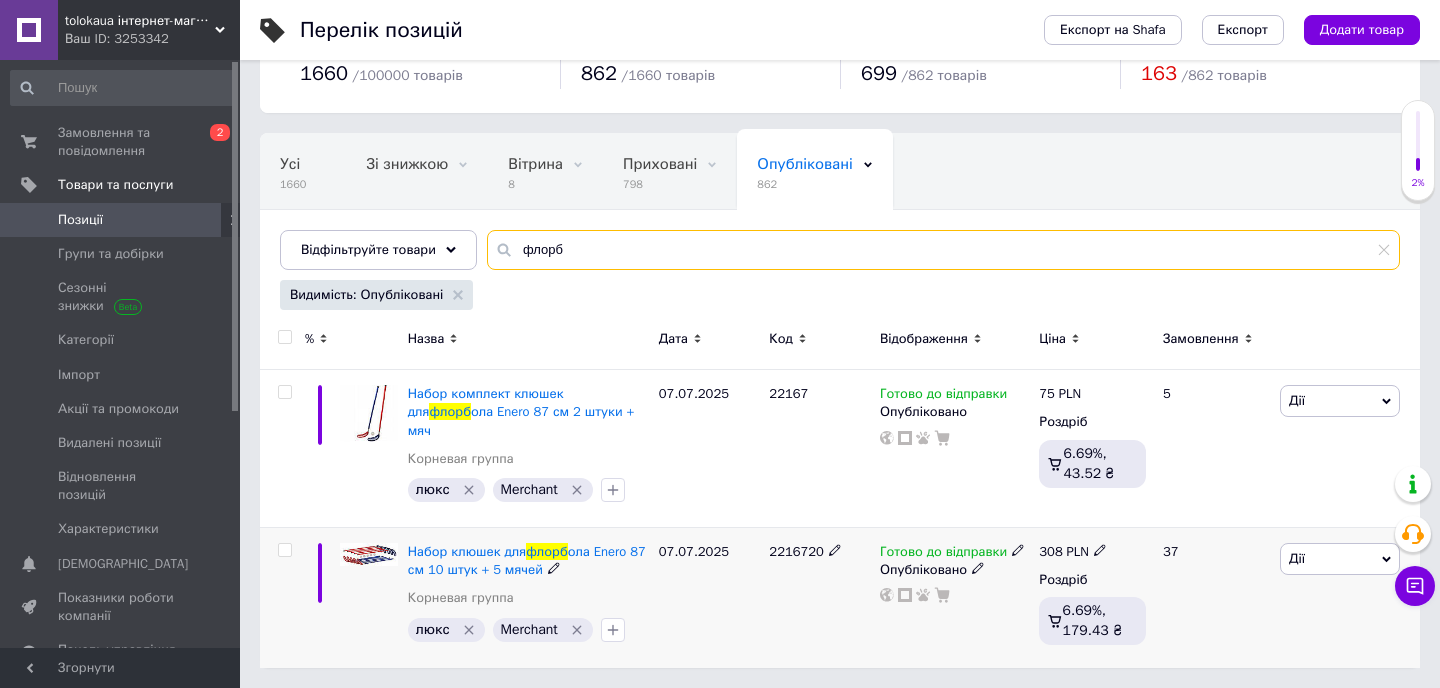 scroll, scrollTop: 52, scrollLeft: 0, axis: vertical 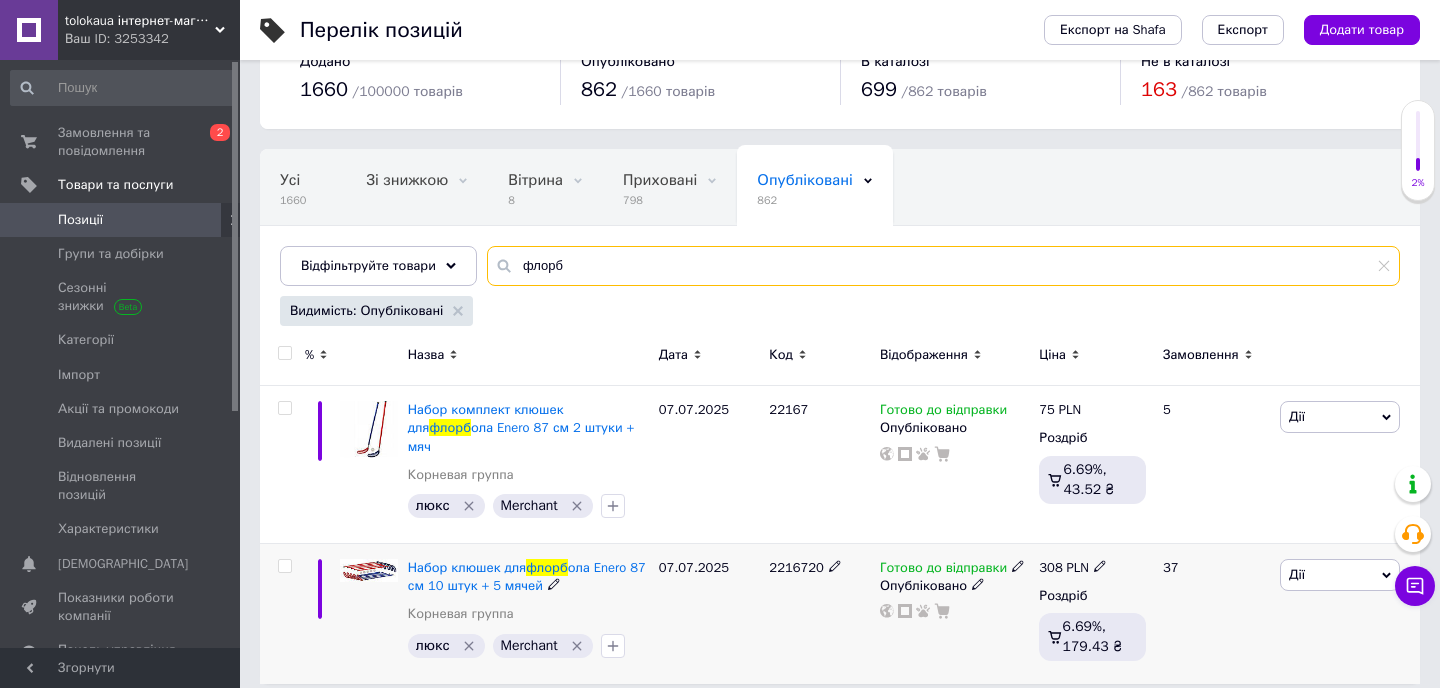 type on "флорб" 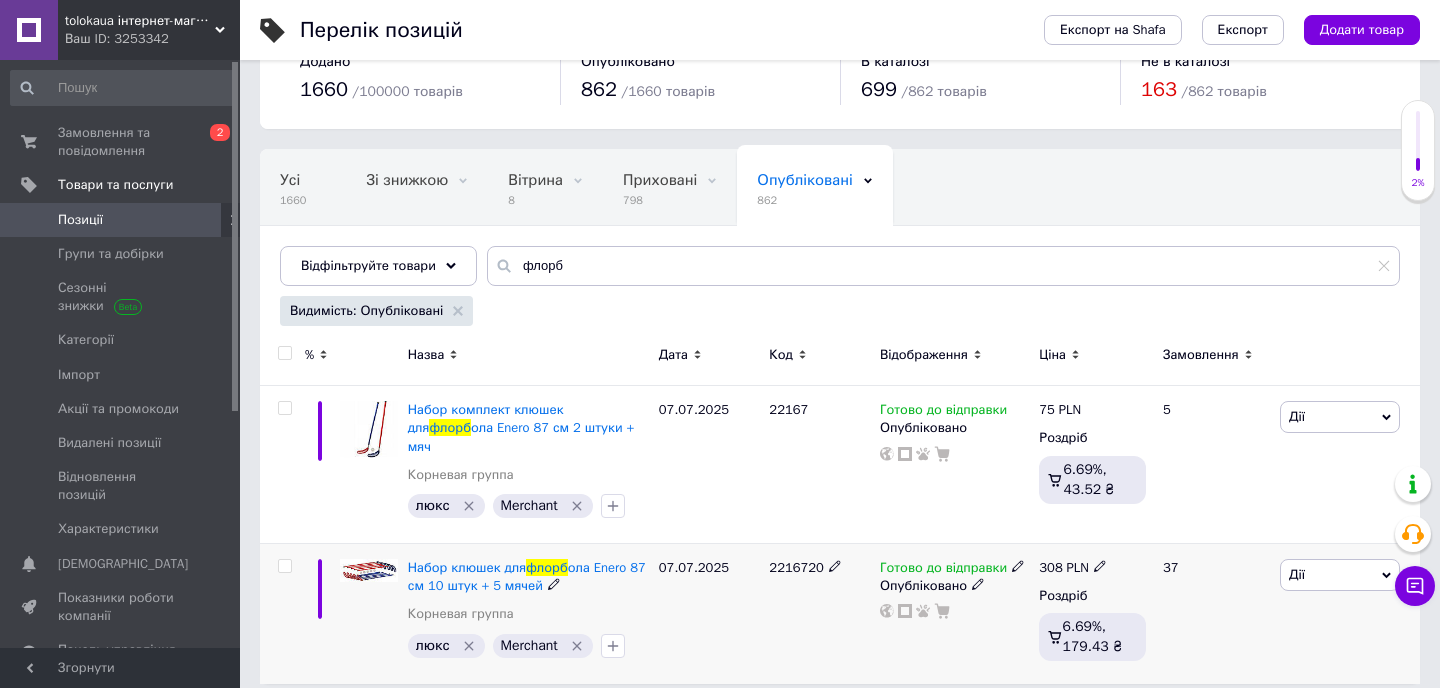 click 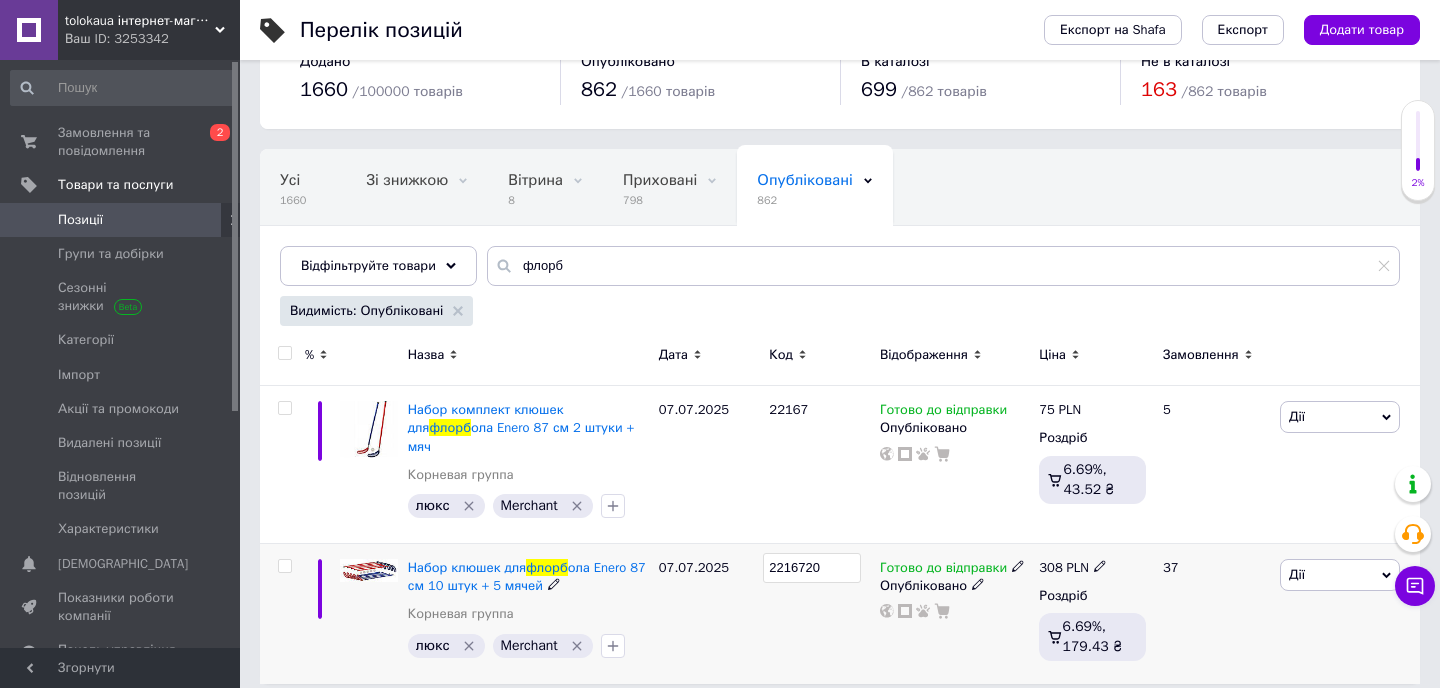 click on "2216720" at bounding box center (812, 568) 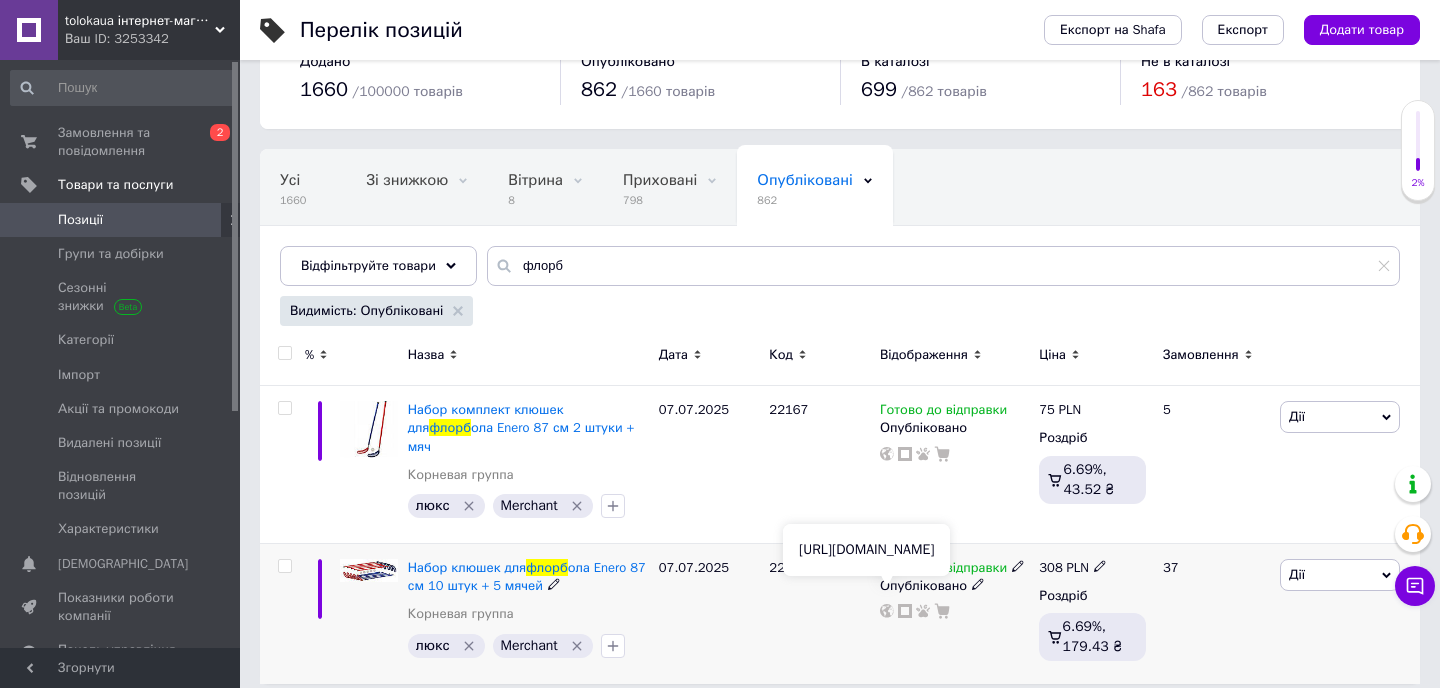 click 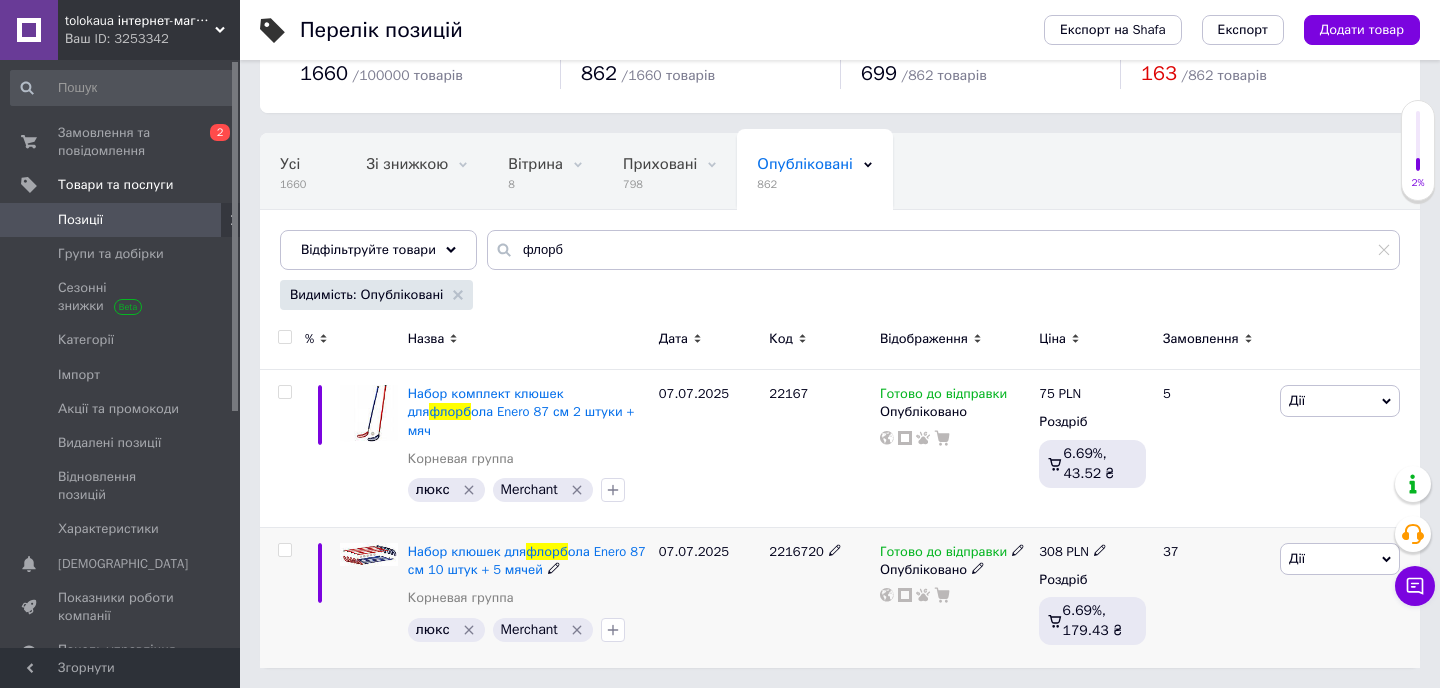 scroll, scrollTop: 52, scrollLeft: 0, axis: vertical 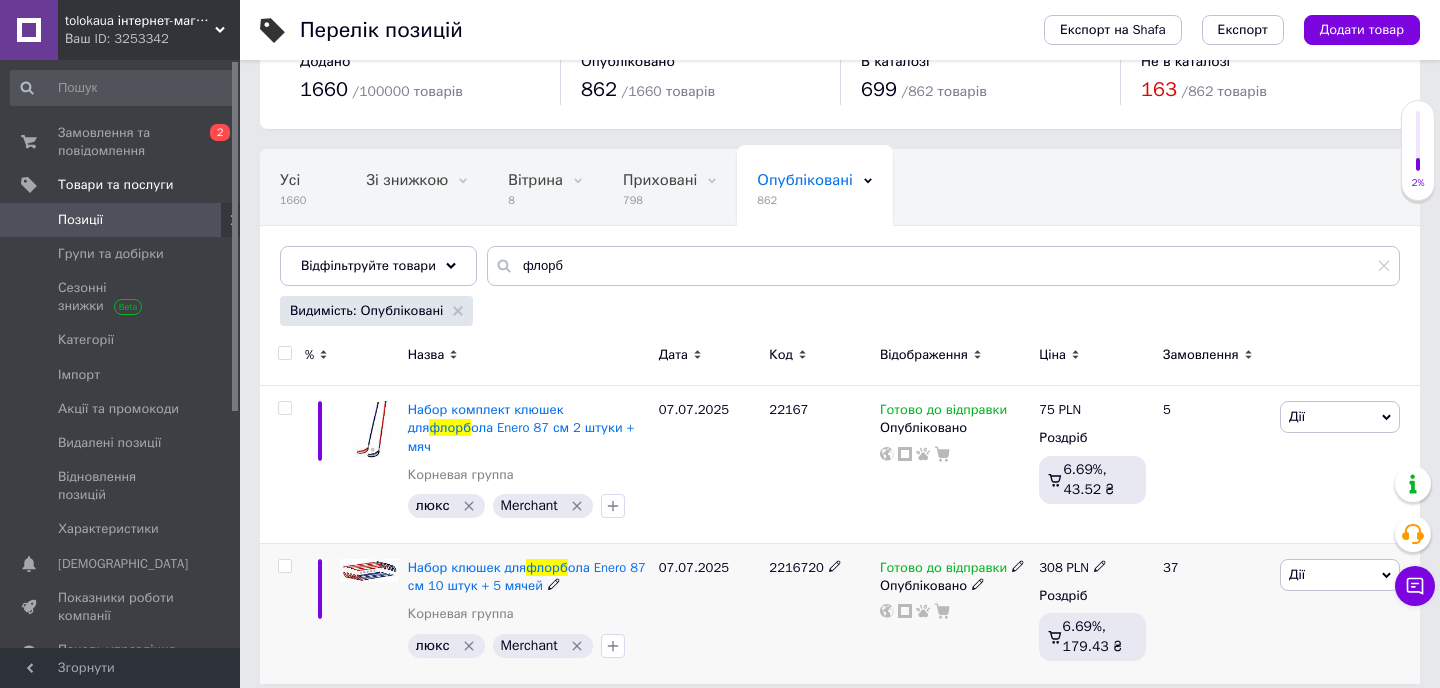 click 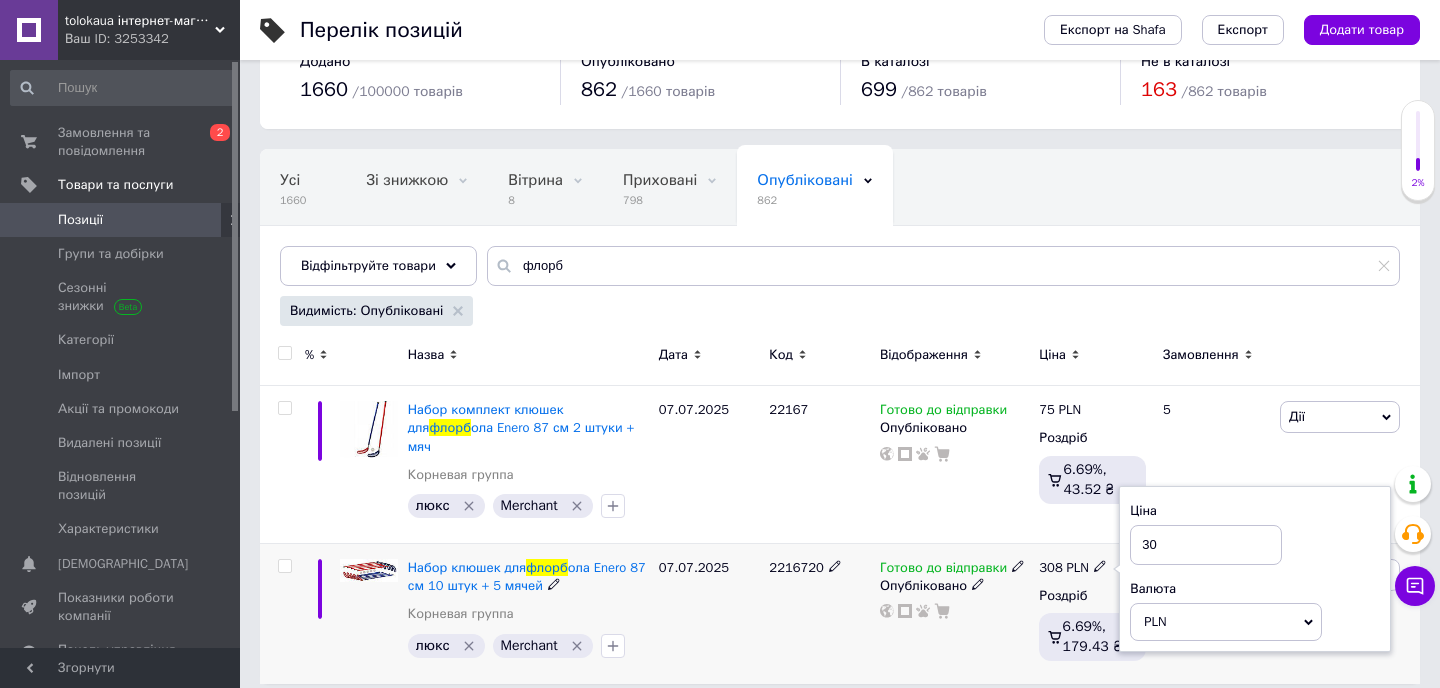 type on "3" 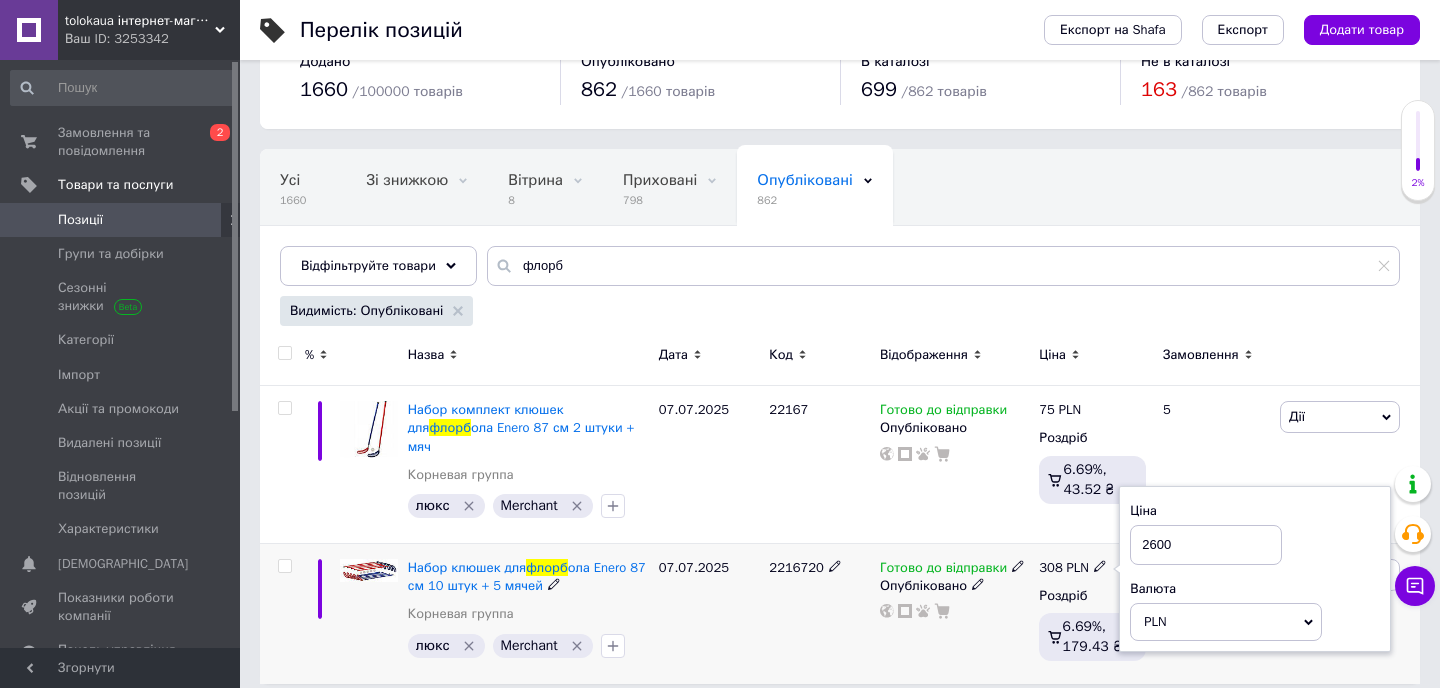 type on "2600" 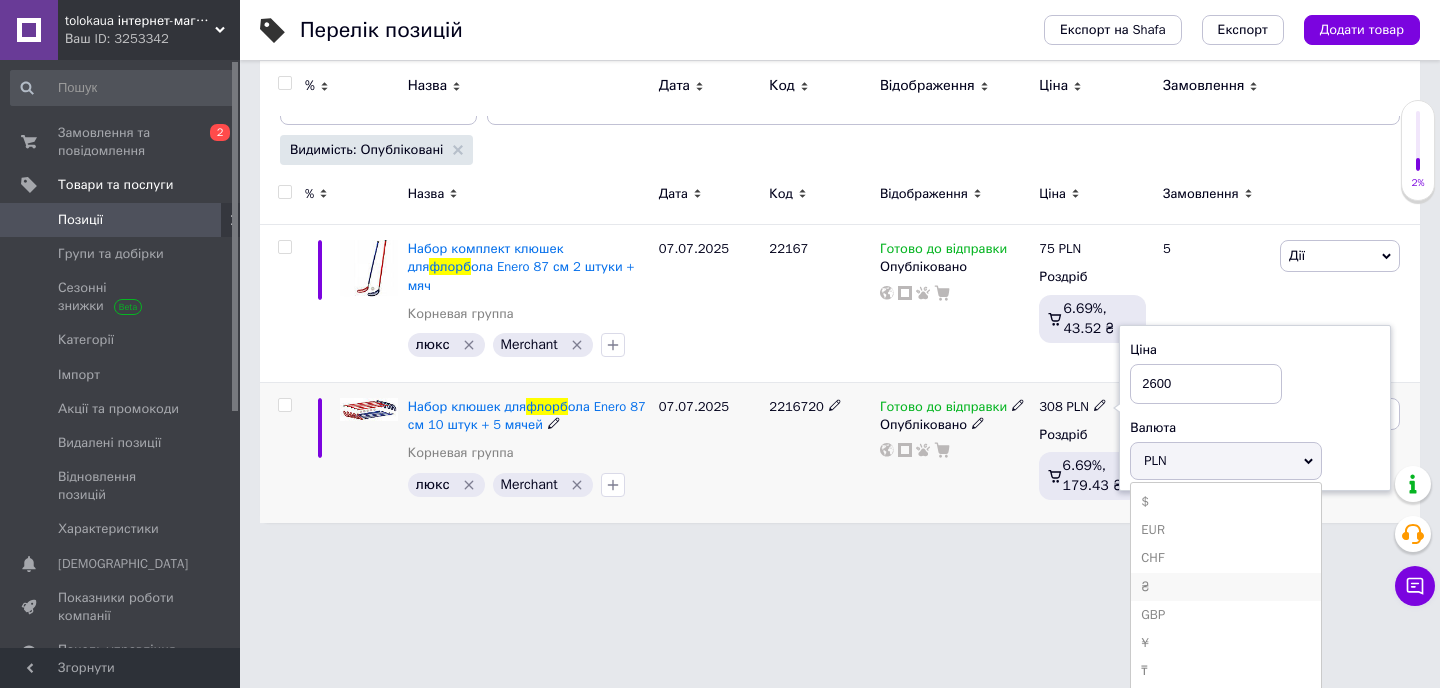click on "₴" at bounding box center (1226, 587) 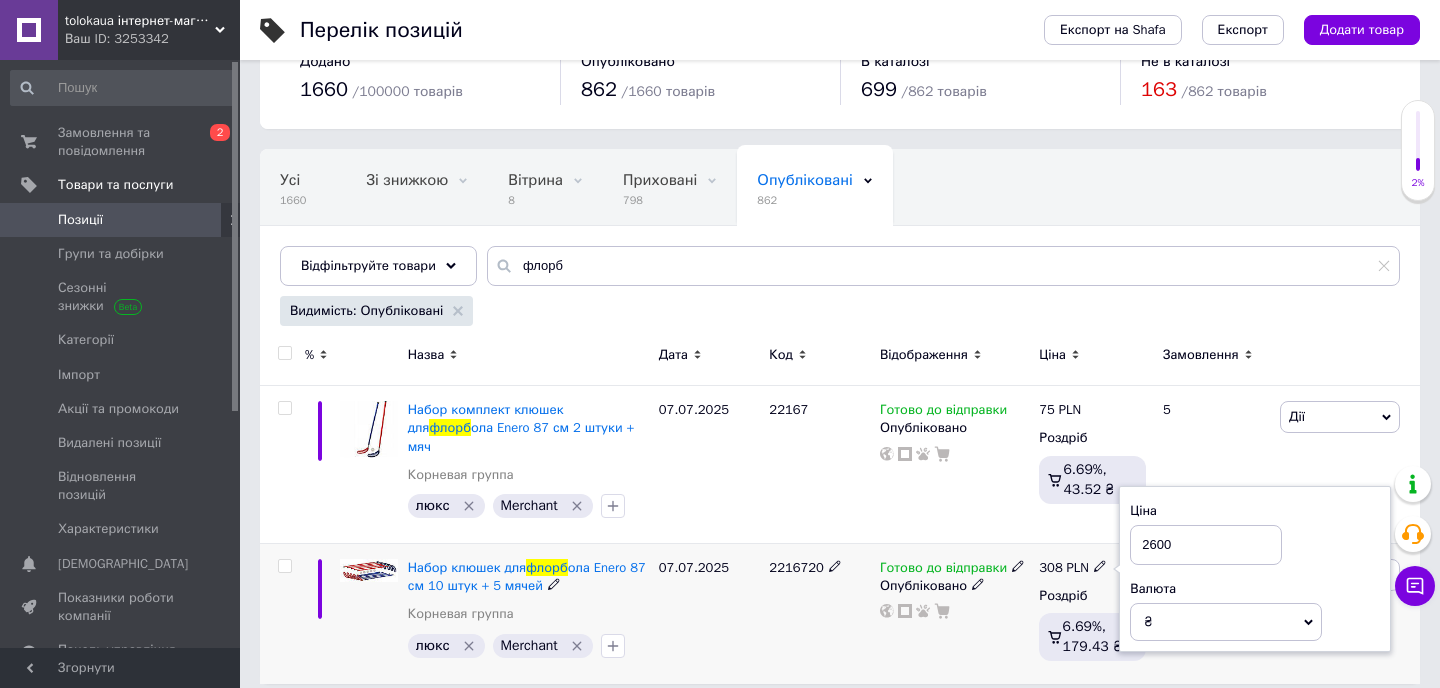 click on "Готово до відправки Опубліковано" at bounding box center (954, 614) 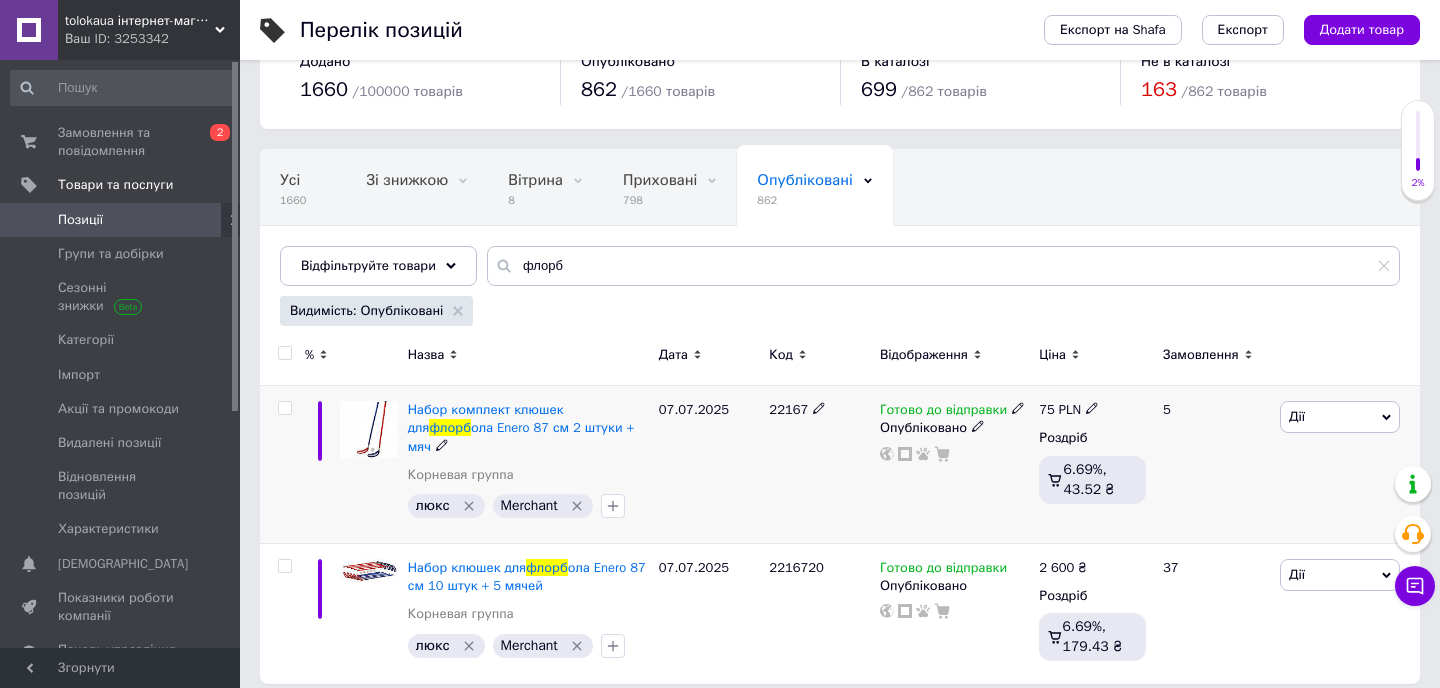 scroll, scrollTop: 68, scrollLeft: 0, axis: vertical 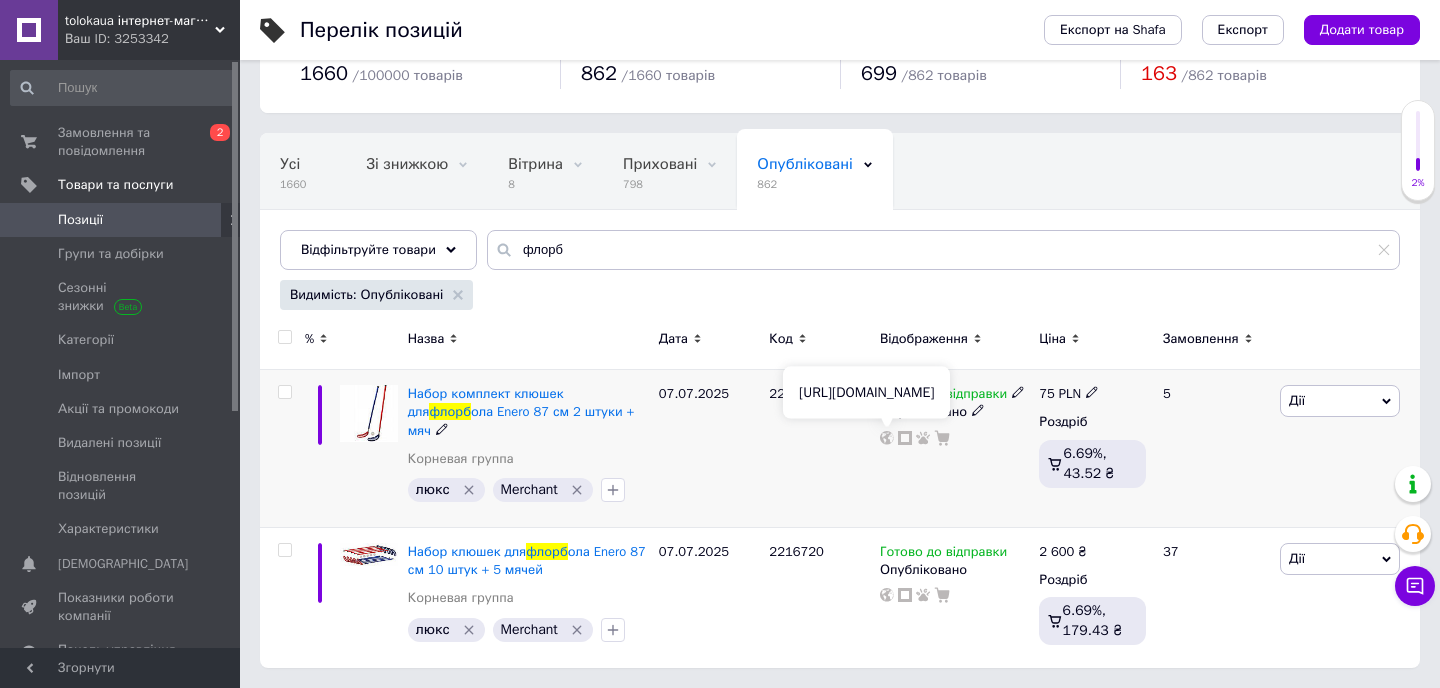 click 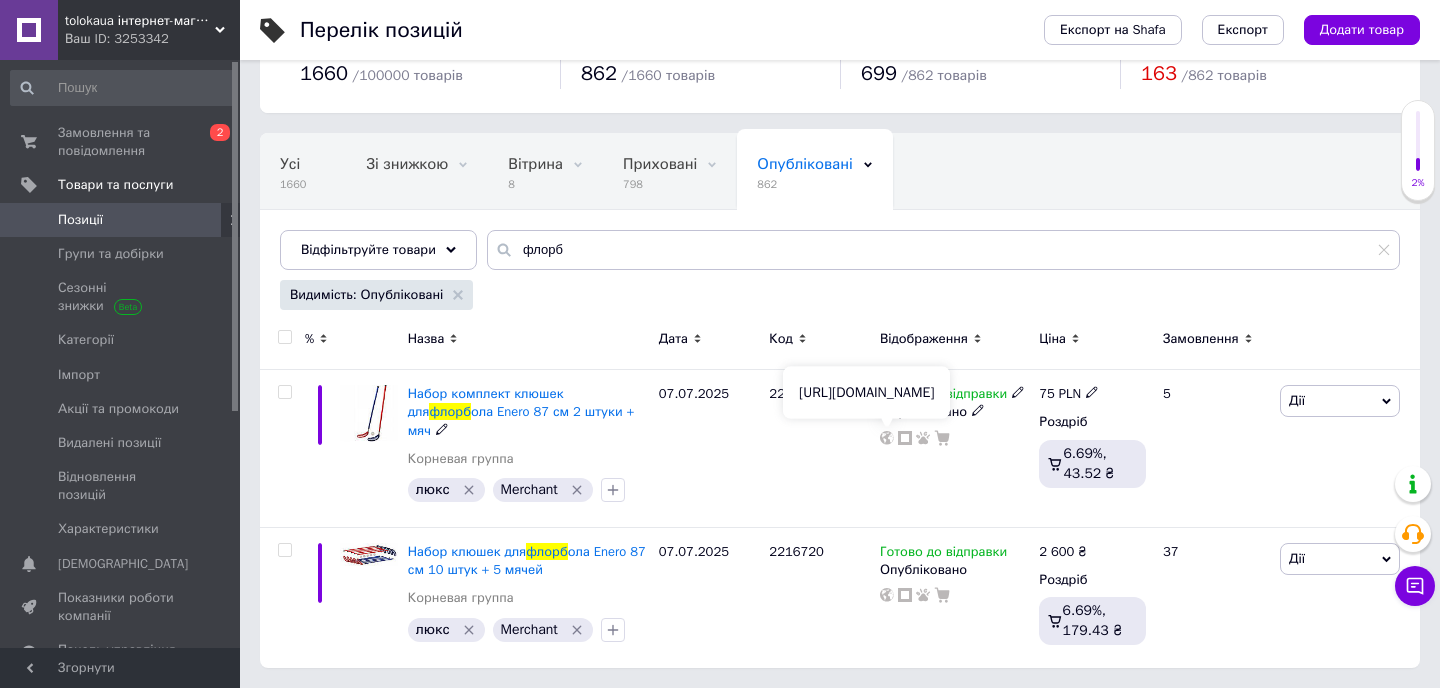 scroll, scrollTop: 52, scrollLeft: 0, axis: vertical 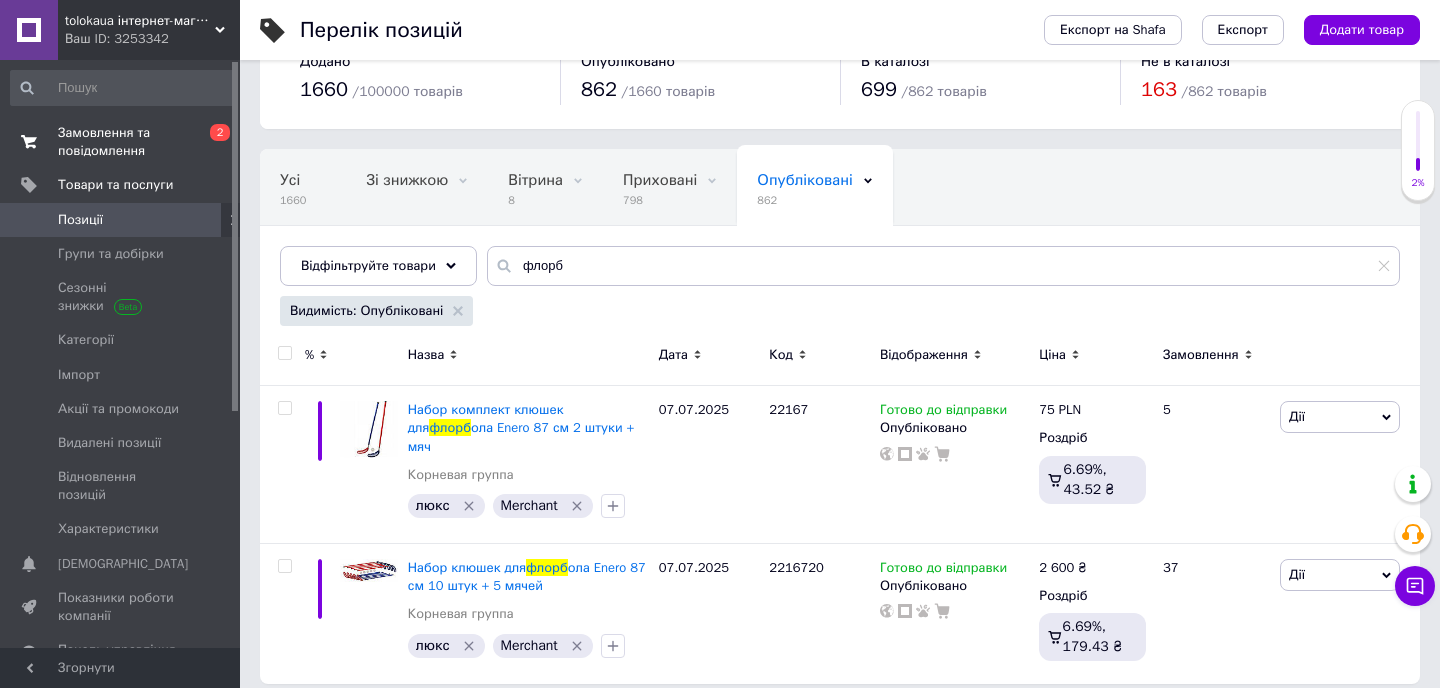 click on "Замовлення та повідомлення" at bounding box center (121, 142) 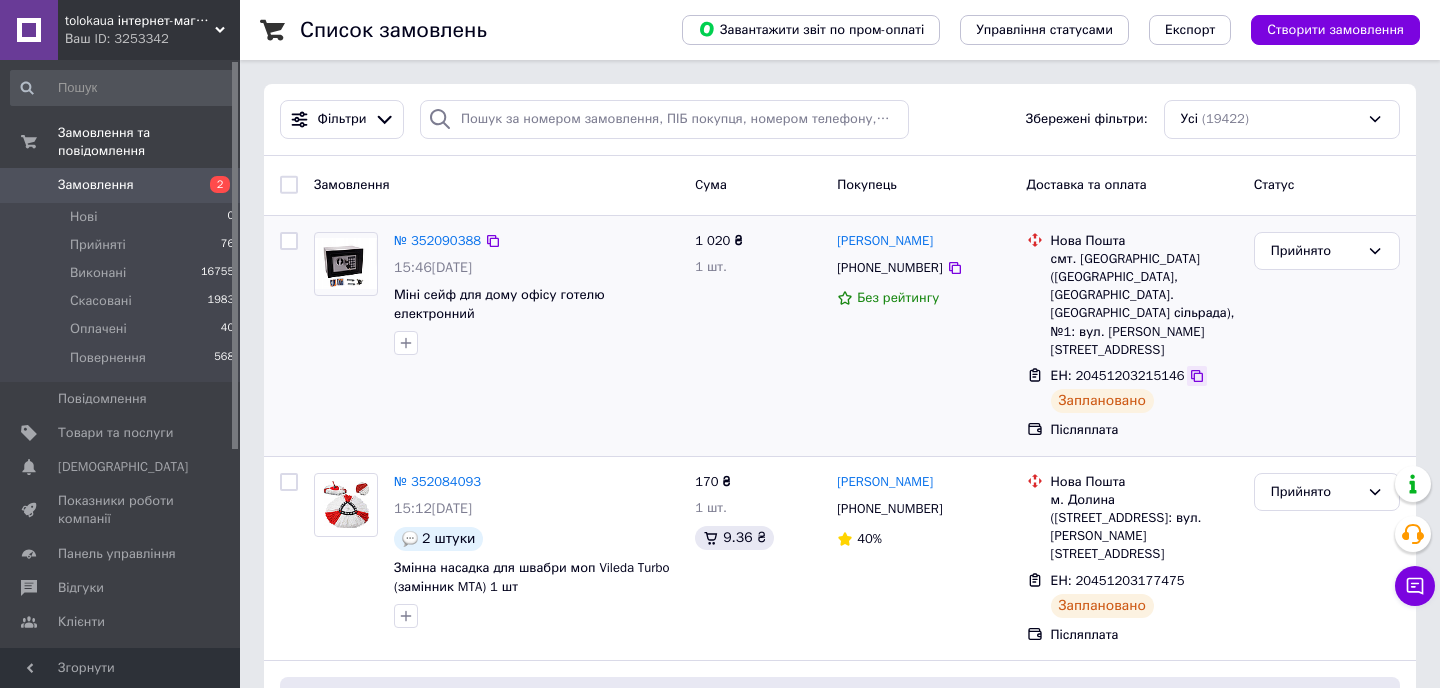 click 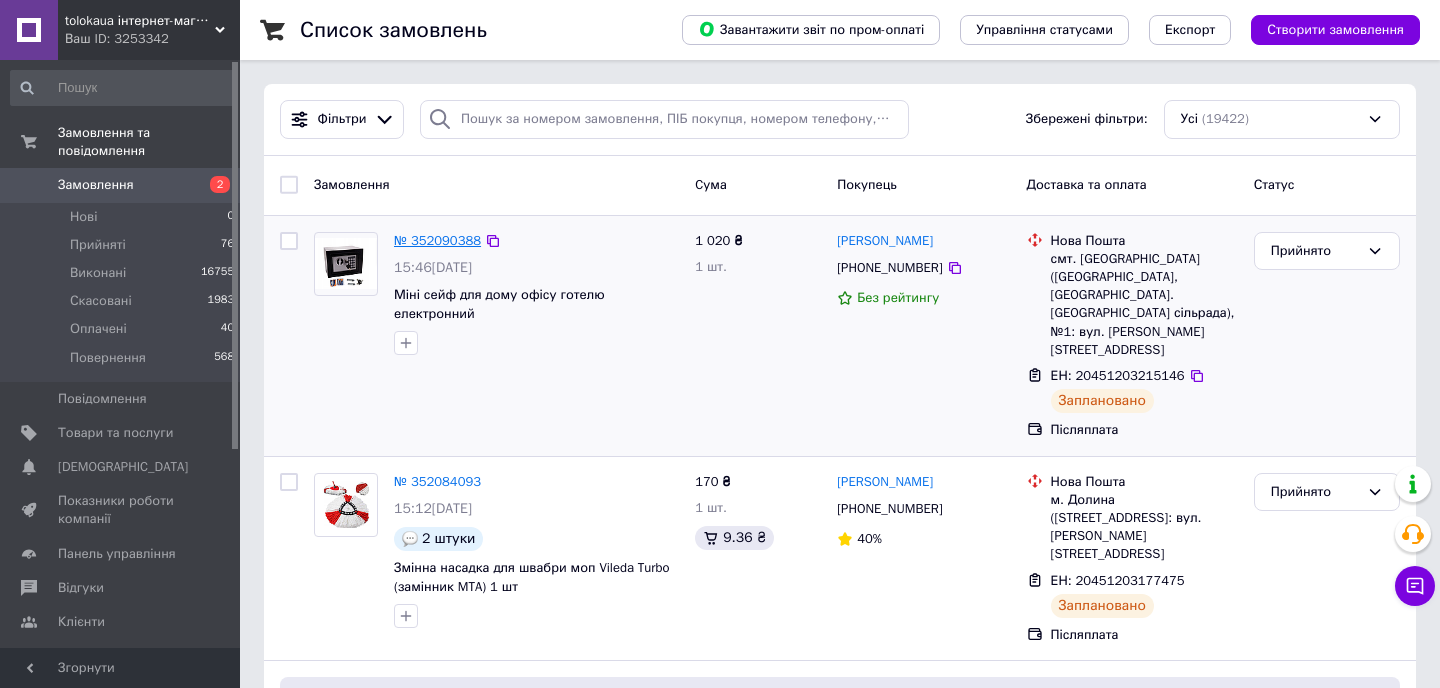click on "№ 352090388" at bounding box center [437, 240] 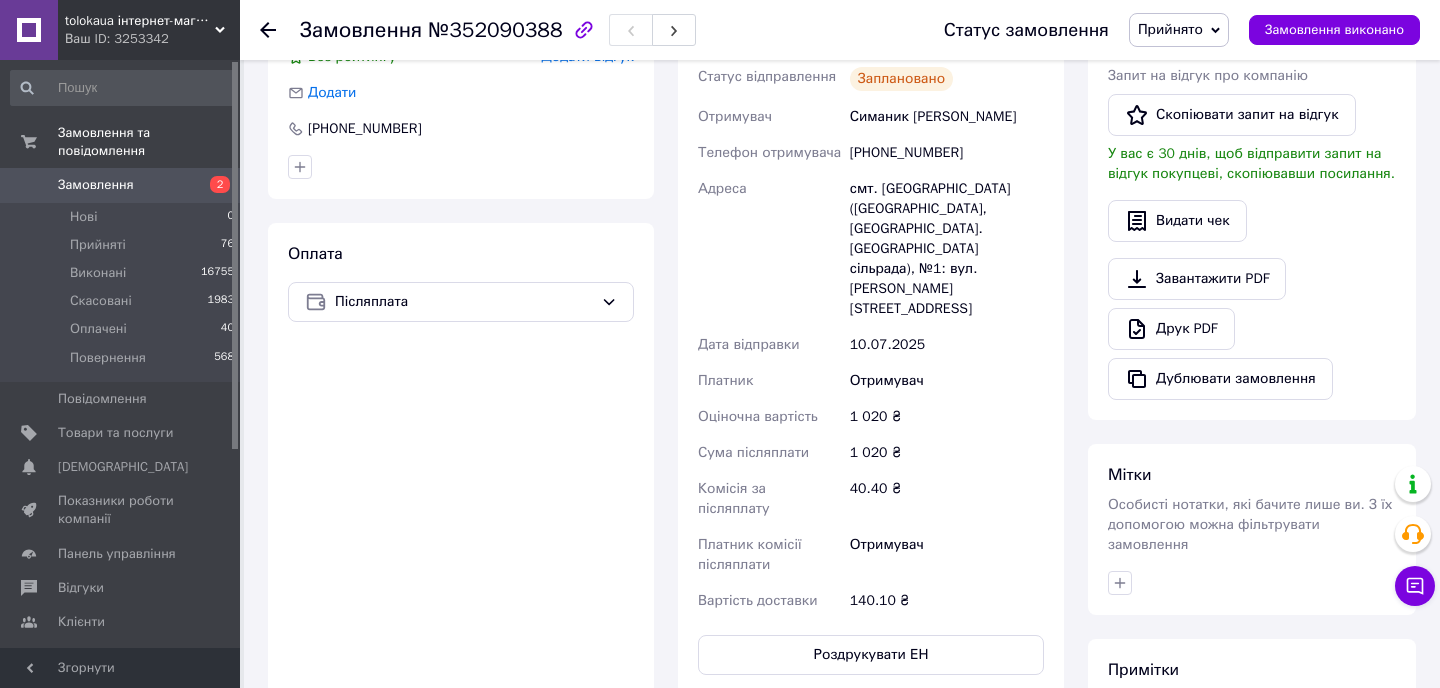scroll, scrollTop: 509, scrollLeft: 0, axis: vertical 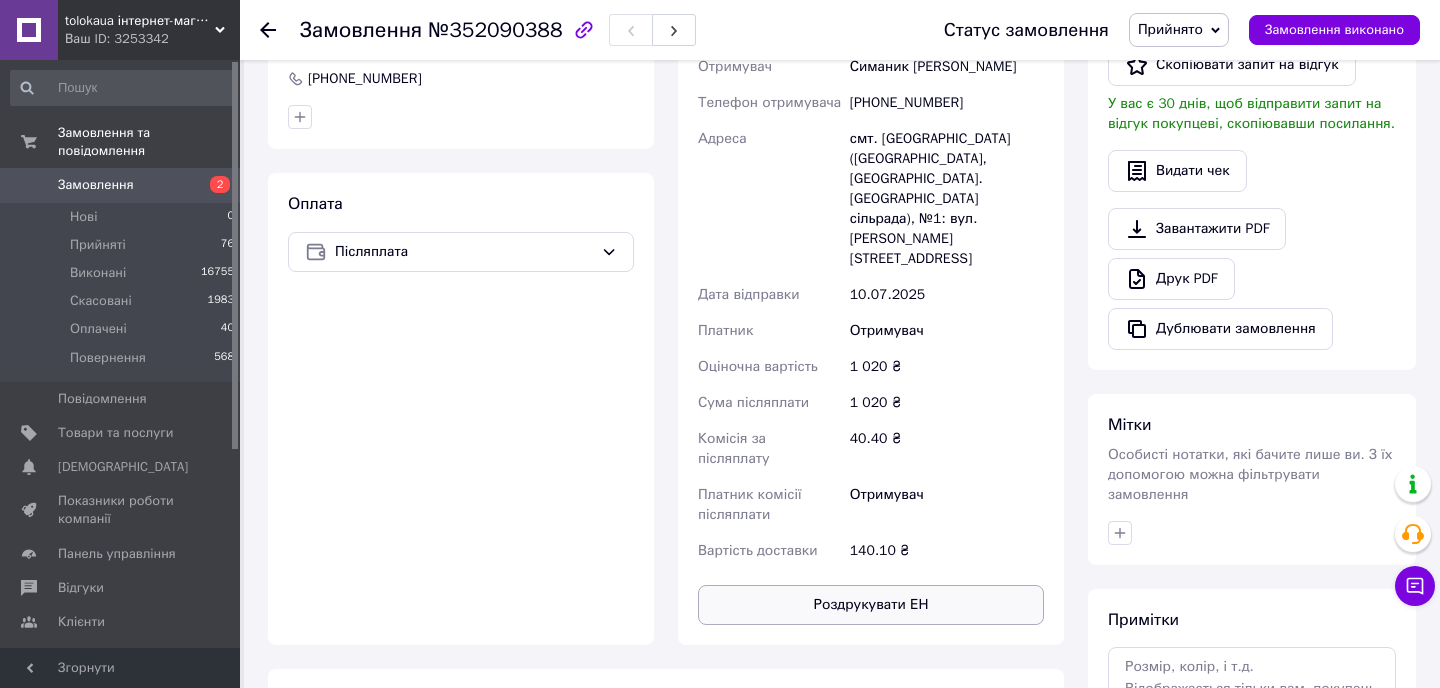 click on "Роздрукувати ЕН" at bounding box center (871, 605) 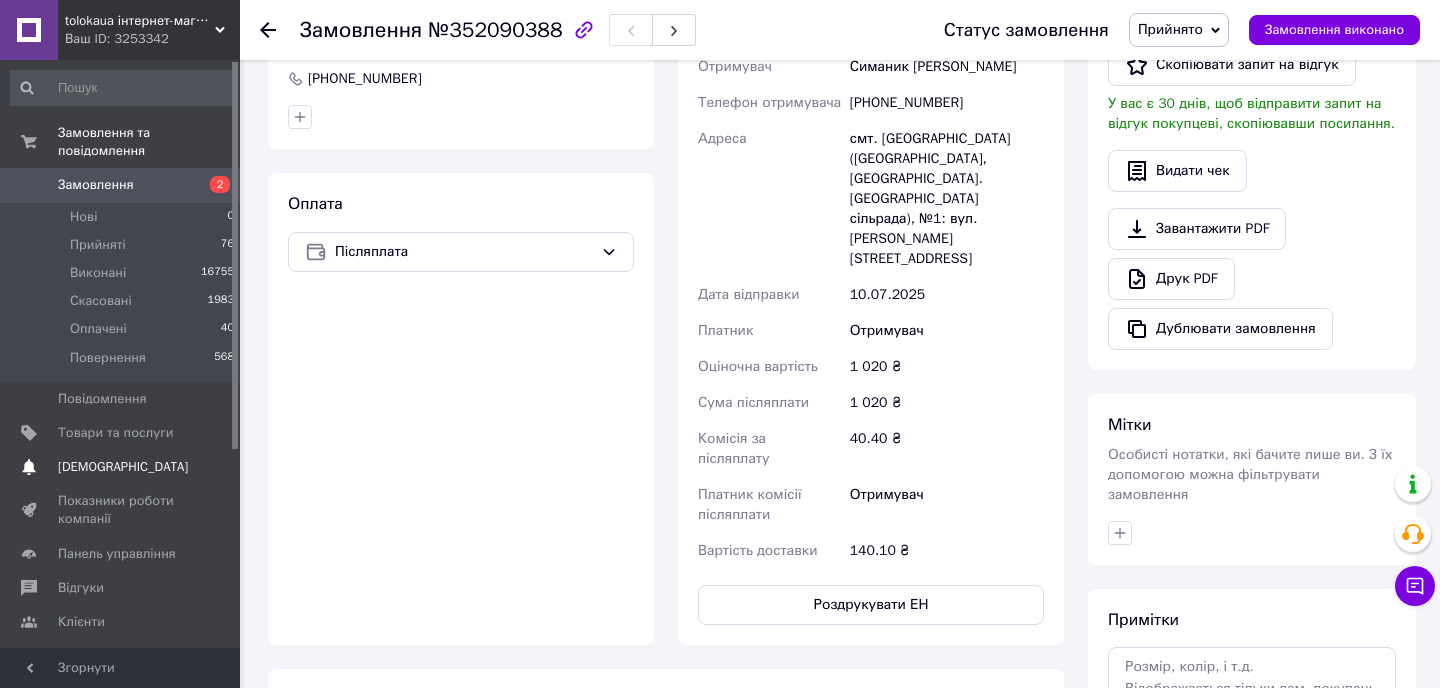 type 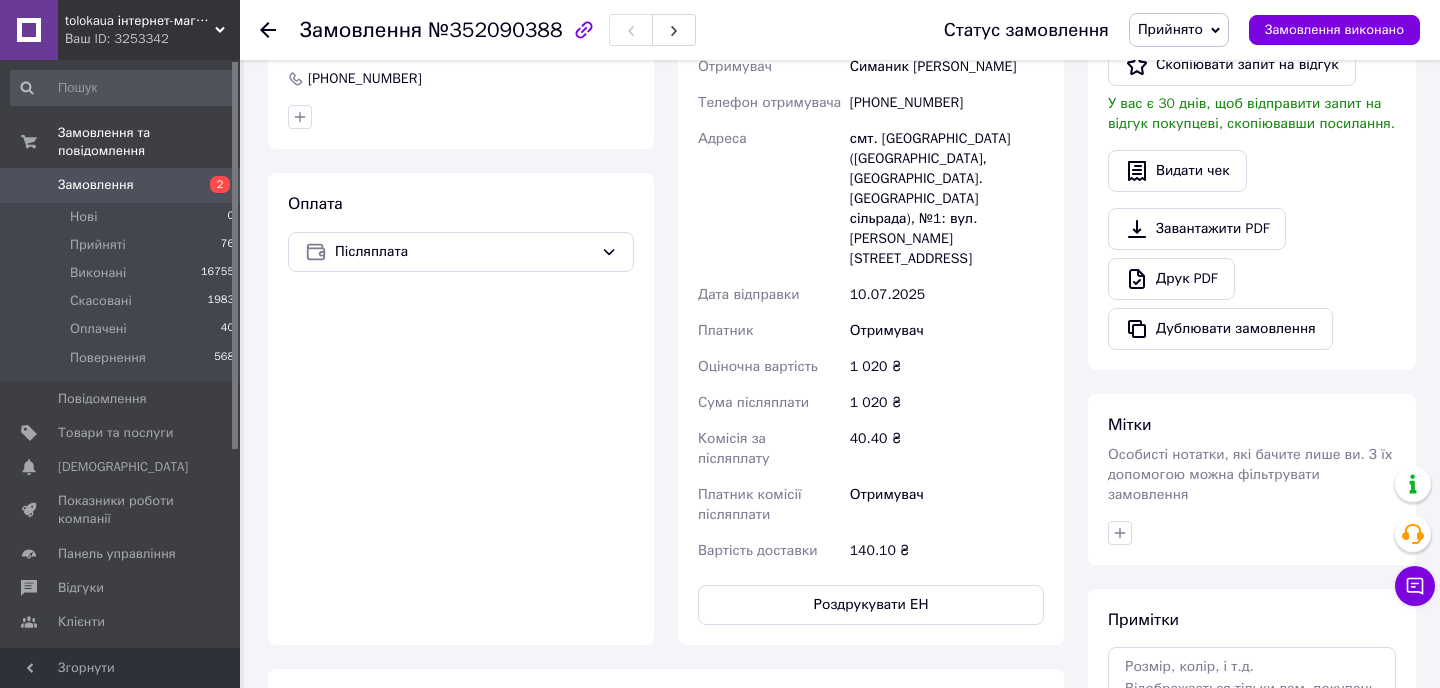 click on "Замовлення" at bounding box center [121, 185] 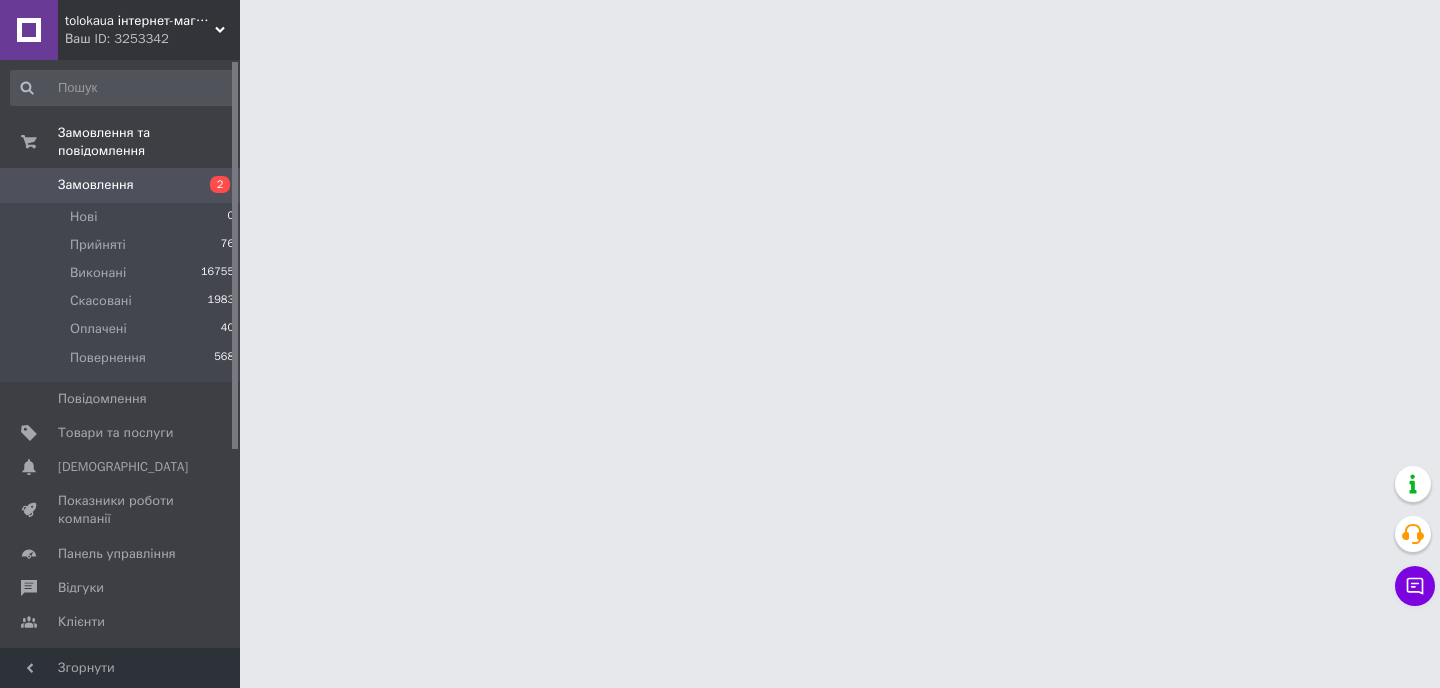 scroll, scrollTop: 0, scrollLeft: 0, axis: both 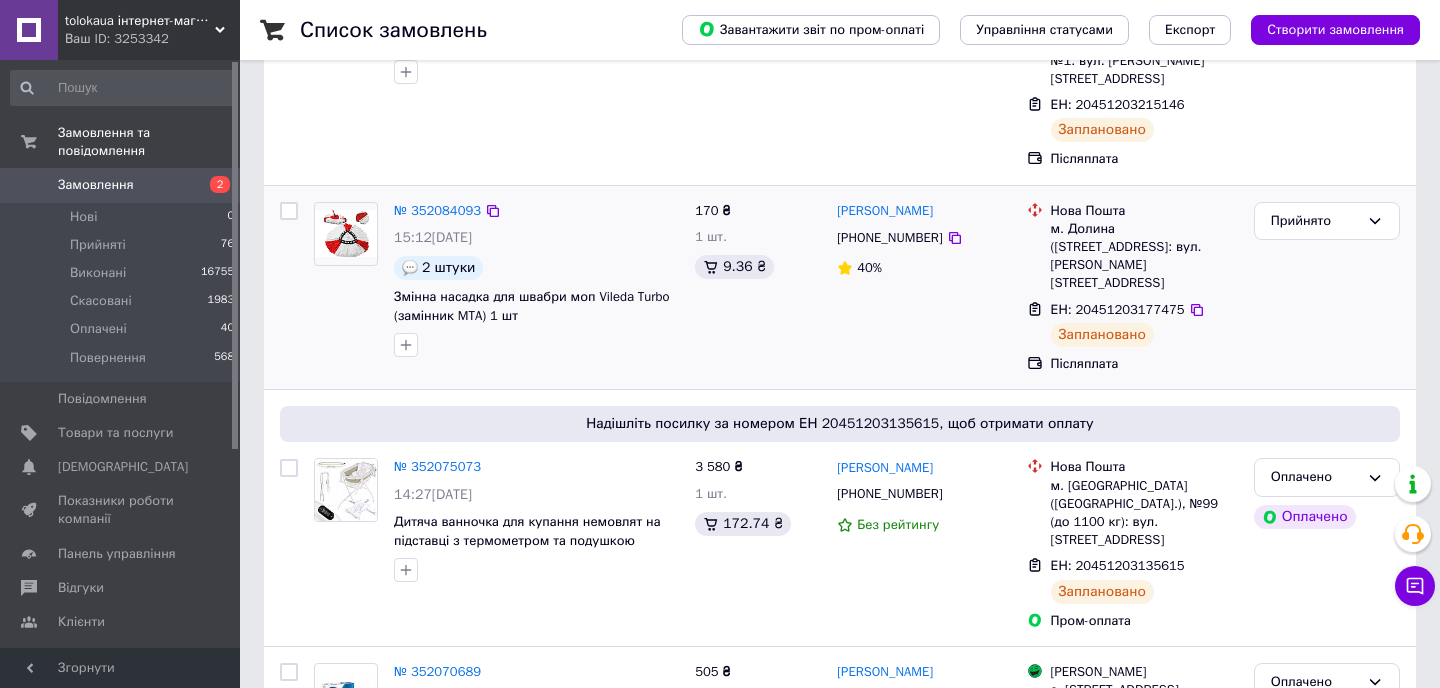 click on "№ 352084093" at bounding box center (437, 211) 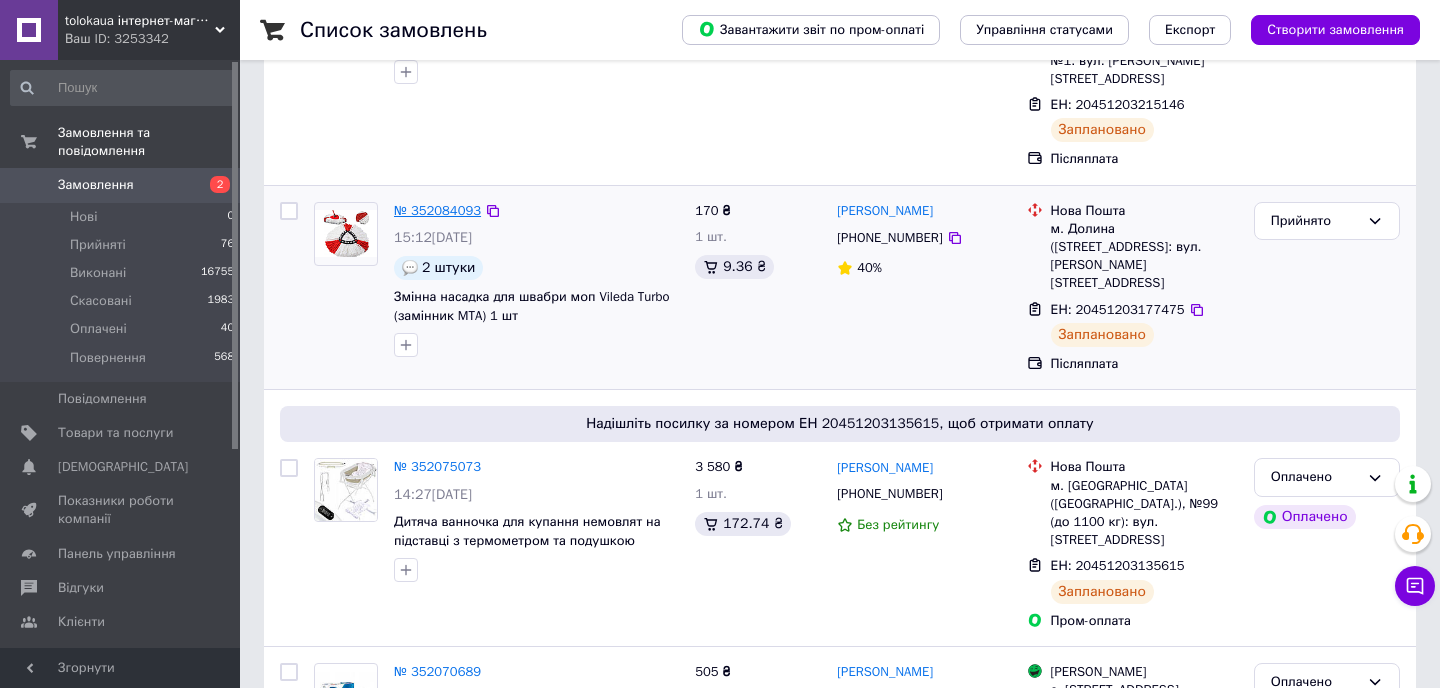click on "№ 352084093" at bounding box center [437, 210] 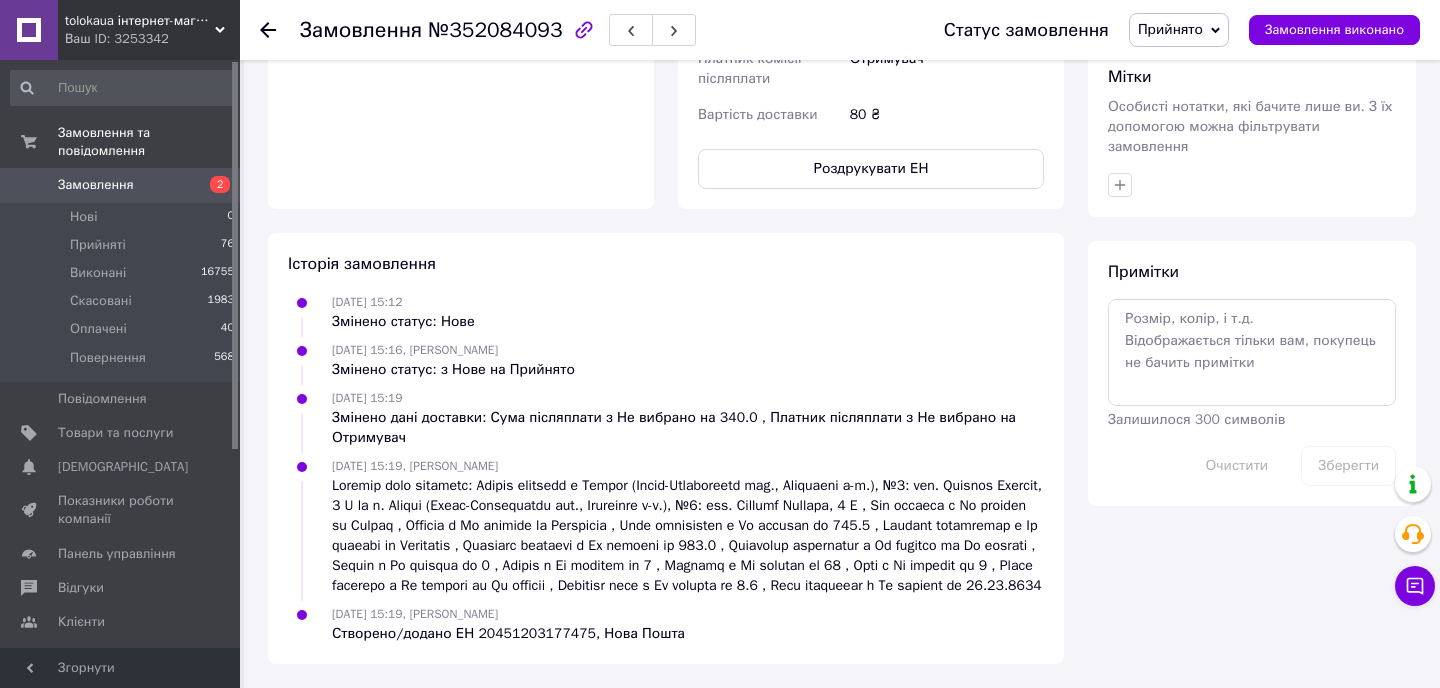 scroll, scrollTop: 945, scrollLeft: 0, axis: vertical 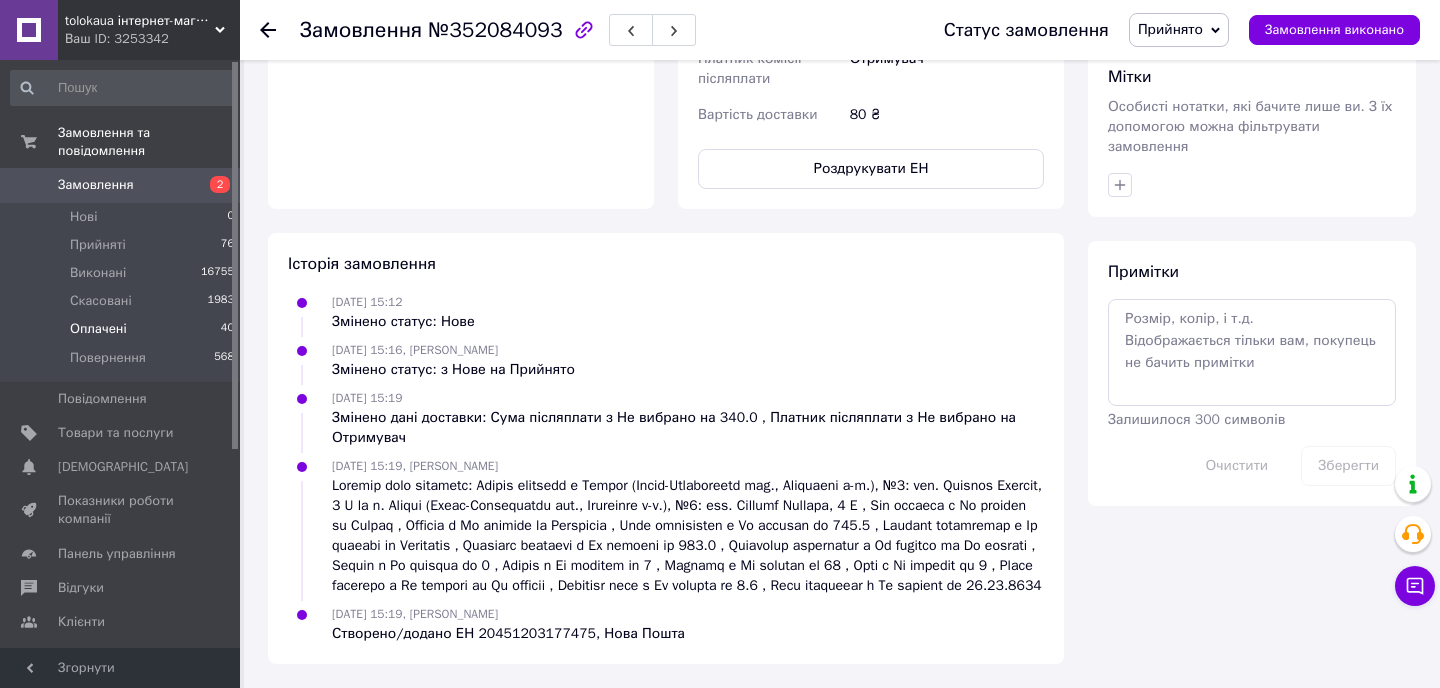 click on "Оплачені 40" at bounding box center [123, 329] 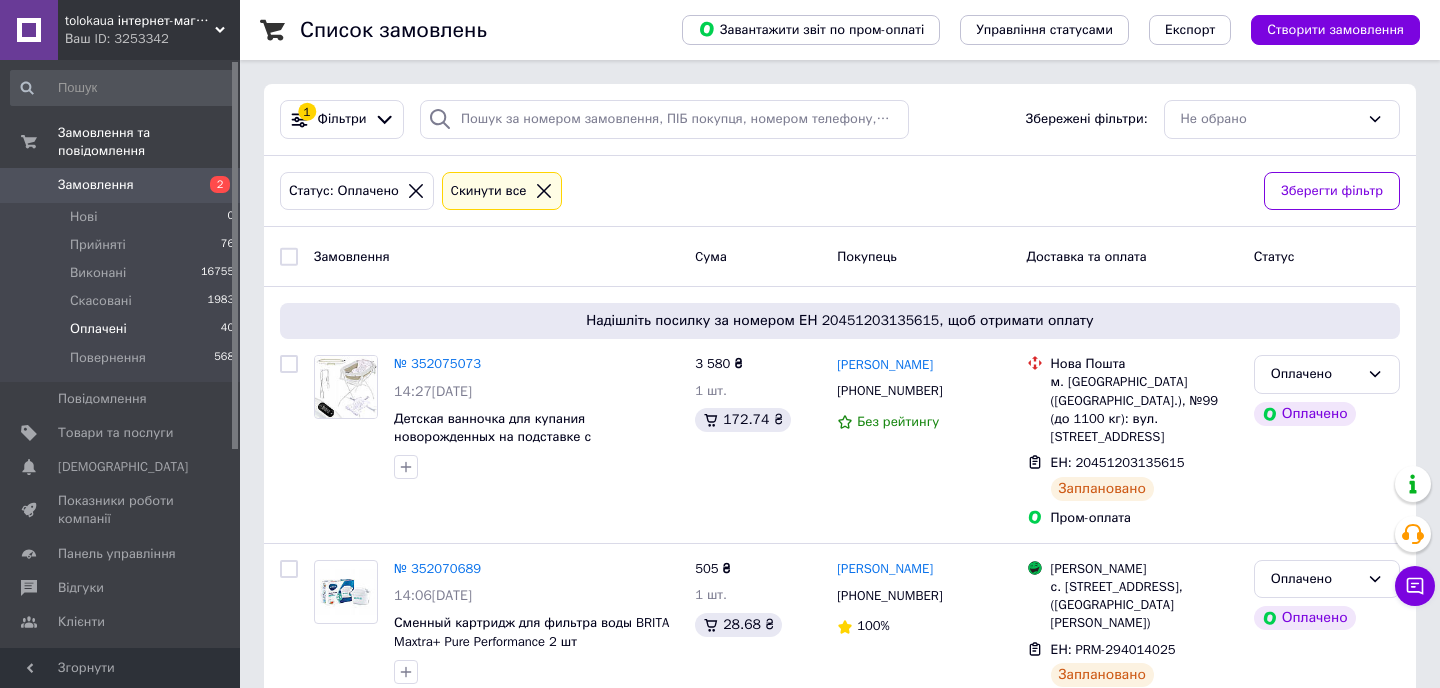 click on "Замовлення" at bounding box center (121, 185) 